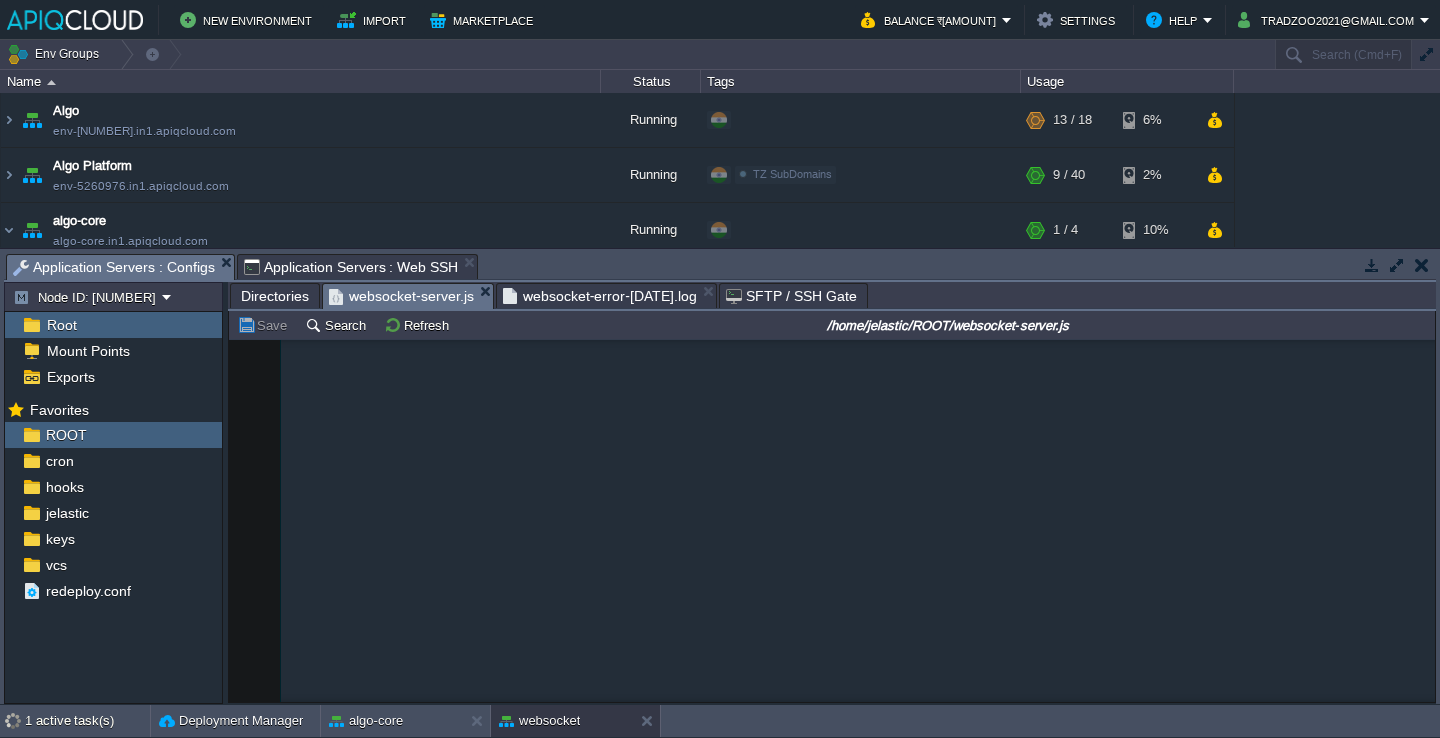 scroll, scrollTop: 0, scrollLeft: 0, axis: both 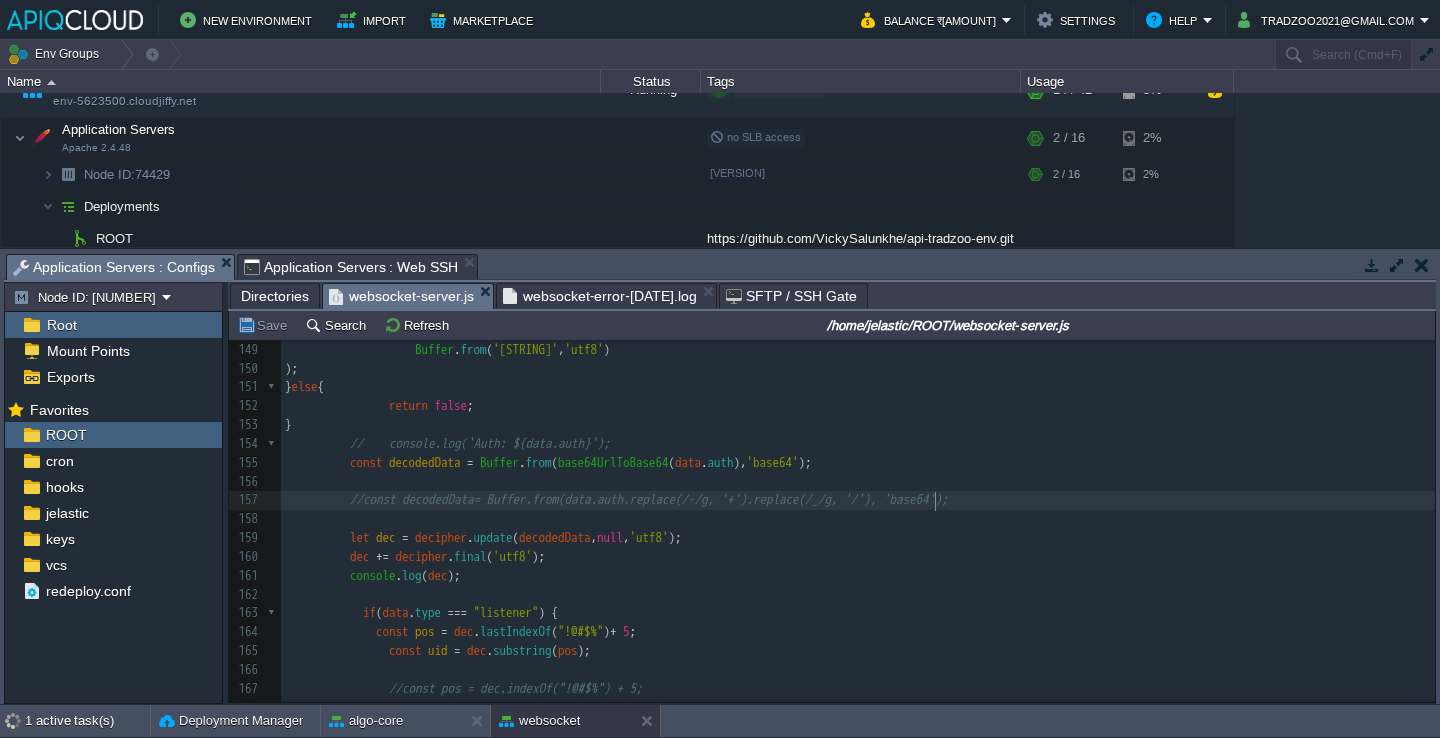 click on "Application Servers : Web SSH" at bounding box center (351, 267) 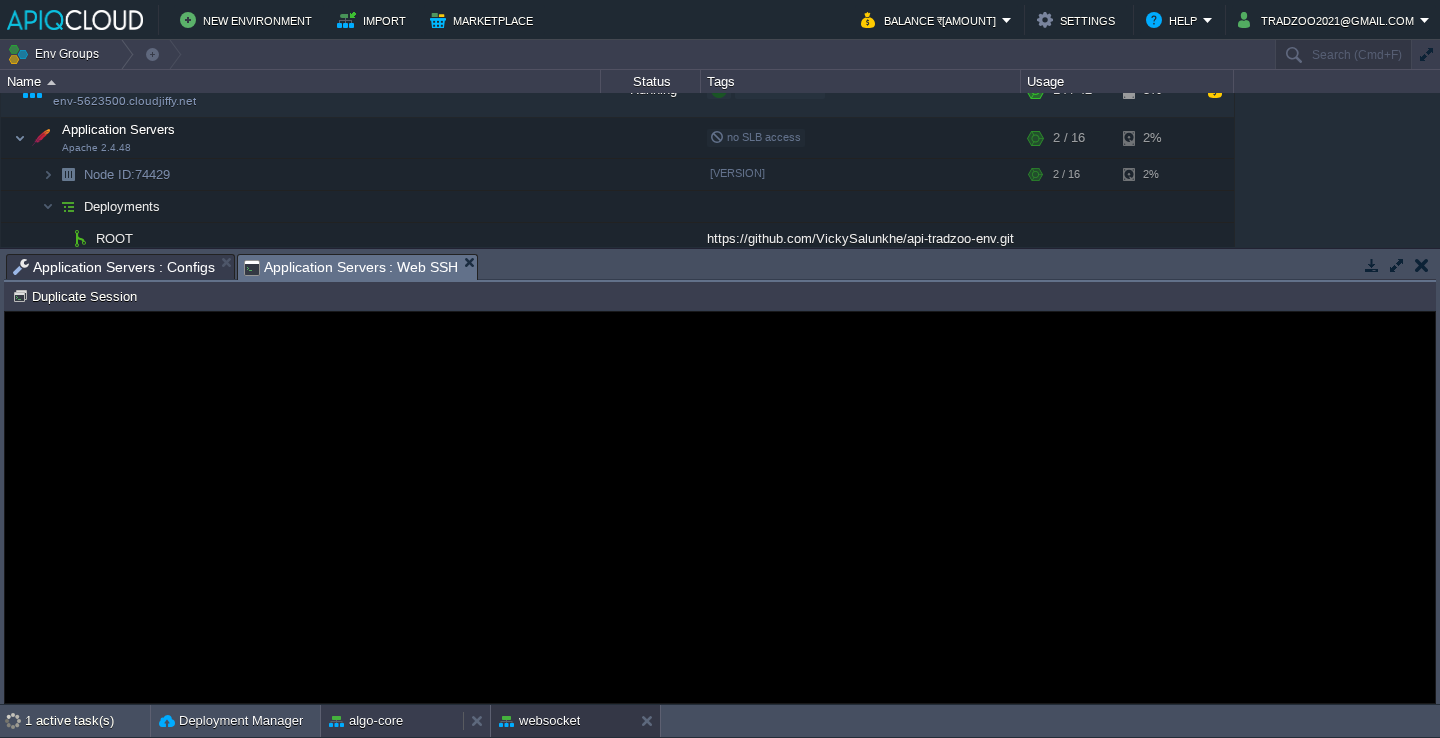 click on "algo-core" at bounding box center [392, 721] 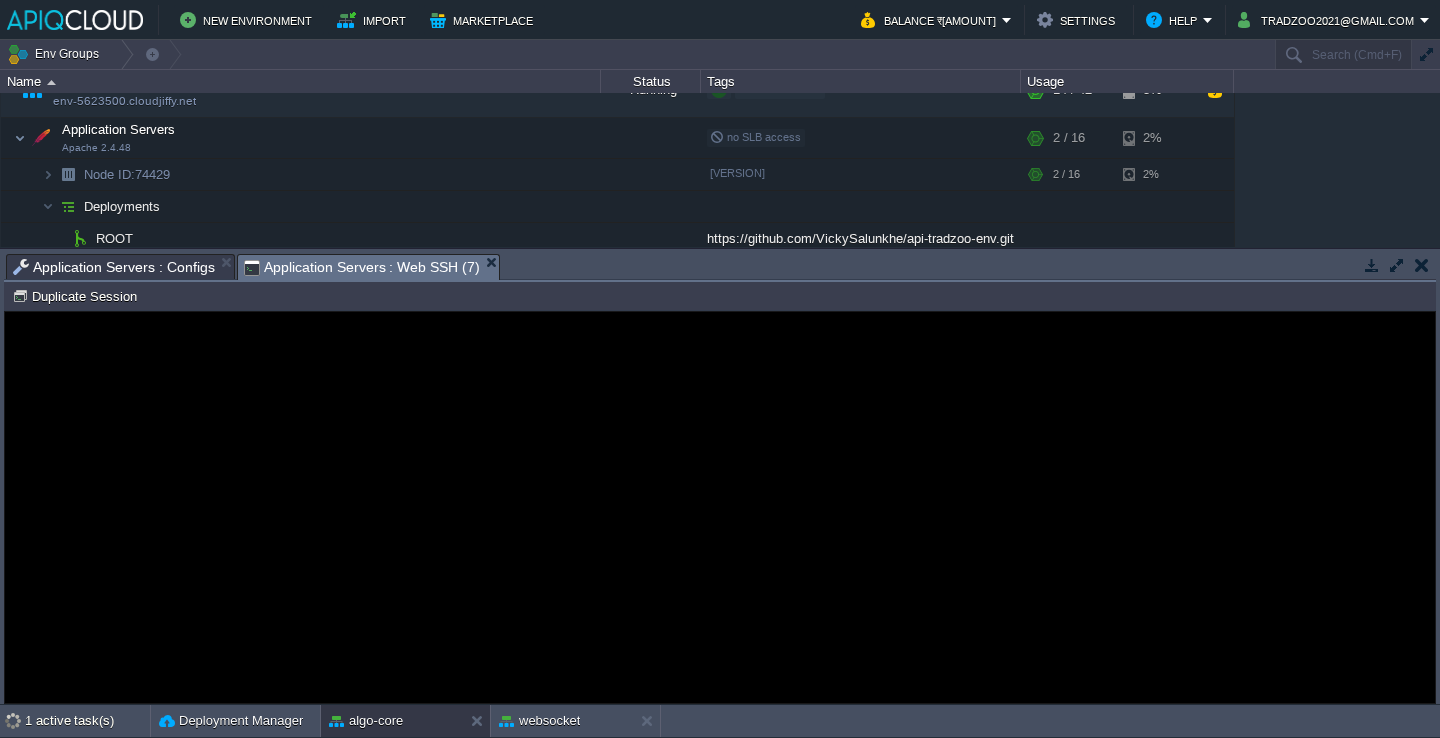 click on "An error has occurred and this action cannot be completed. If the problem persists, please notify your system administrator or check your system logs." at bounding box center (720, 527) 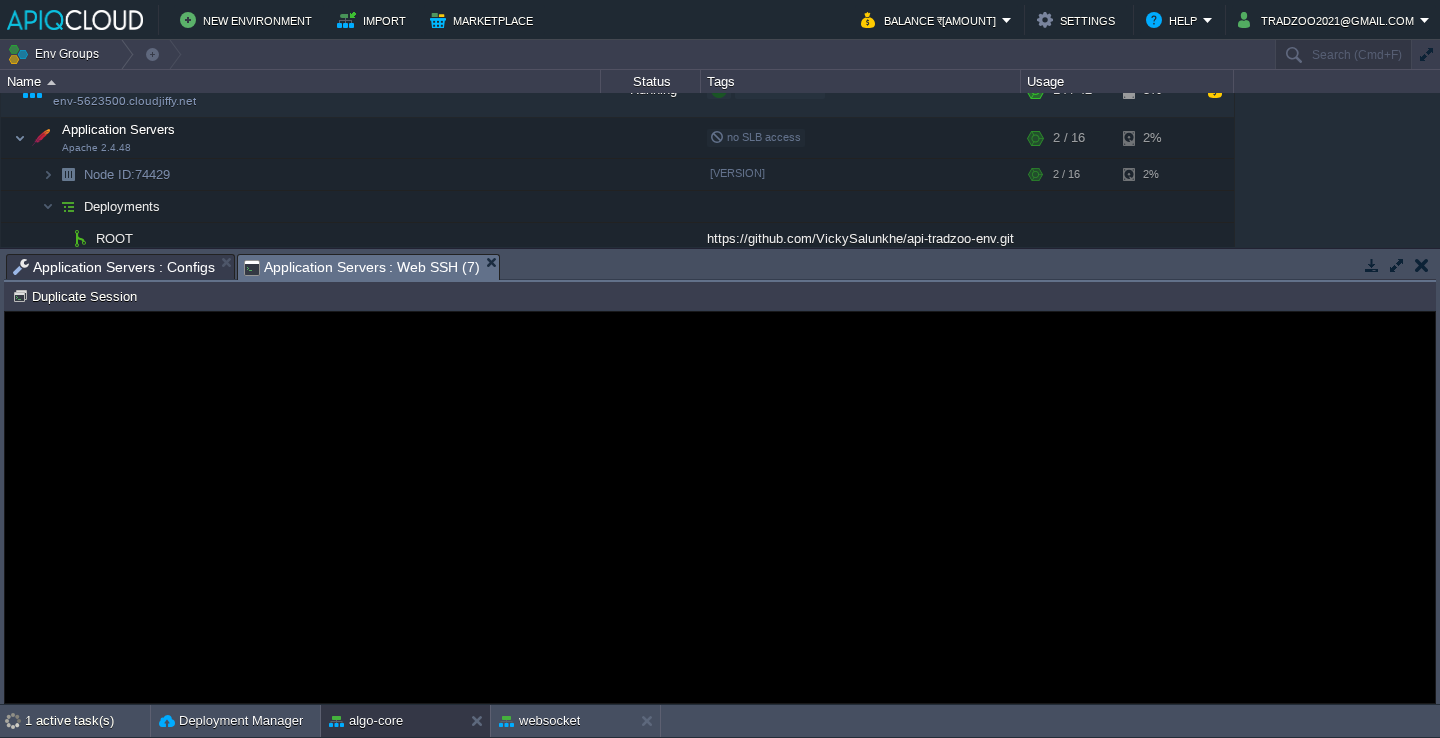click on "An error has occurred and this action cannot be completed. If the problem persists, please notify your system administrator or check your system logs." at bounding box center [720, 527] 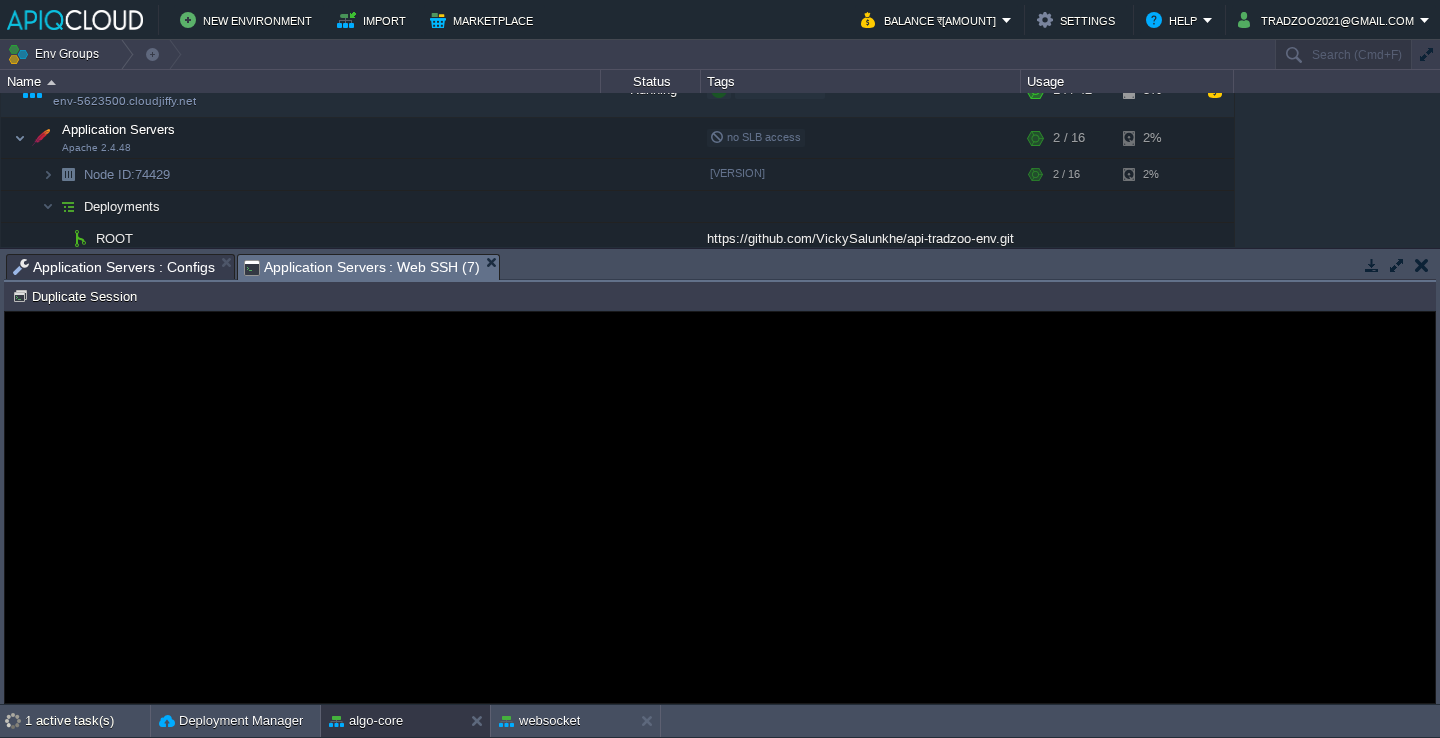 click on "Error An error has occurred and this action cannot be completed. If the problem persists, please notify your system administrator or check your system logs." at bounding box center (720, 507) 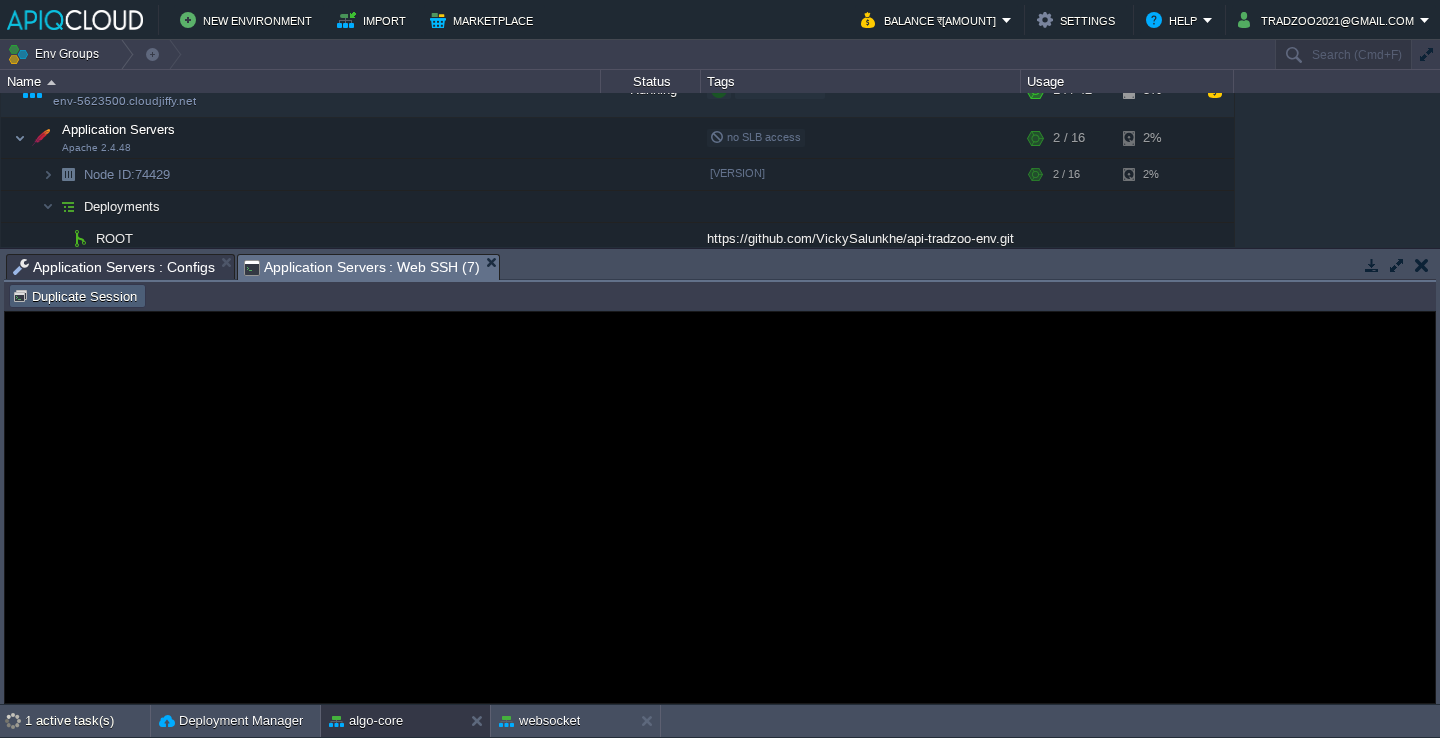 click on "Duplicate Session" at bounding box center [77, 296] 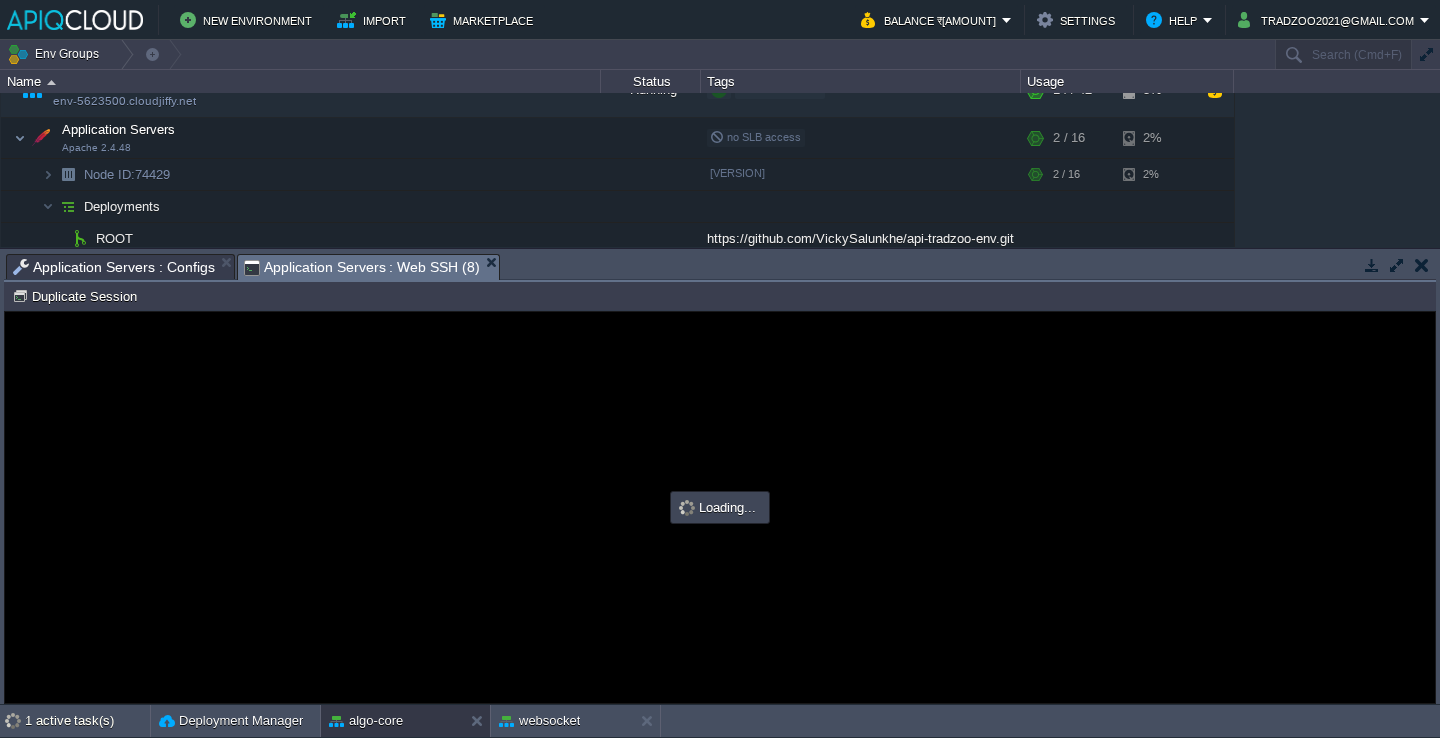 click at bounding box center [720, 507] 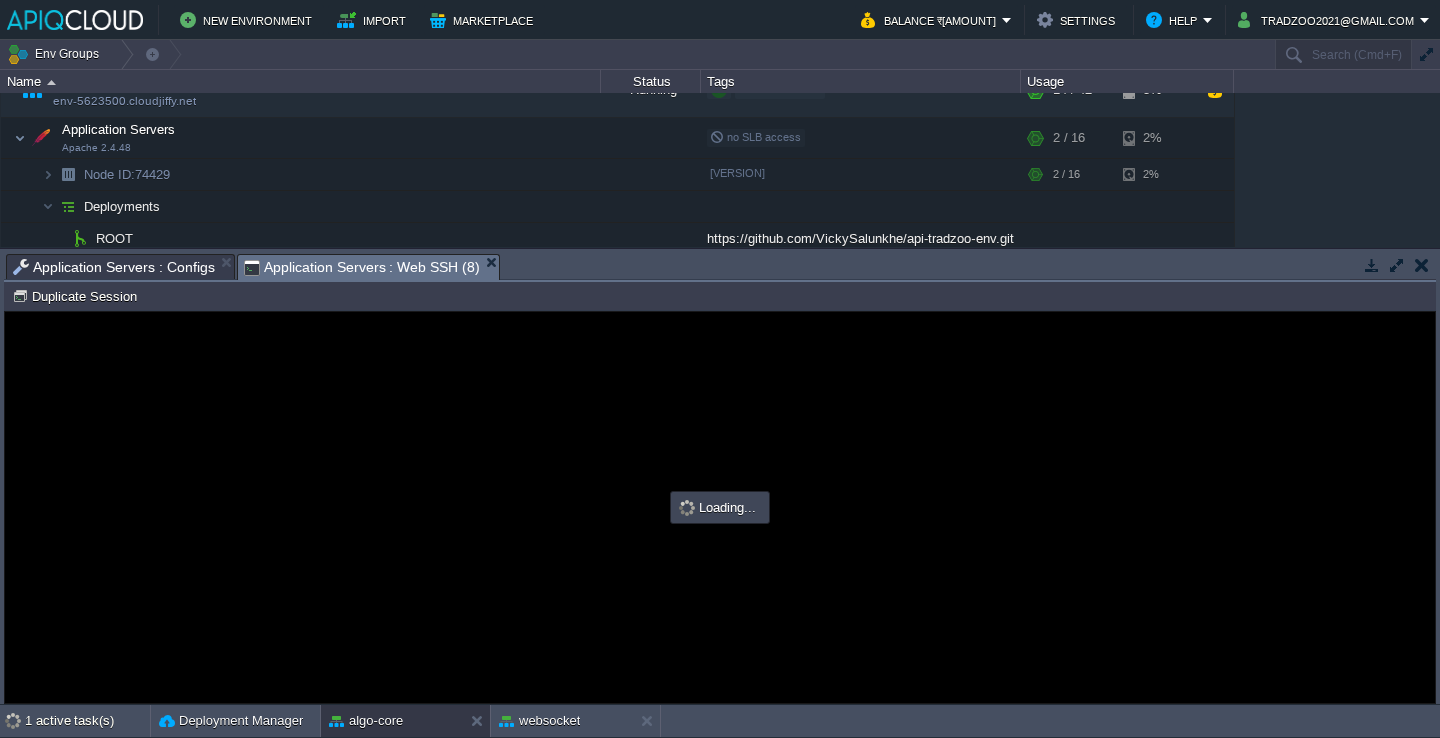 scroll, scrollTop: 0, scrollLeft: 0, axis: both 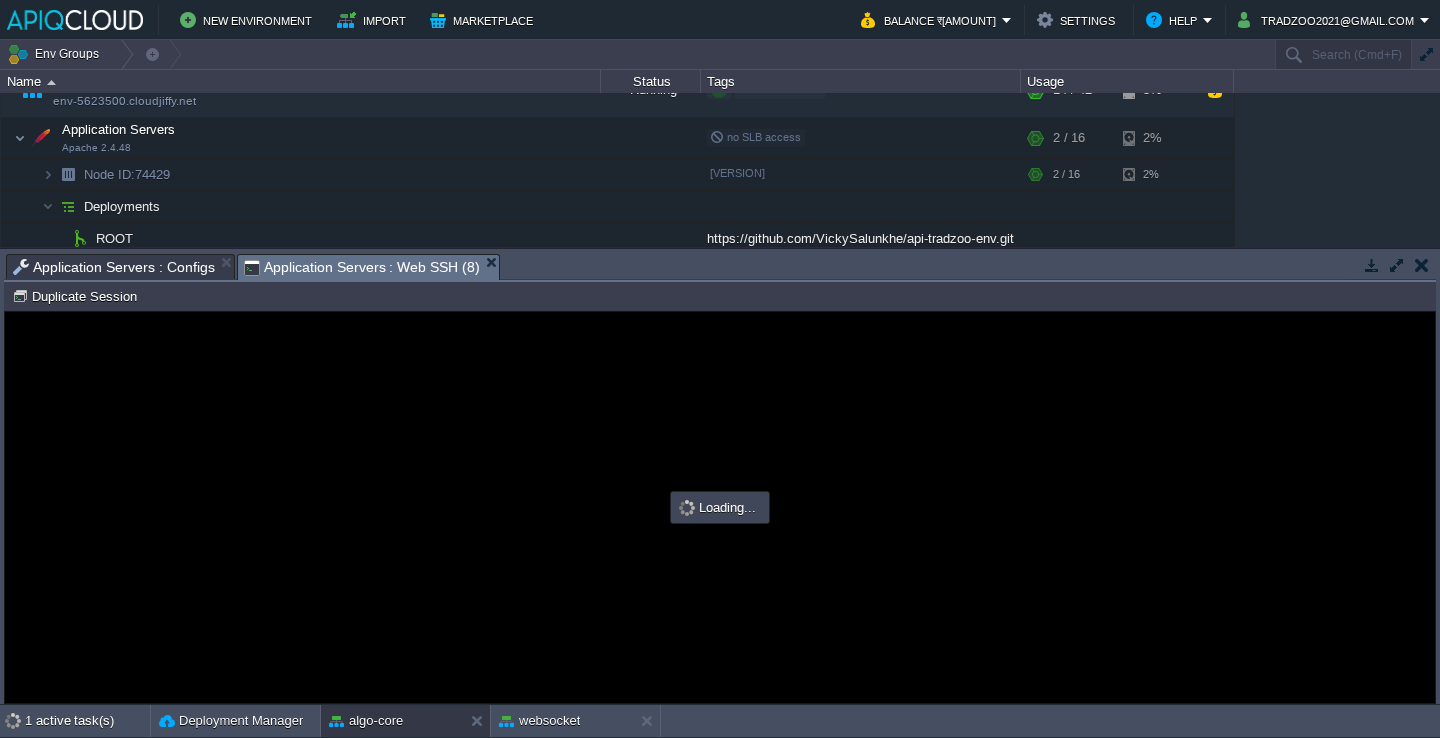 type on "#000000" 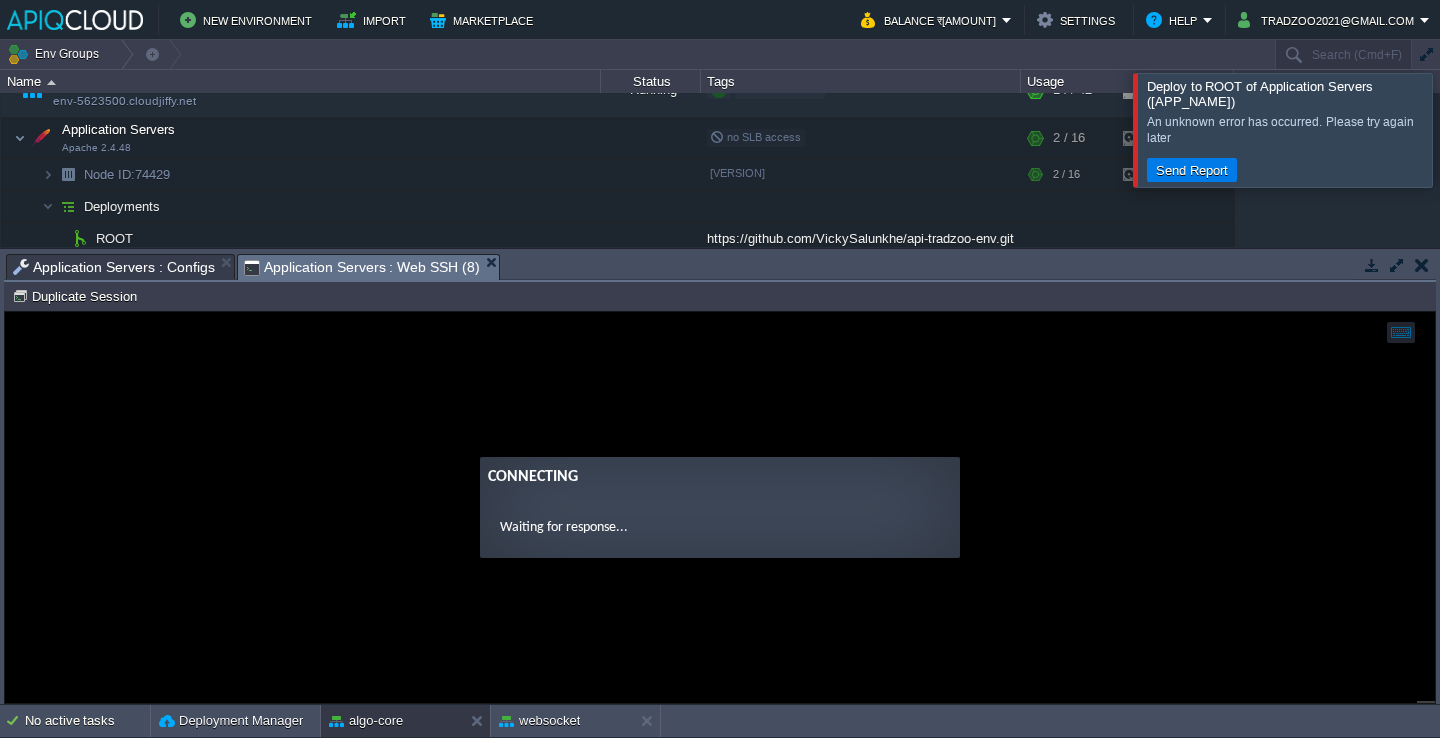 click at bounding box center [1464, 129] 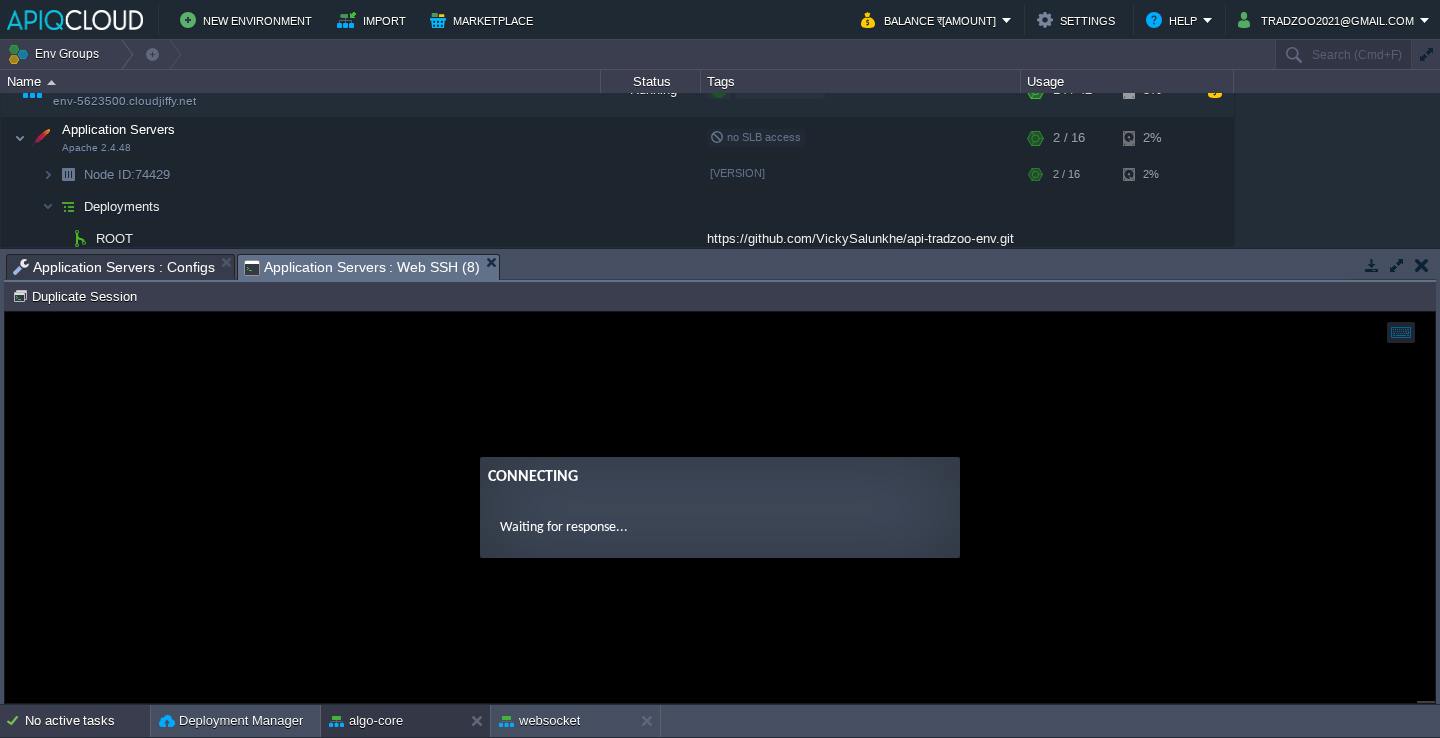 click on "No active tasks" at bounding box center (87, 721) 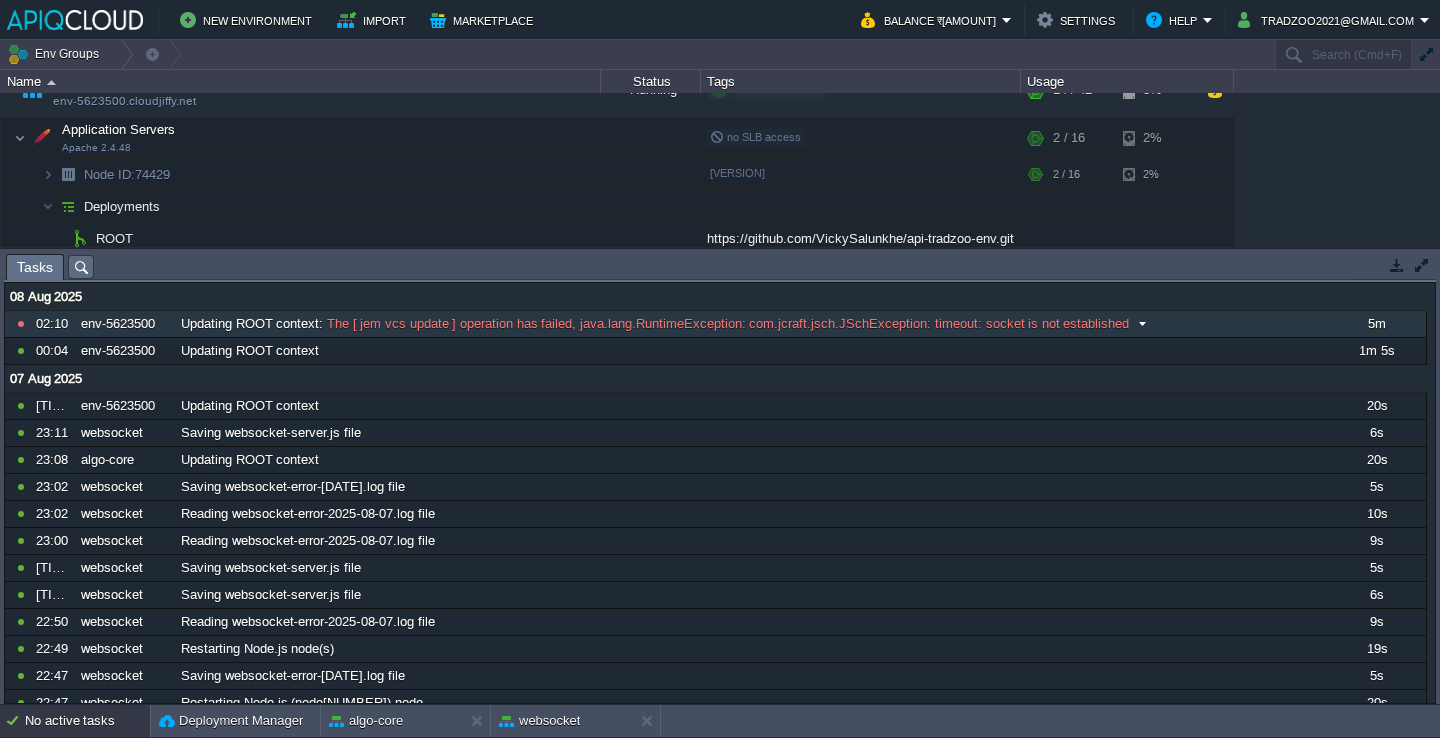 click on "The [ jem vcs update ] operation has failed, java.lang.RuntimeException: com.jcraft.jsch.JSchException: timeout: socket is not established" at bounding box center (726, 324) 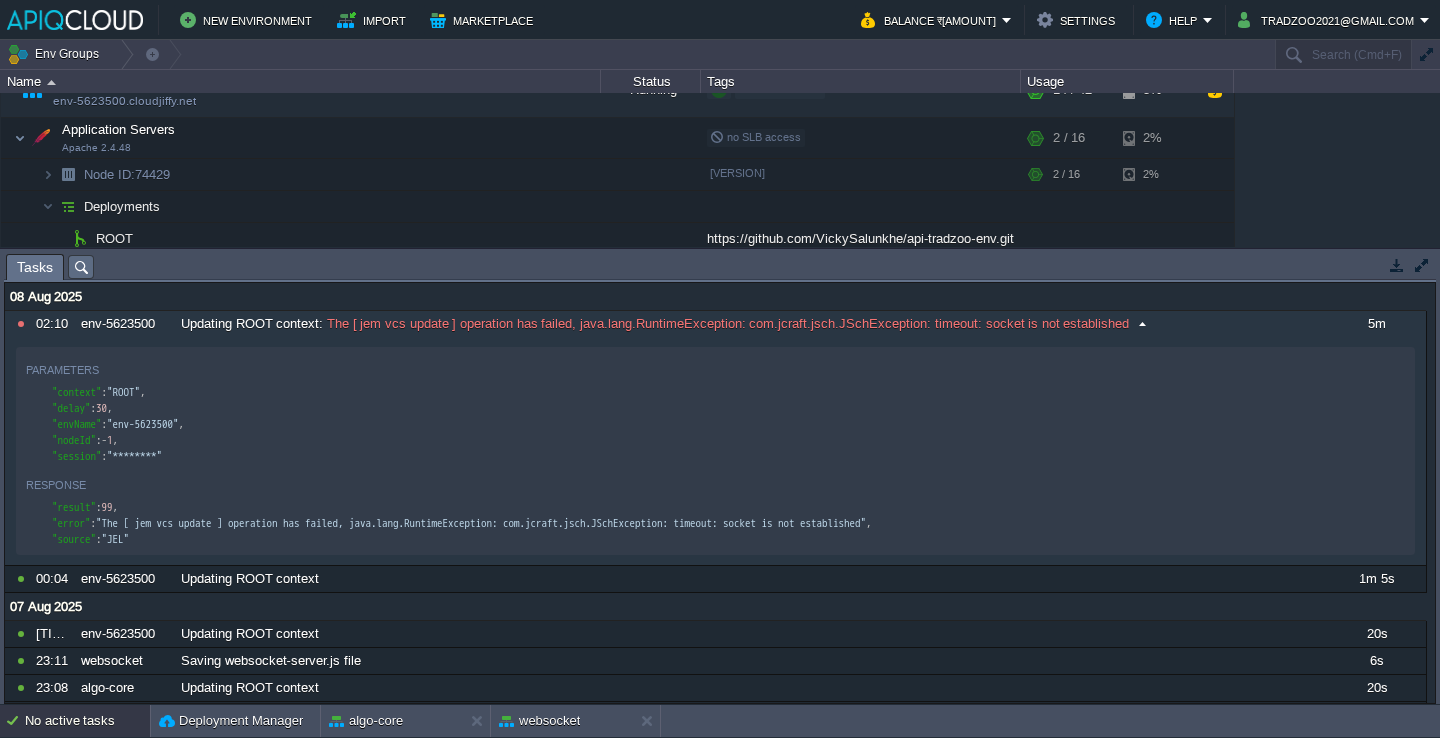 click on "The [ jem vcs update ] operation has failed, java.lang.RuntimeException: com.jcraft.jsch.JSchException: timeout: socket is not established" at bounding box center (726, 324) 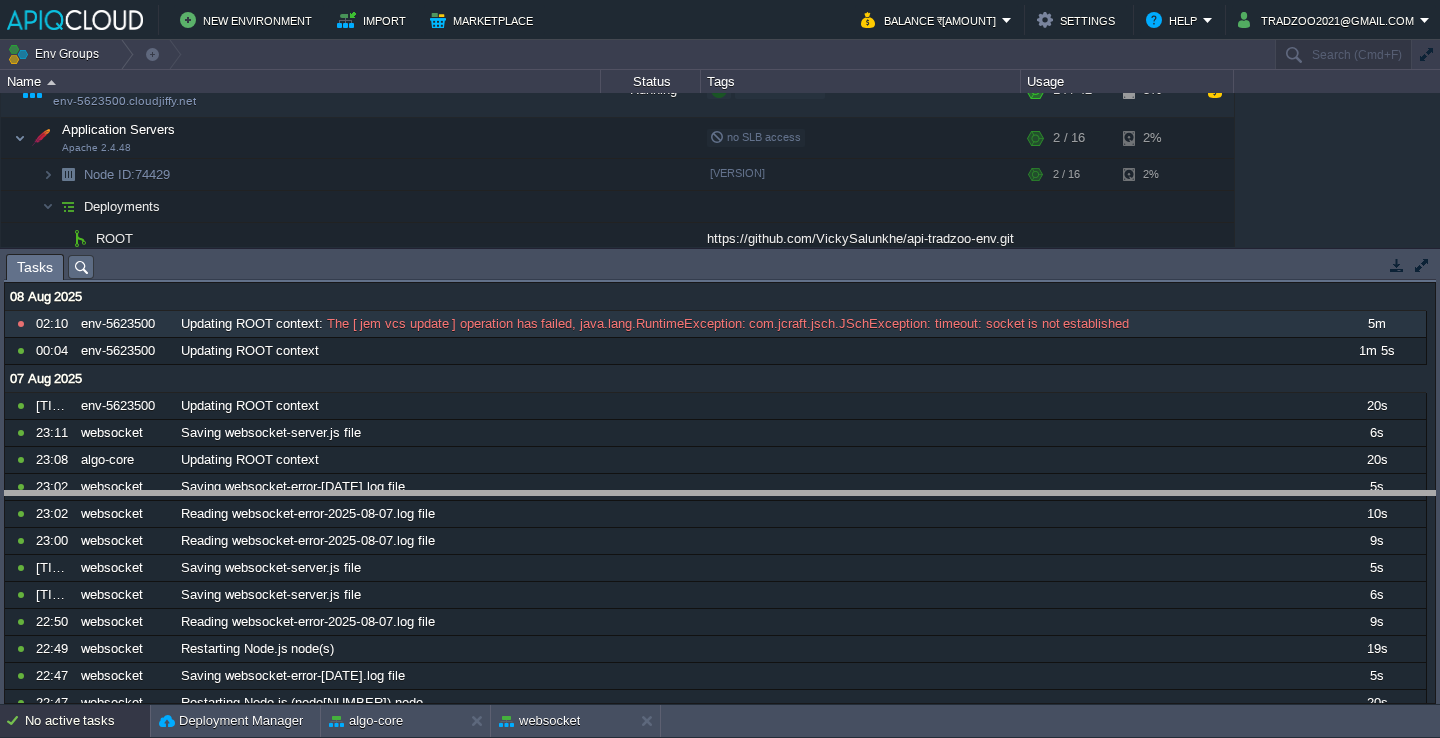 drag, startPoint x: 375, startPoint y: 268, endPoint x: 362, endPoint y: 517, distance: 249.33913 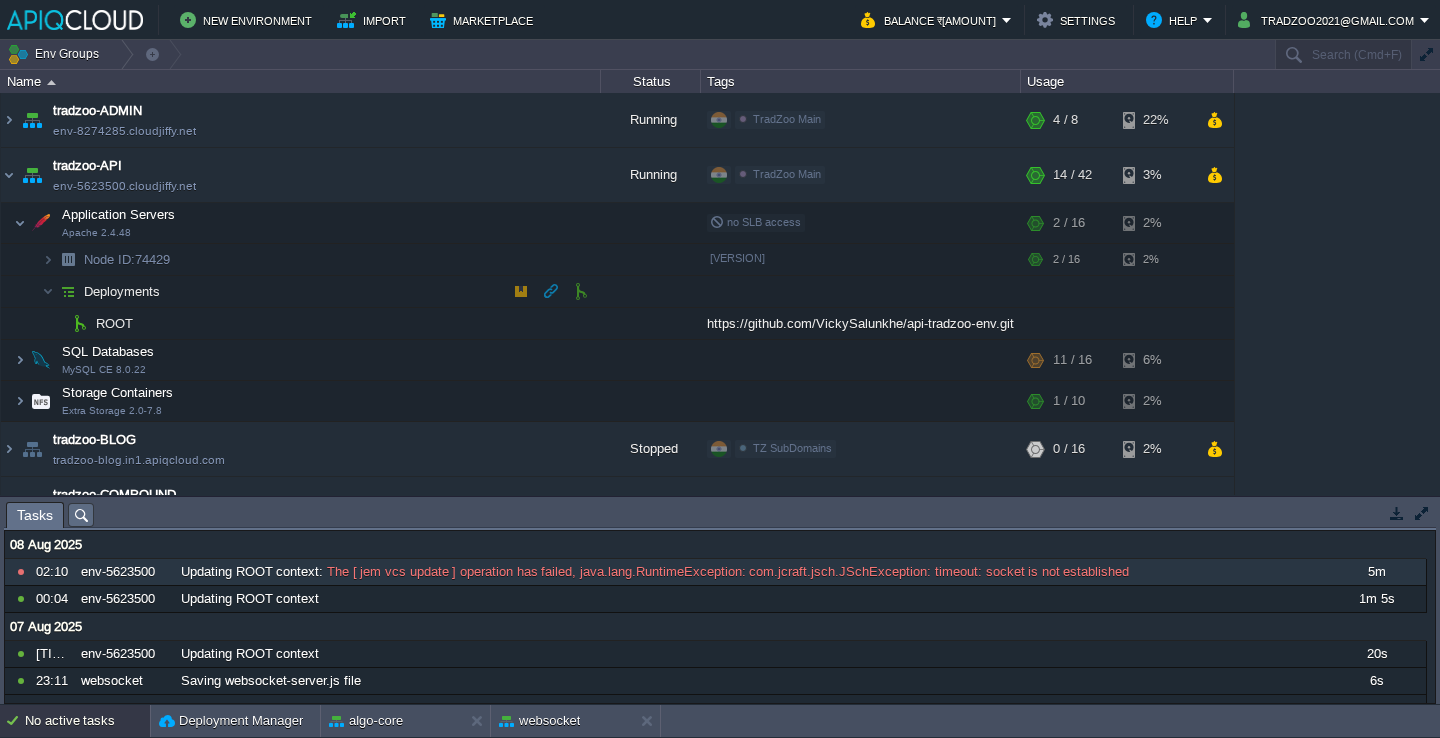 scroll, scrollTop: 685, scrollLeft: 0, axis: vertical 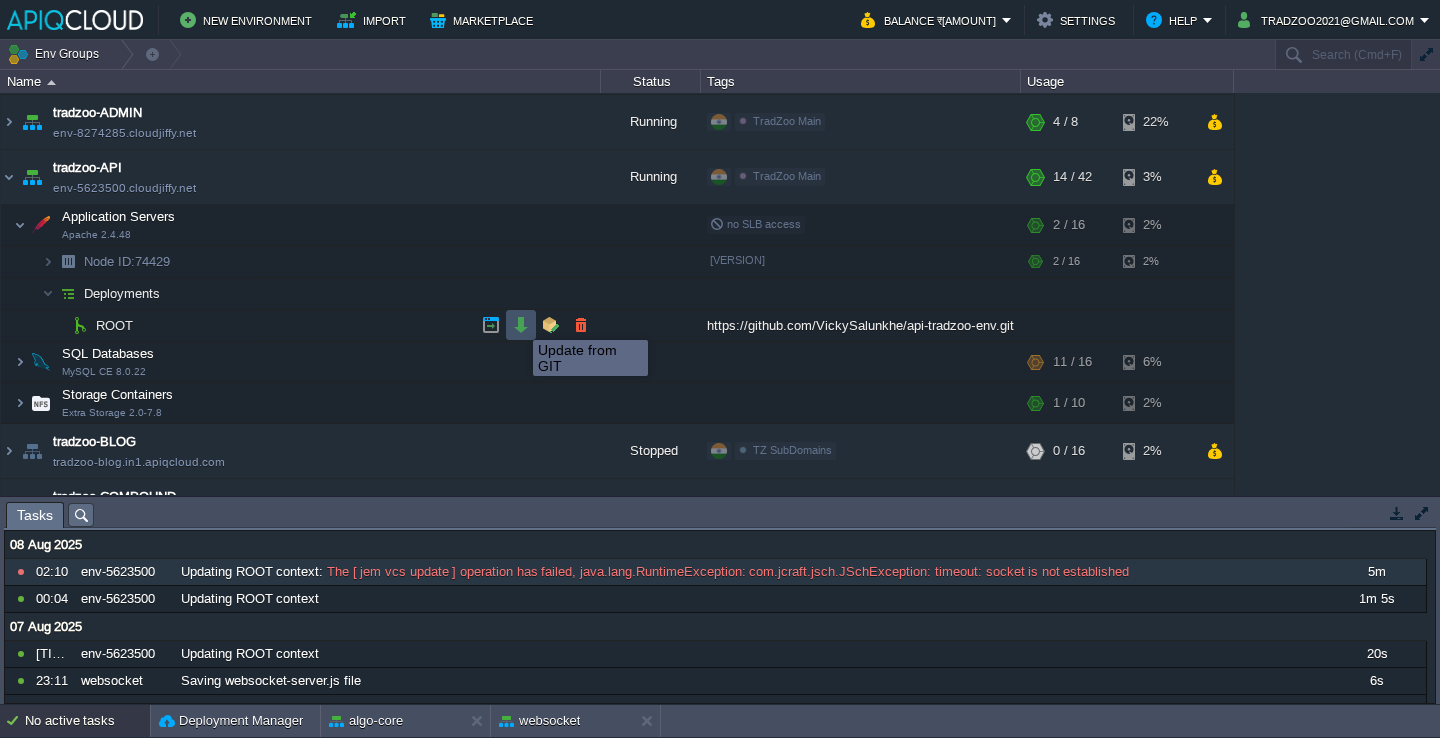 click at bounding box center (521, 325) 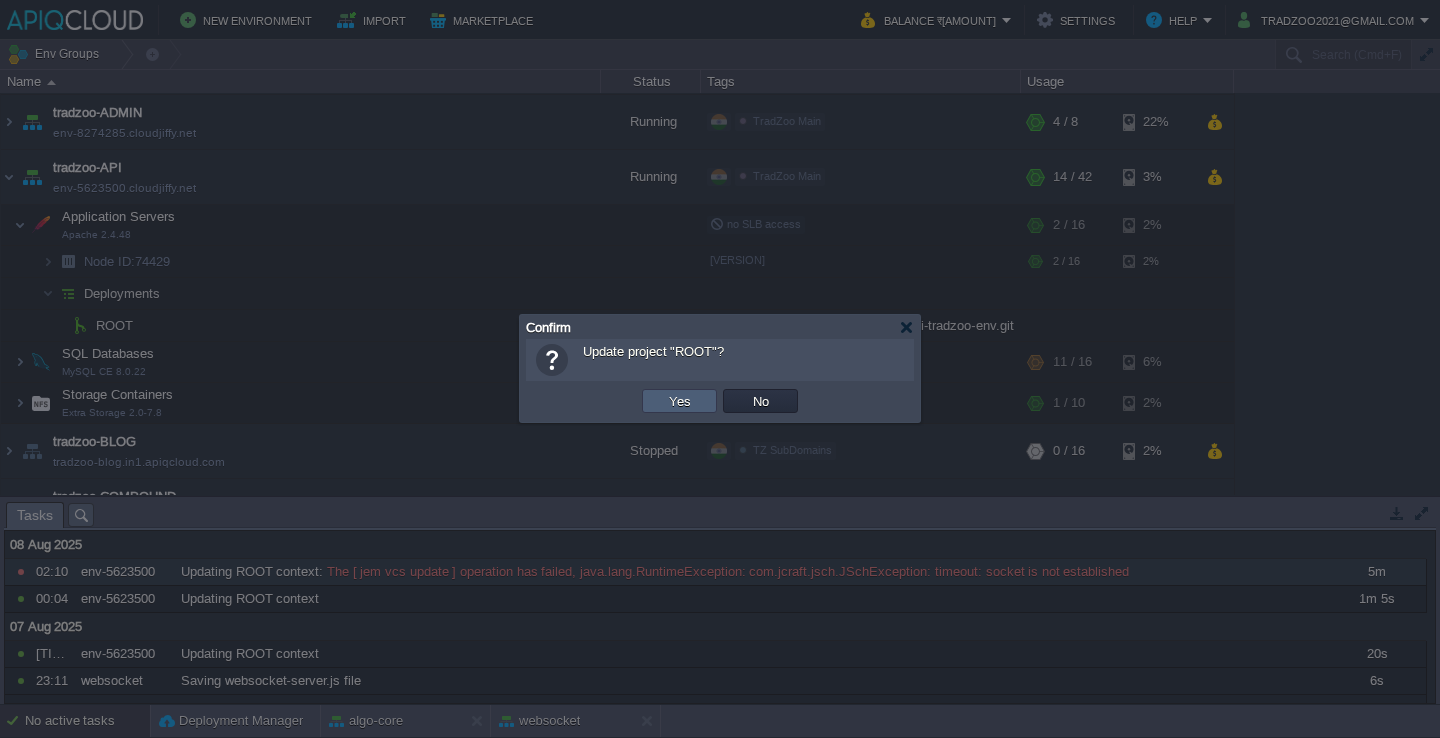 click on "Yes" at bounding box center (680, 401) 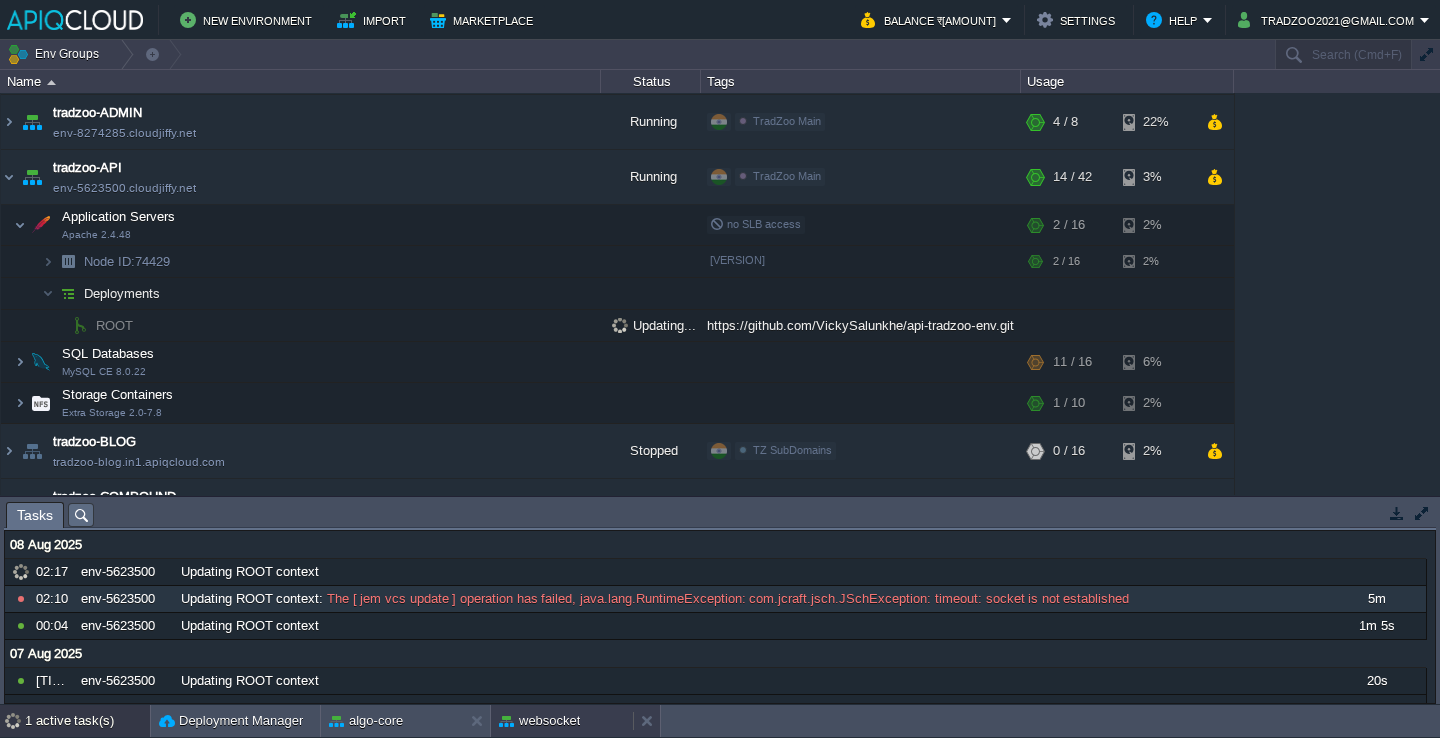 click on "websocket" at bounding box center [539, 721] 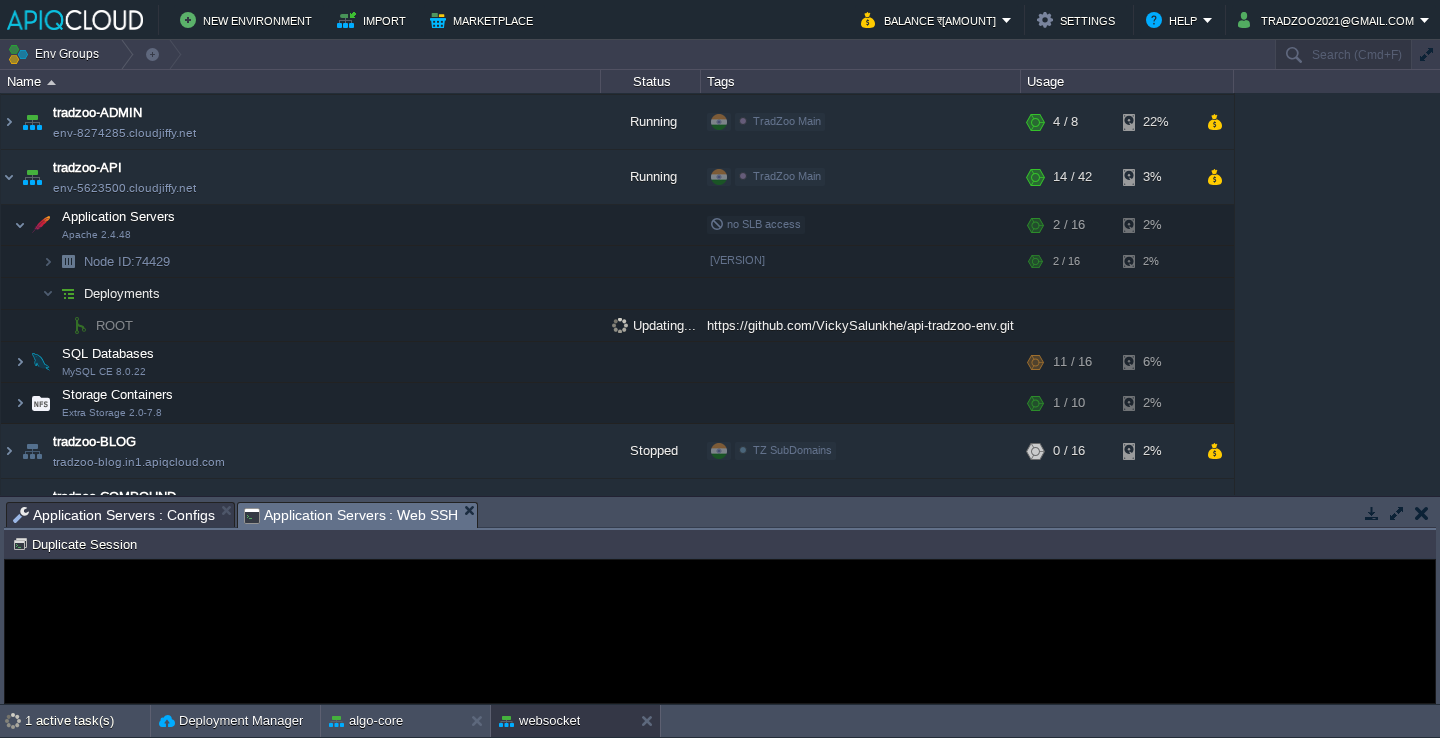 click on "Application Servers : Configs" at bounding box center [114, 515] 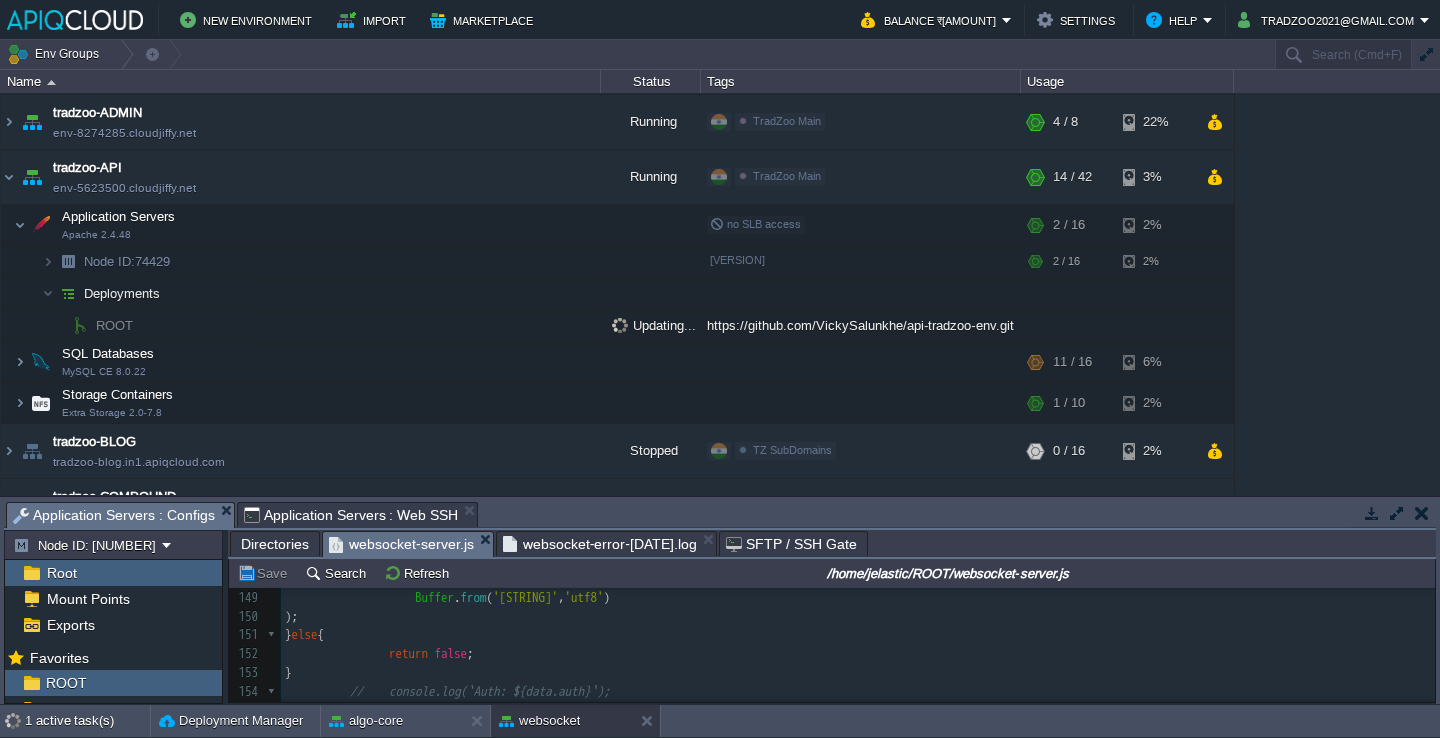 click on "websocket-error-[DATE].log" at bounding box center (600, 544) 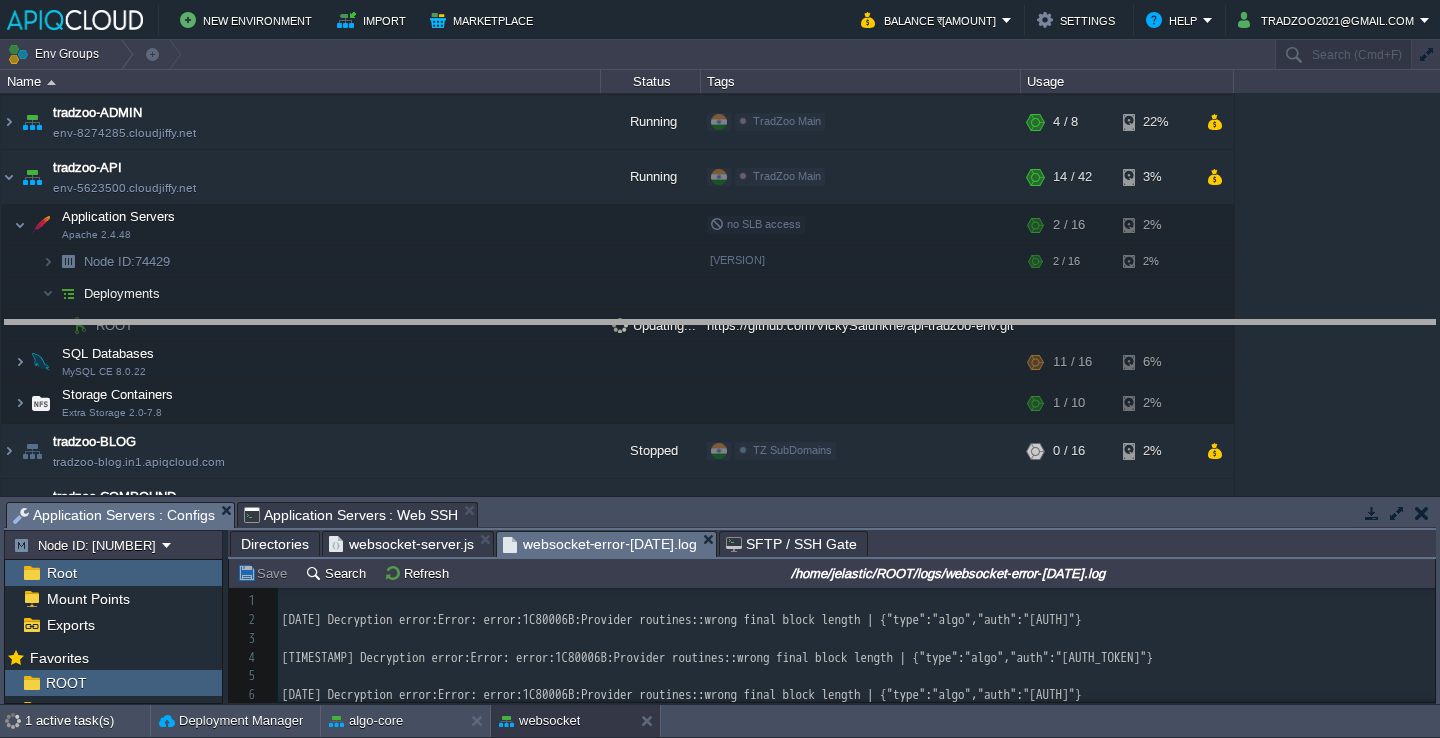 drag, startPoint x: 544, startPoint y: 511, endPoint x: 543, endPoint y: 248, distance: 263.0019 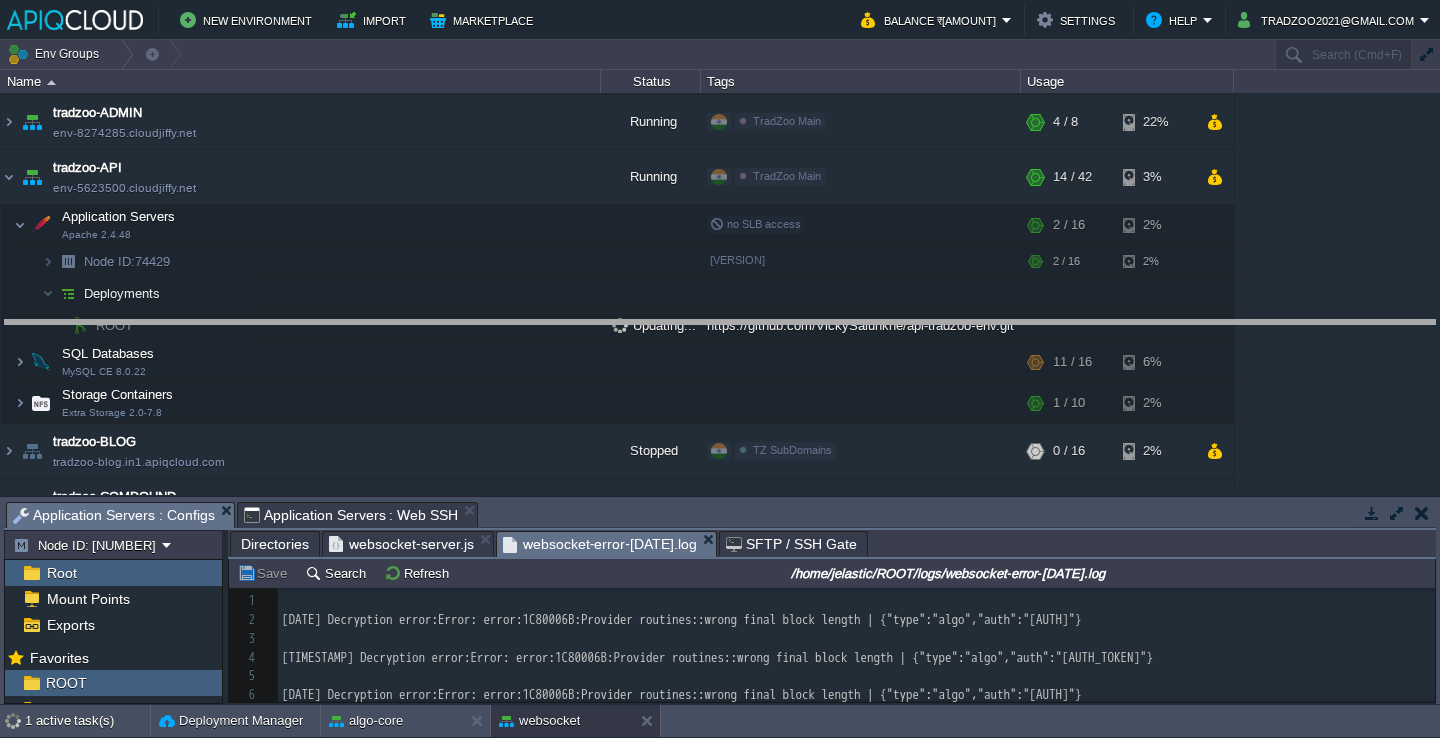 scroll, scrollTop: 405, scrollLeft: 0, axis: vertical 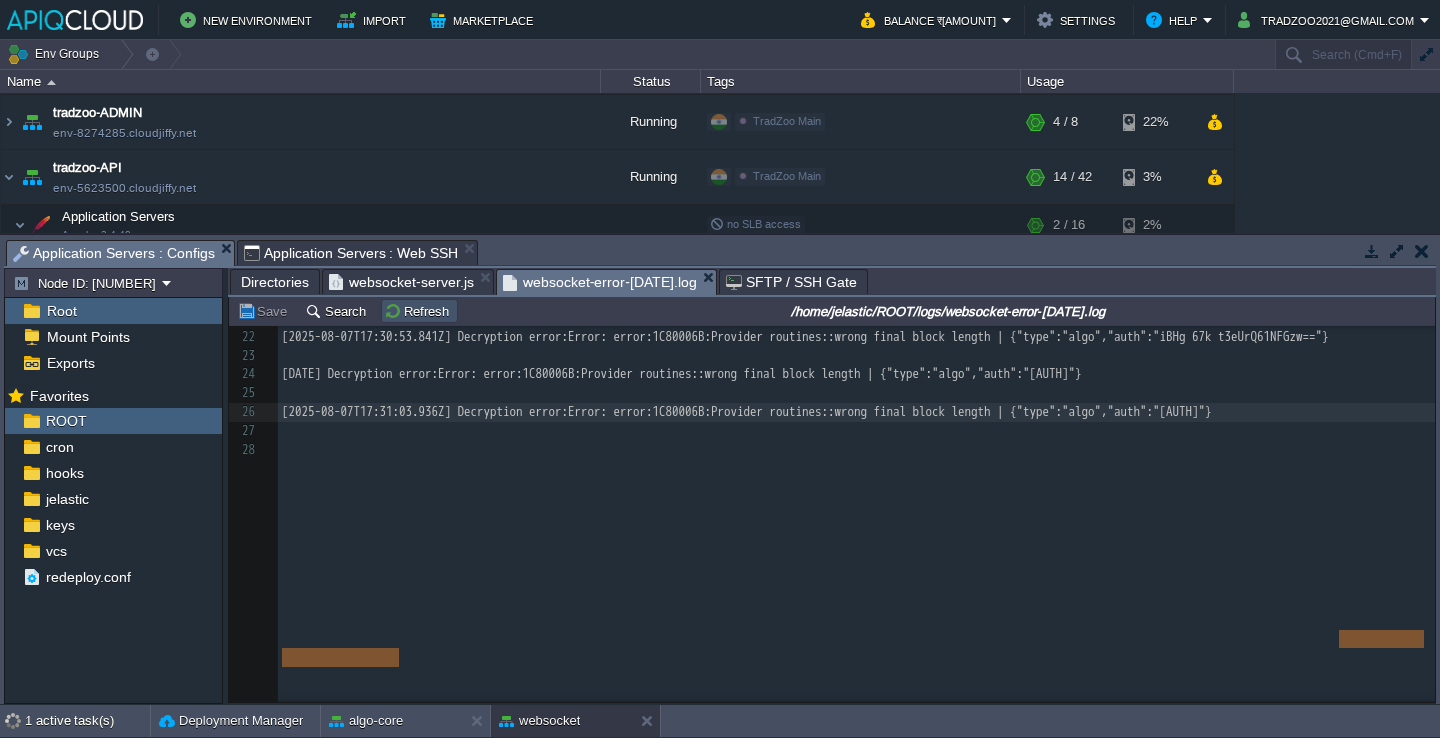 click on "Refresh" at bounding box center (419, 311) 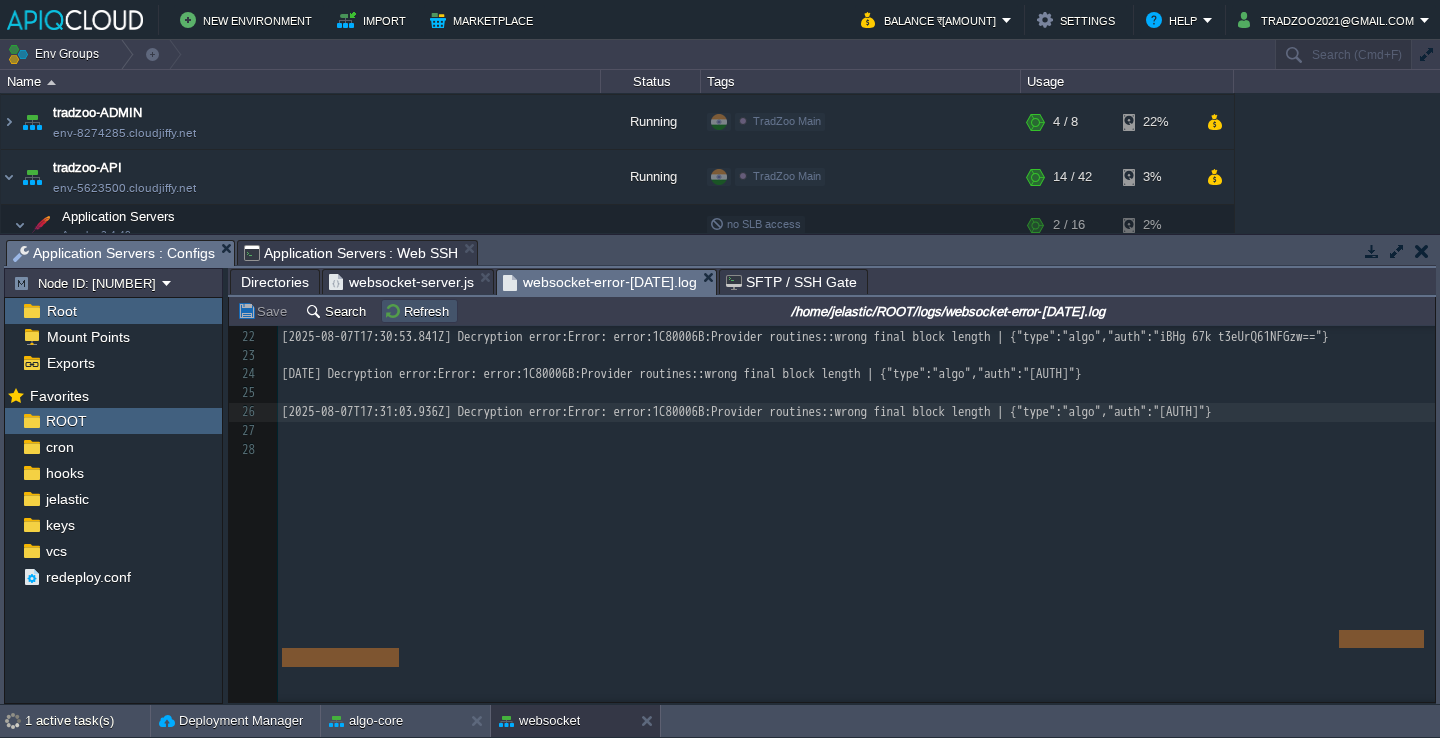 scroll, scrollTop: 0, scrollLeft: 0, axis: both 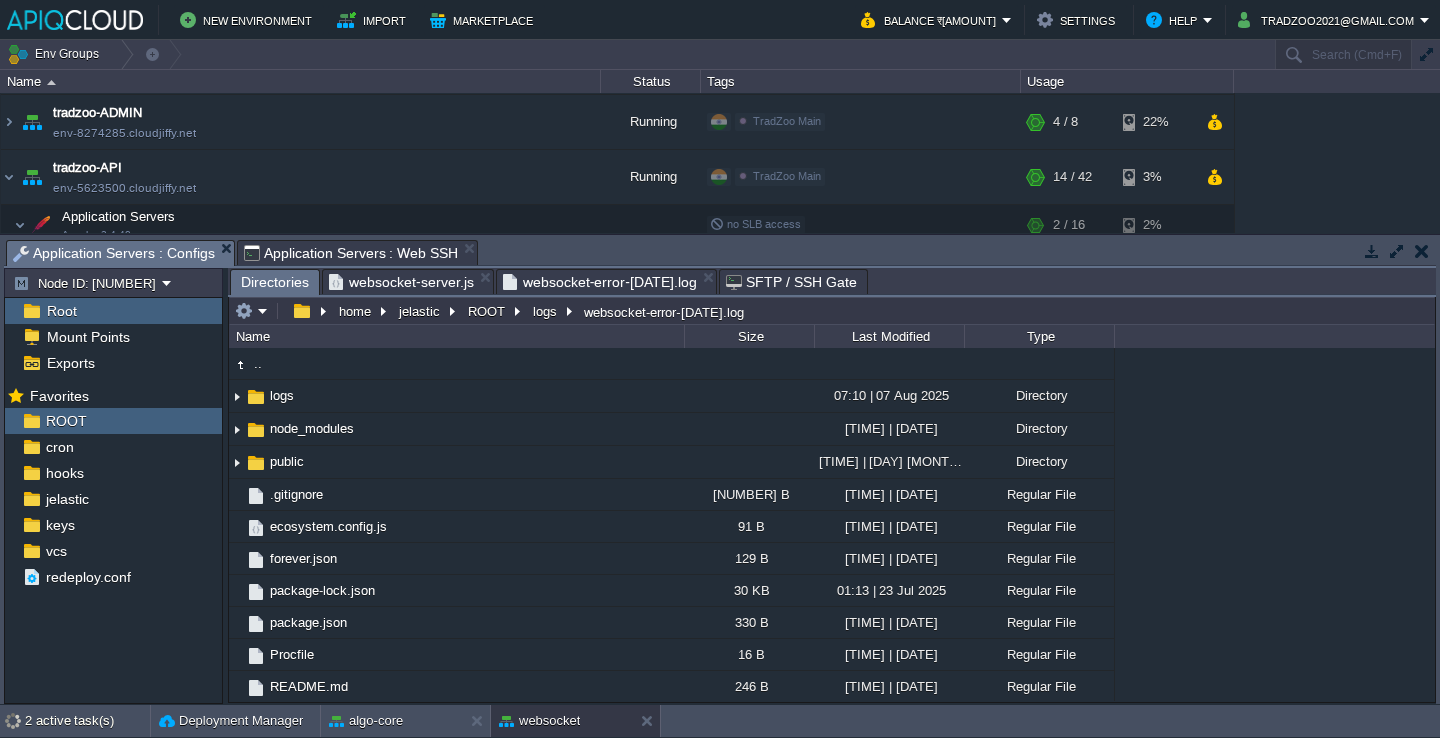 click on "Directories" at bounding box center [275, 282] 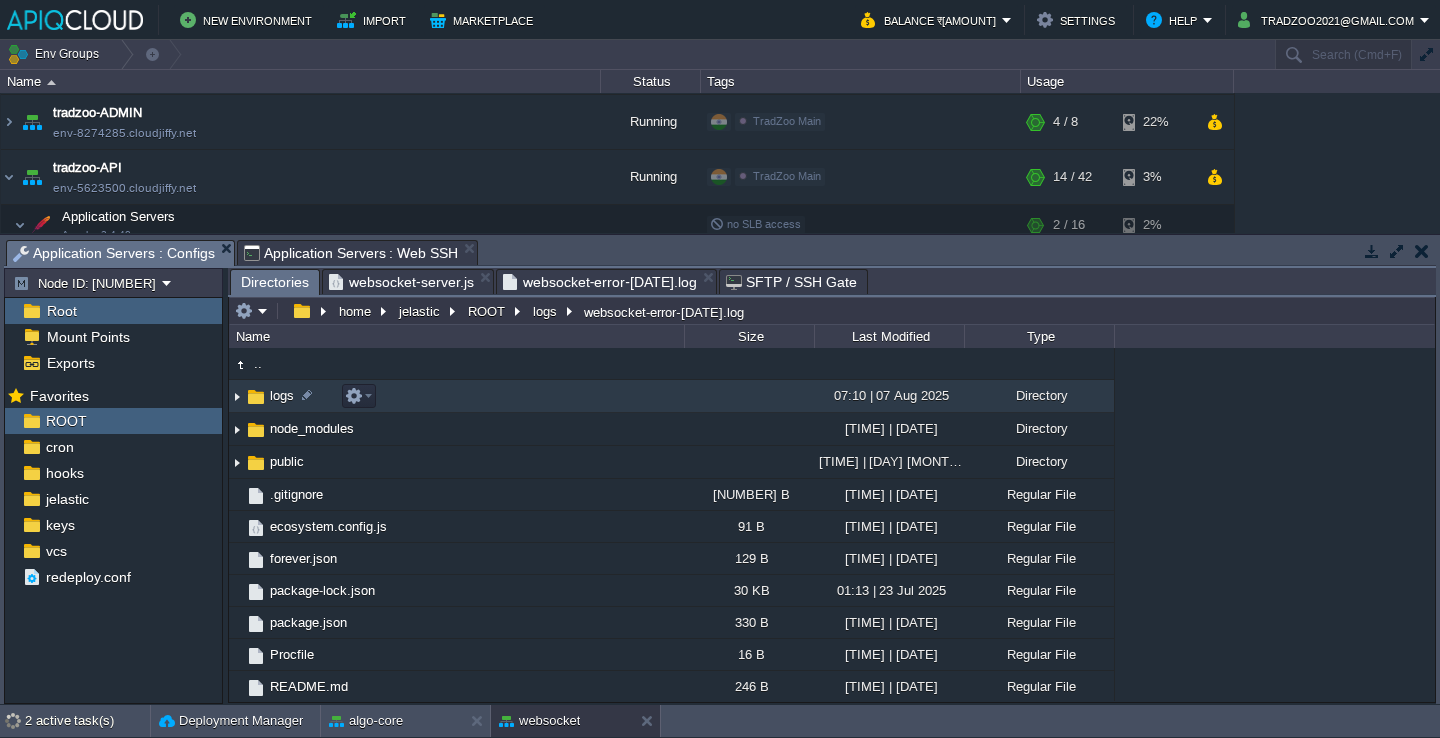 click on "logs" at bounding box center (456, 396) 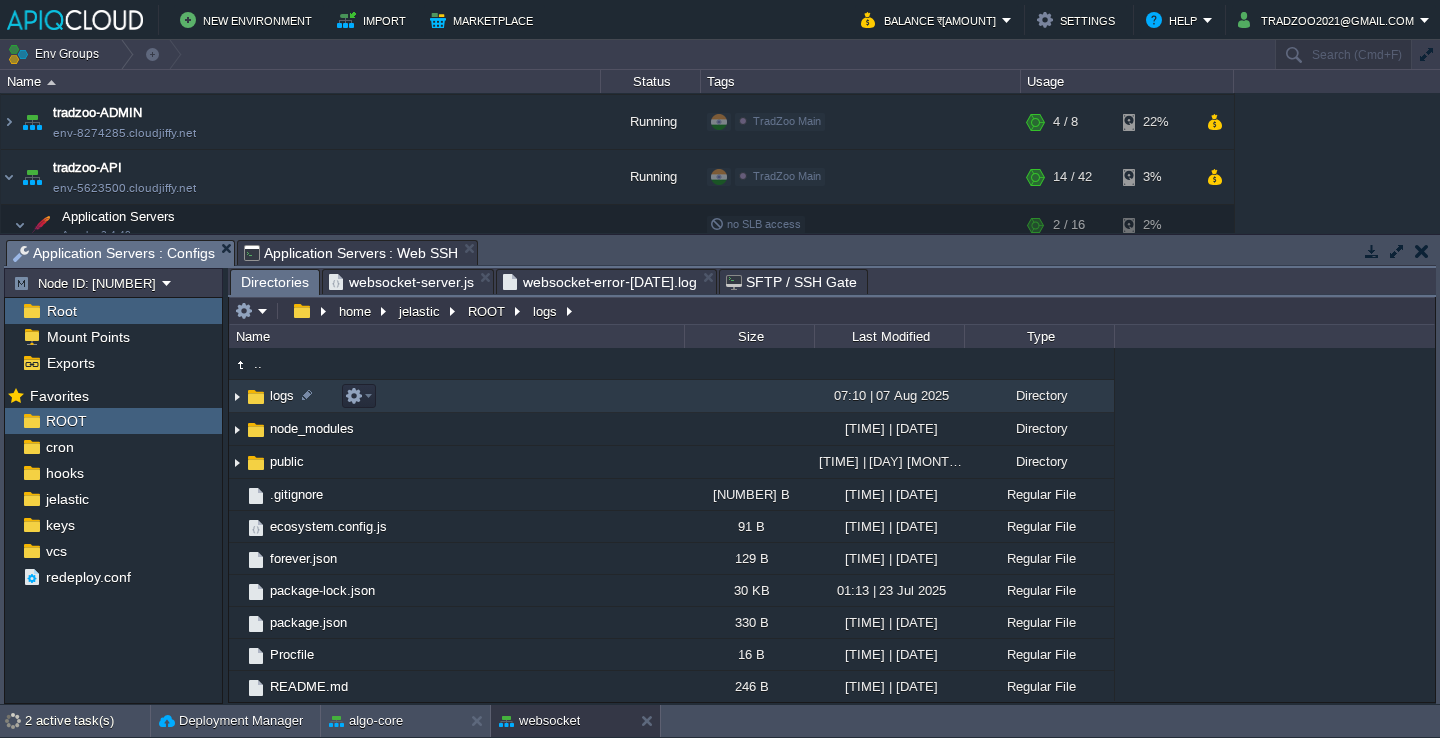 click on "logs" at bounding box center [456, 396] 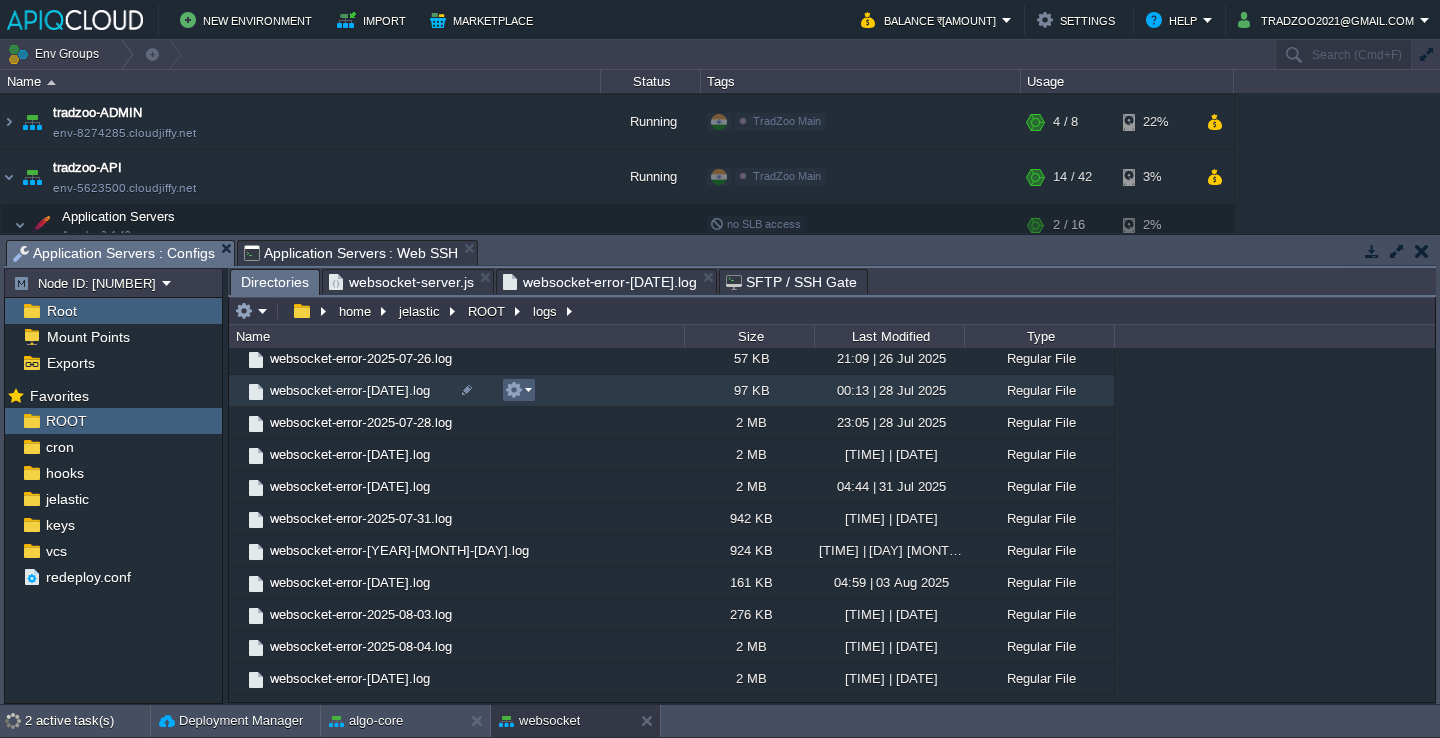 scroll, scrollTop: 287, scrollLeft: 0, axis: vertical 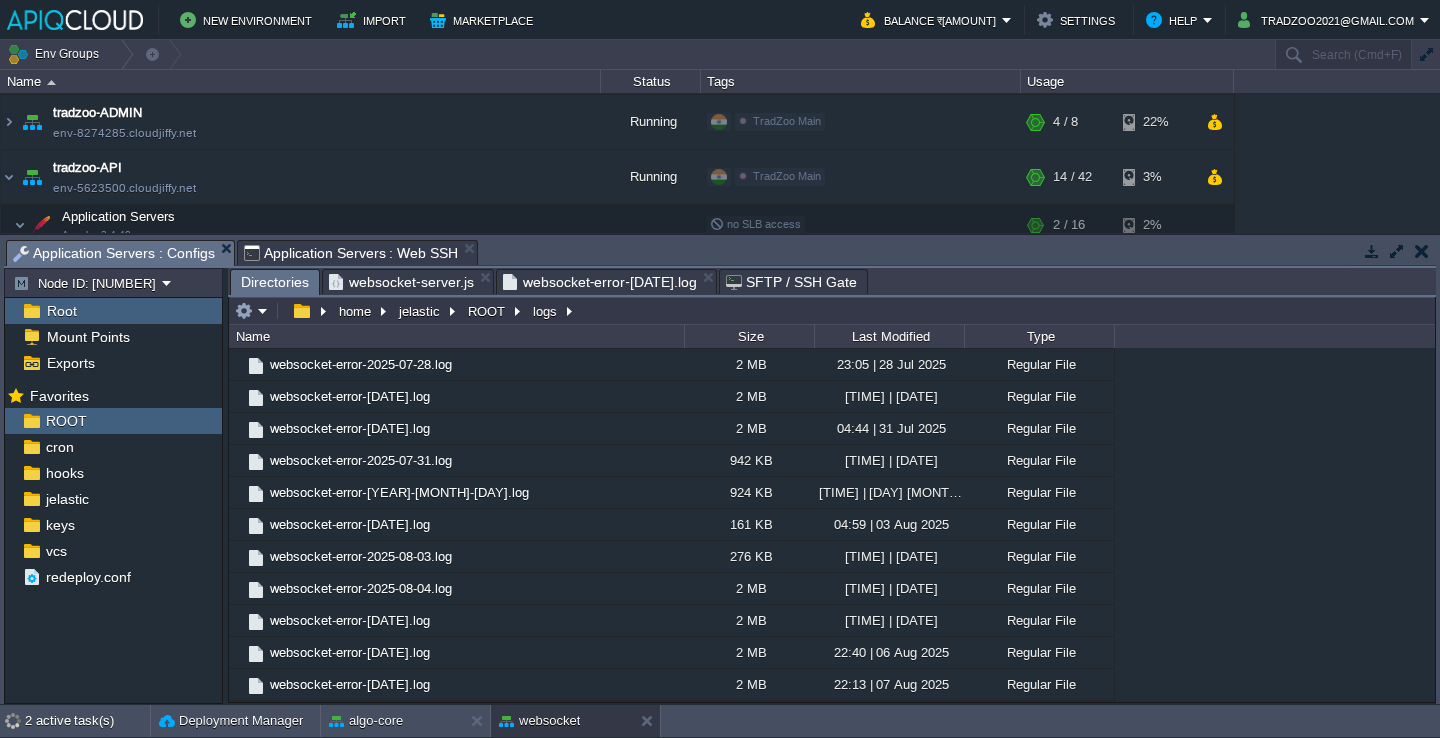 click at bounding box center (253, 311) 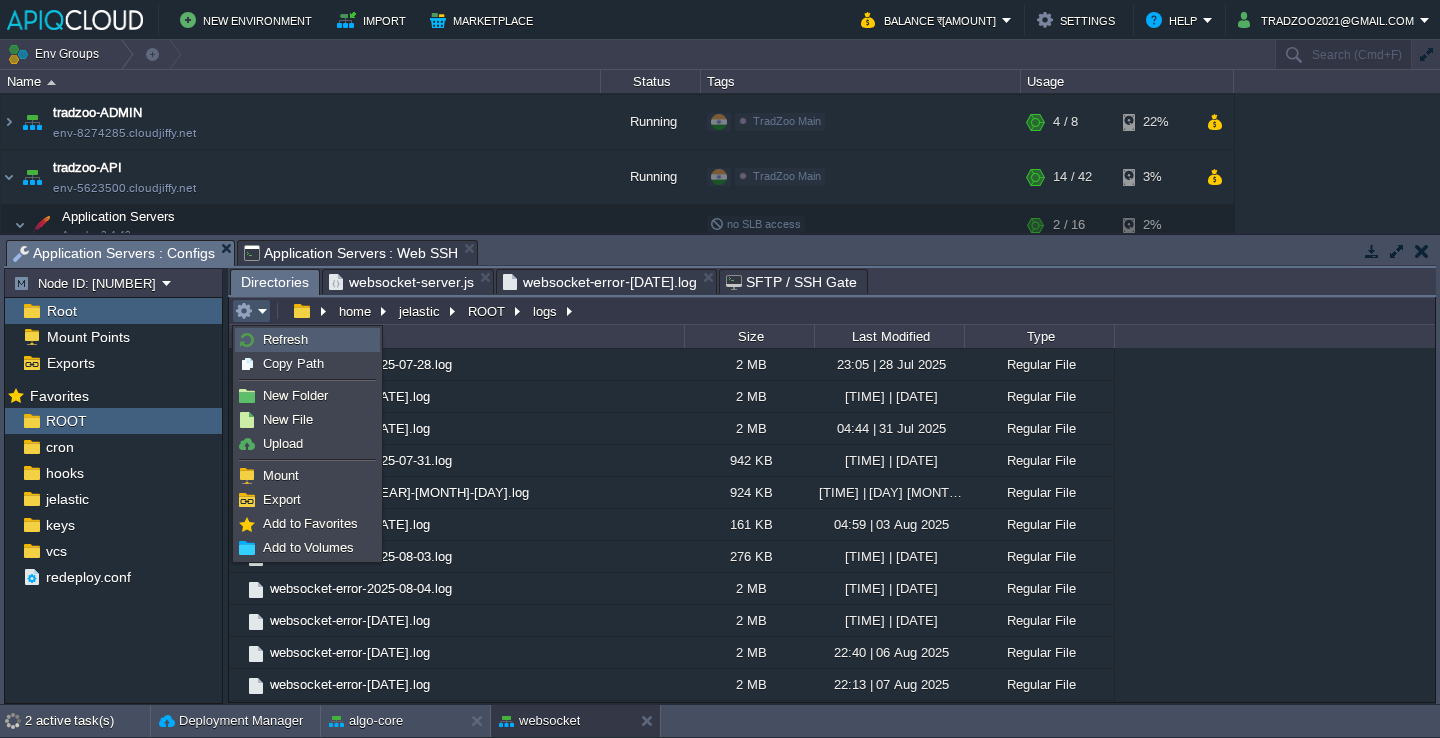 click on "Refresh" at bounding box center [285, 339] 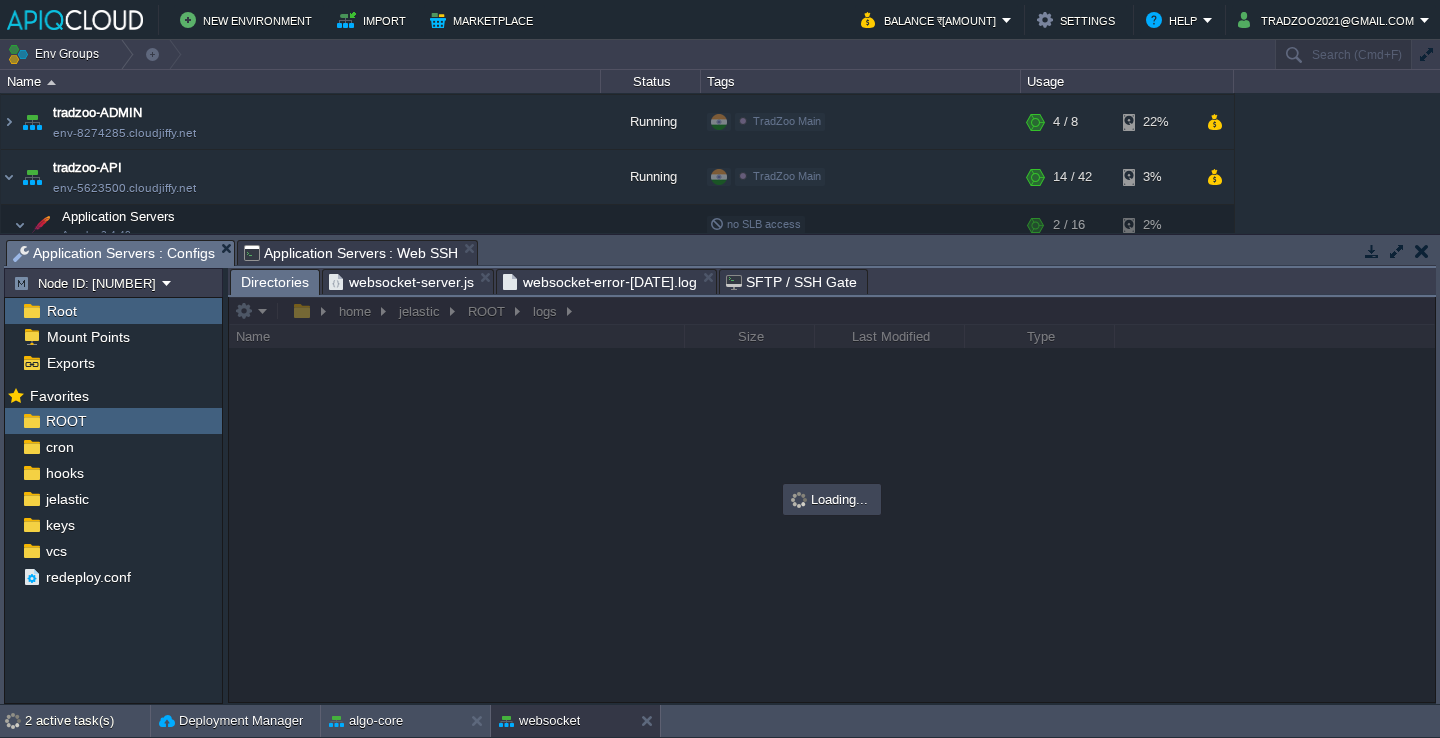 scroll, scrollTop: 0, scrollLeft: 0, axis: both 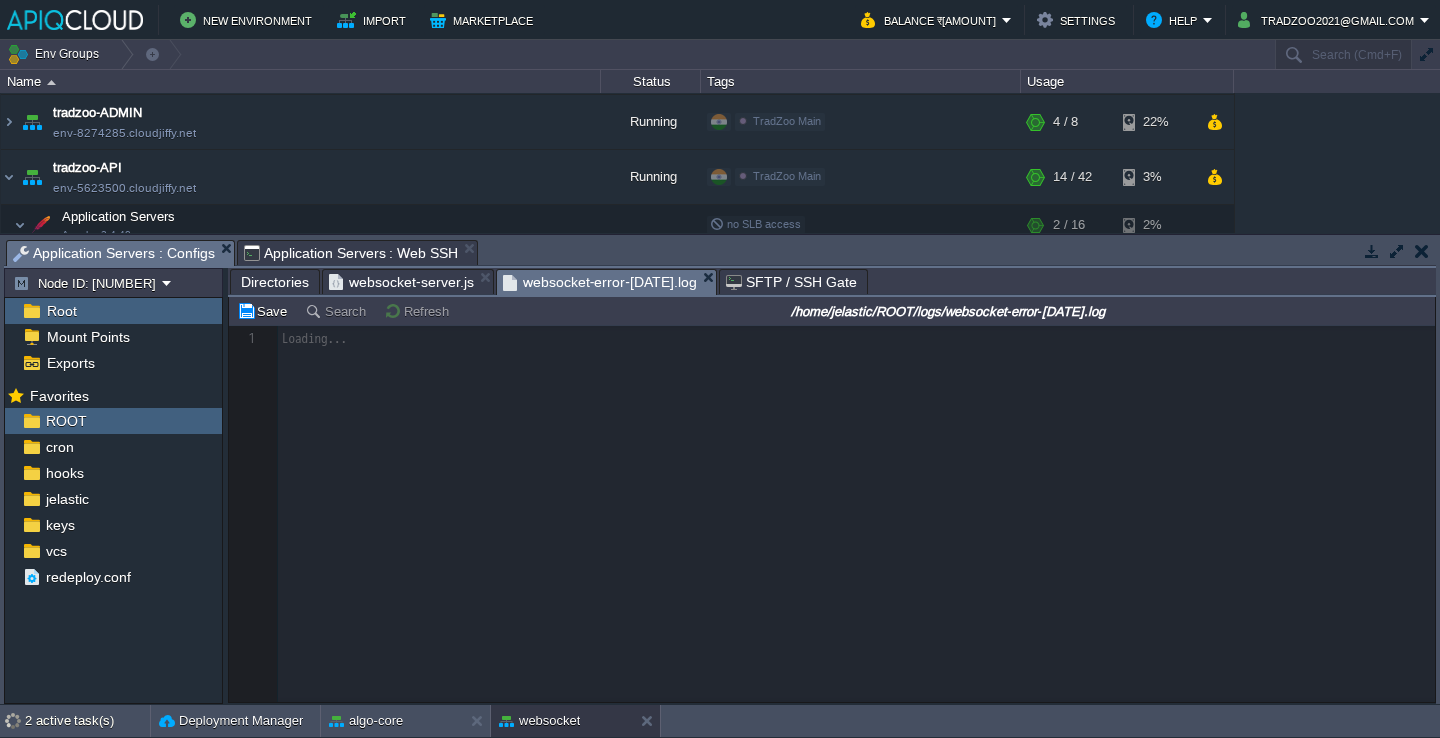 click on "websocket-error-[DATE].log" at bounding box center (600, 282) 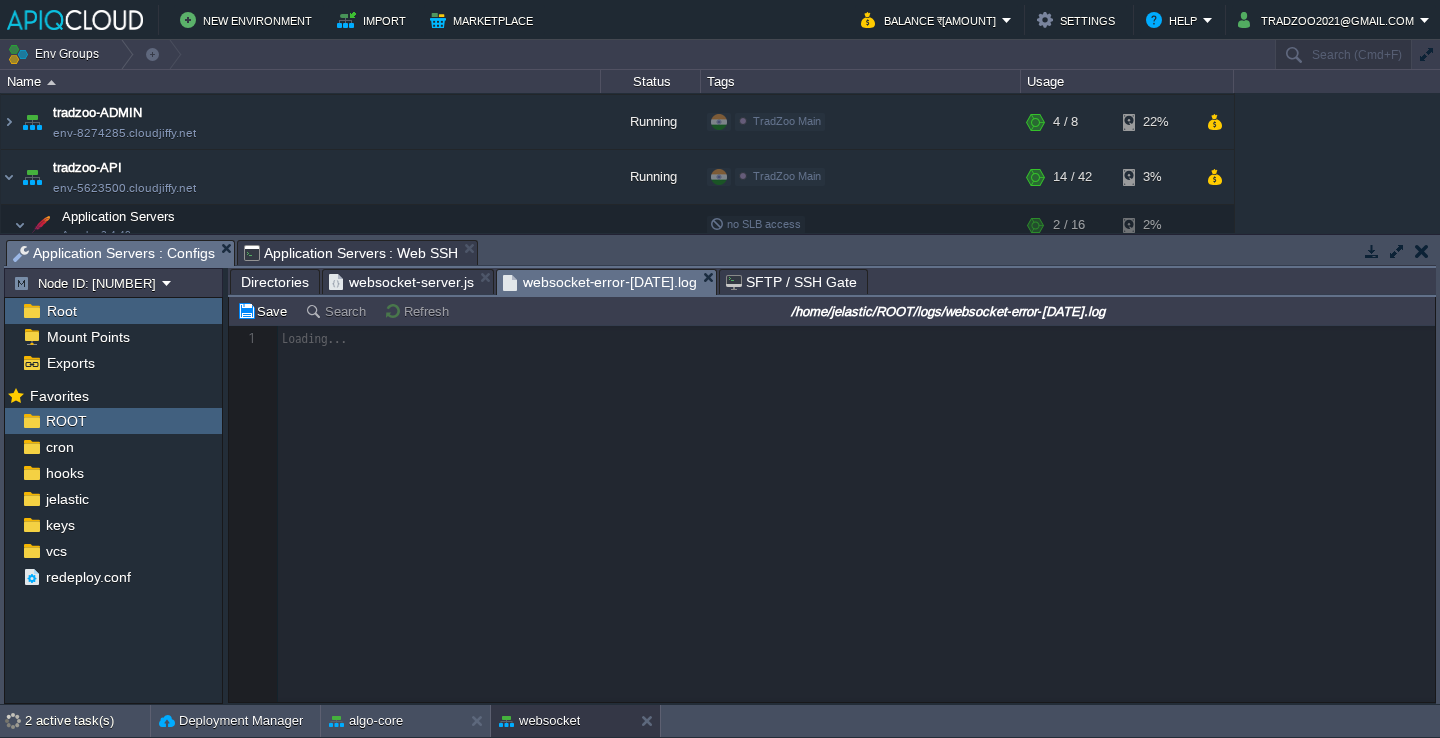 click on "Directories" at bounding box center (275, 282) 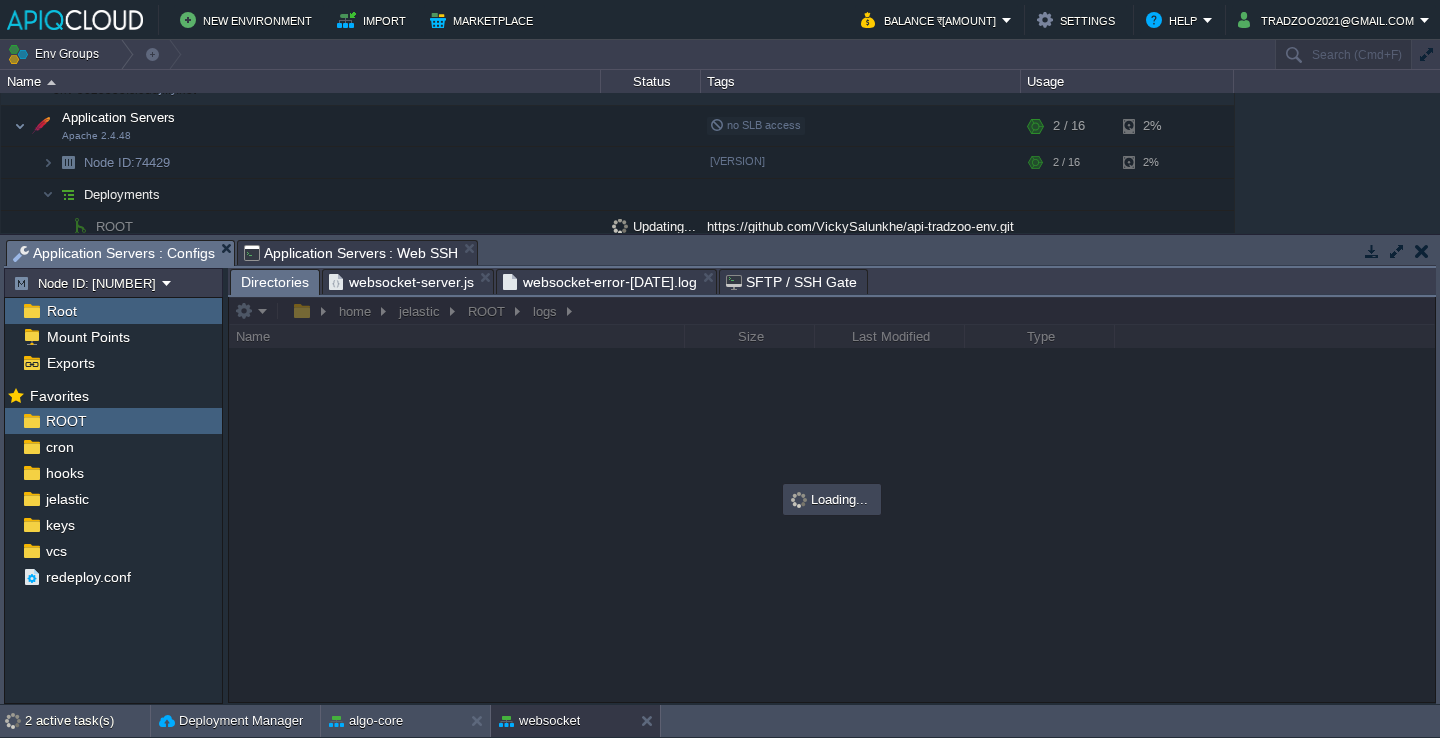 scroll, scrollTop: 789, scrollLeft: 0, axis: vertical 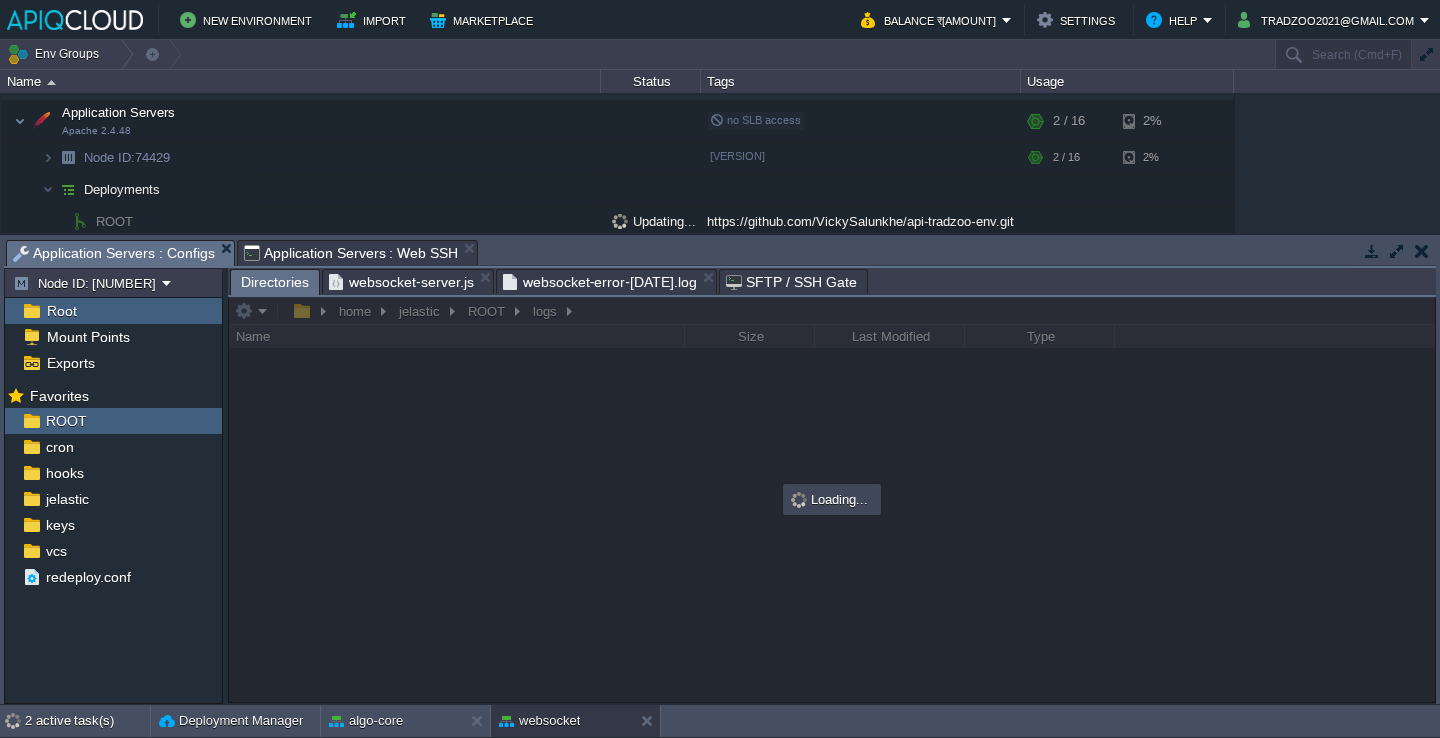 click on "websocket-error-[DATE].log" at bounding box center (600, 282) 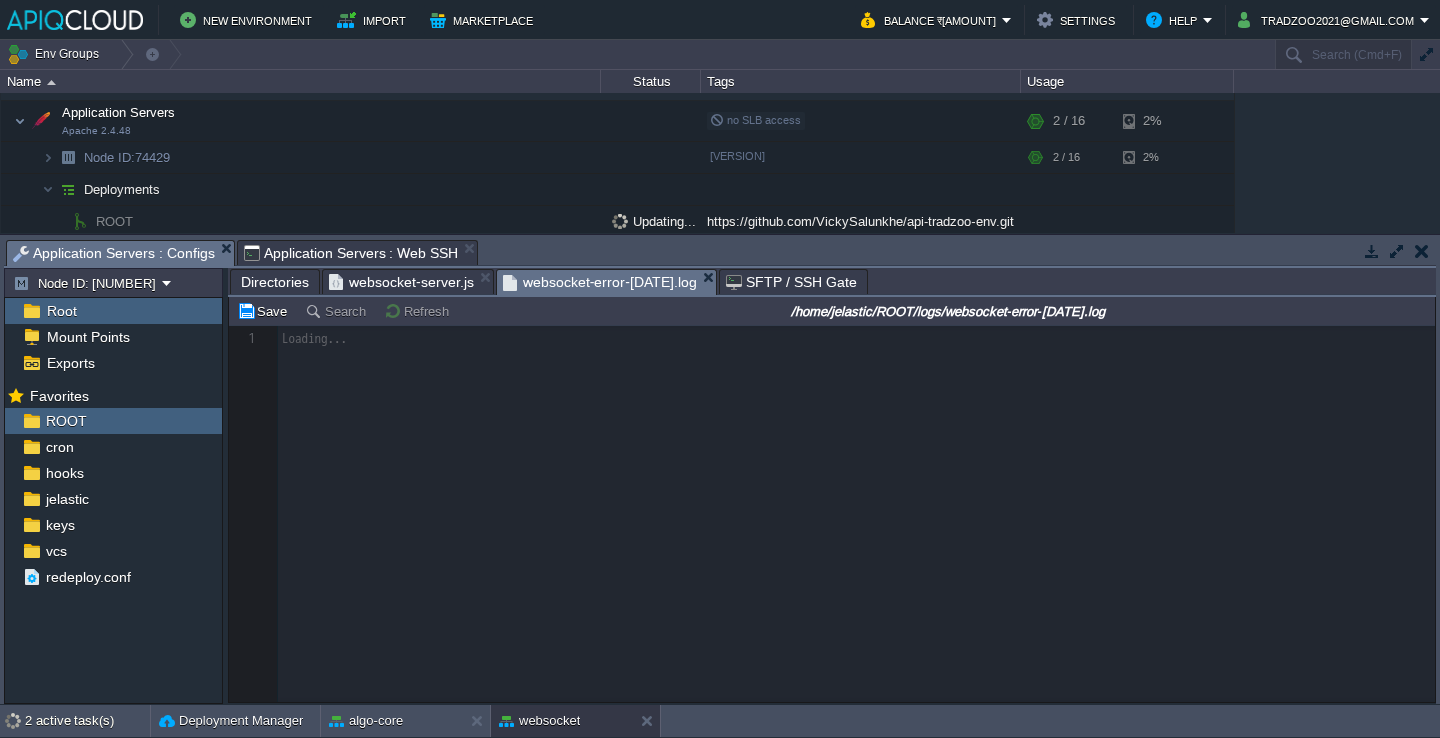 click on "Directories" at bounding box center [275, 282] 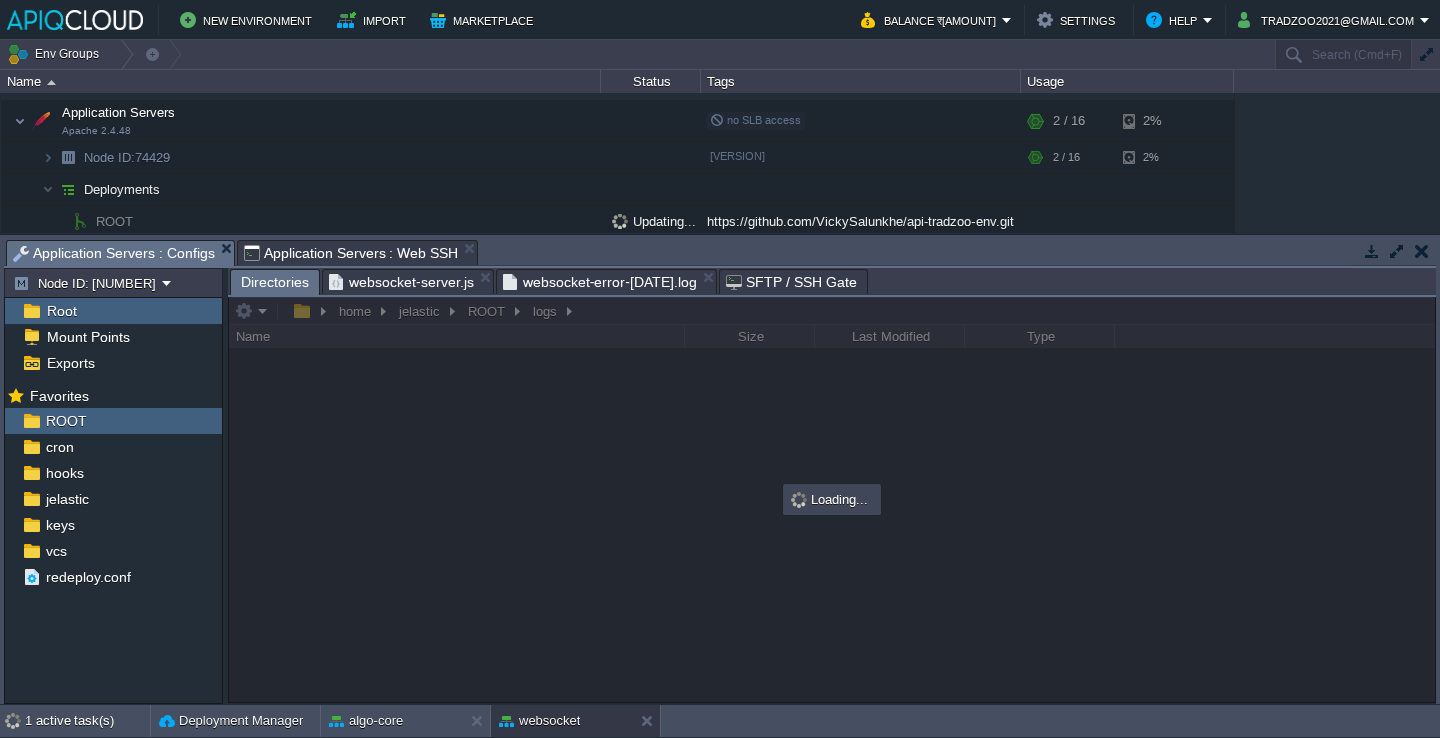 click at bounding box center (832, 499) 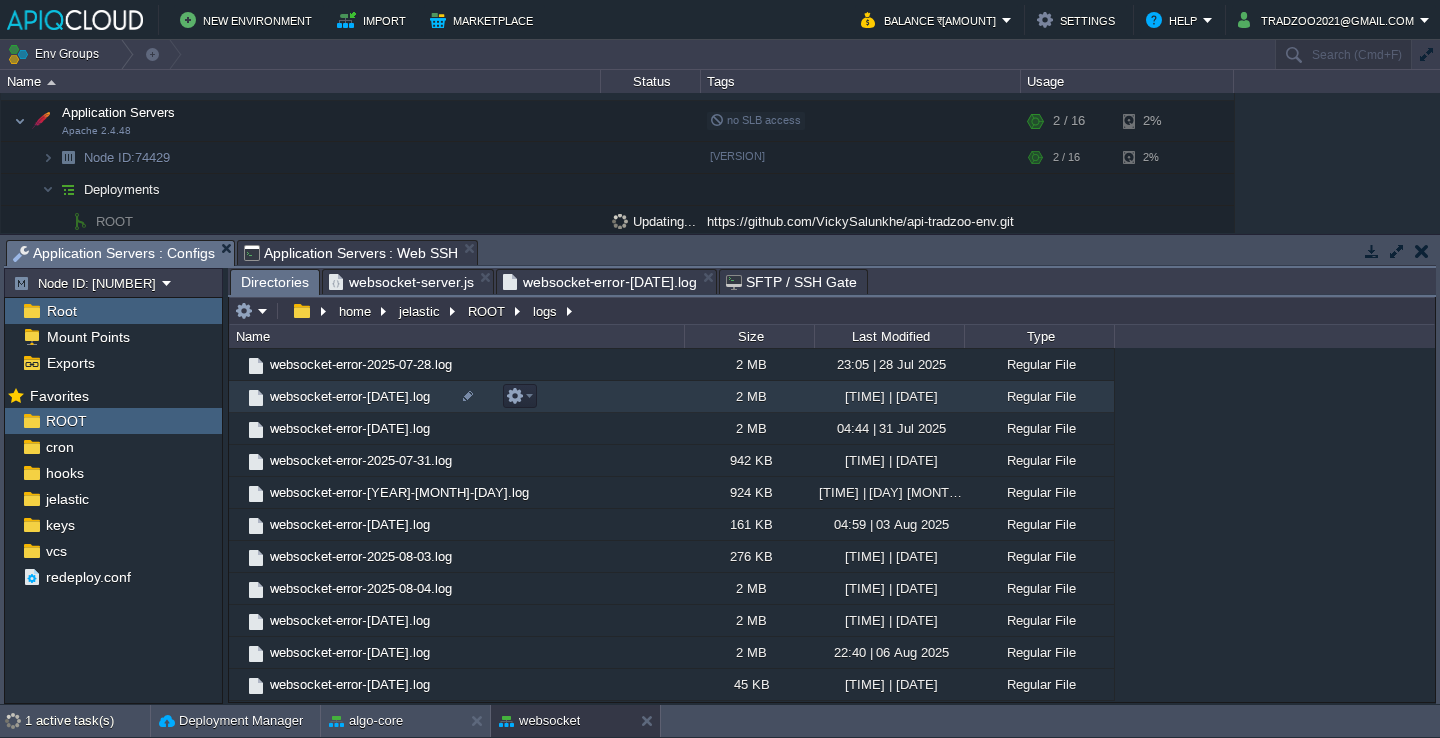 scroll, scrollTop: 0, scrollLeft: 0, axis: both 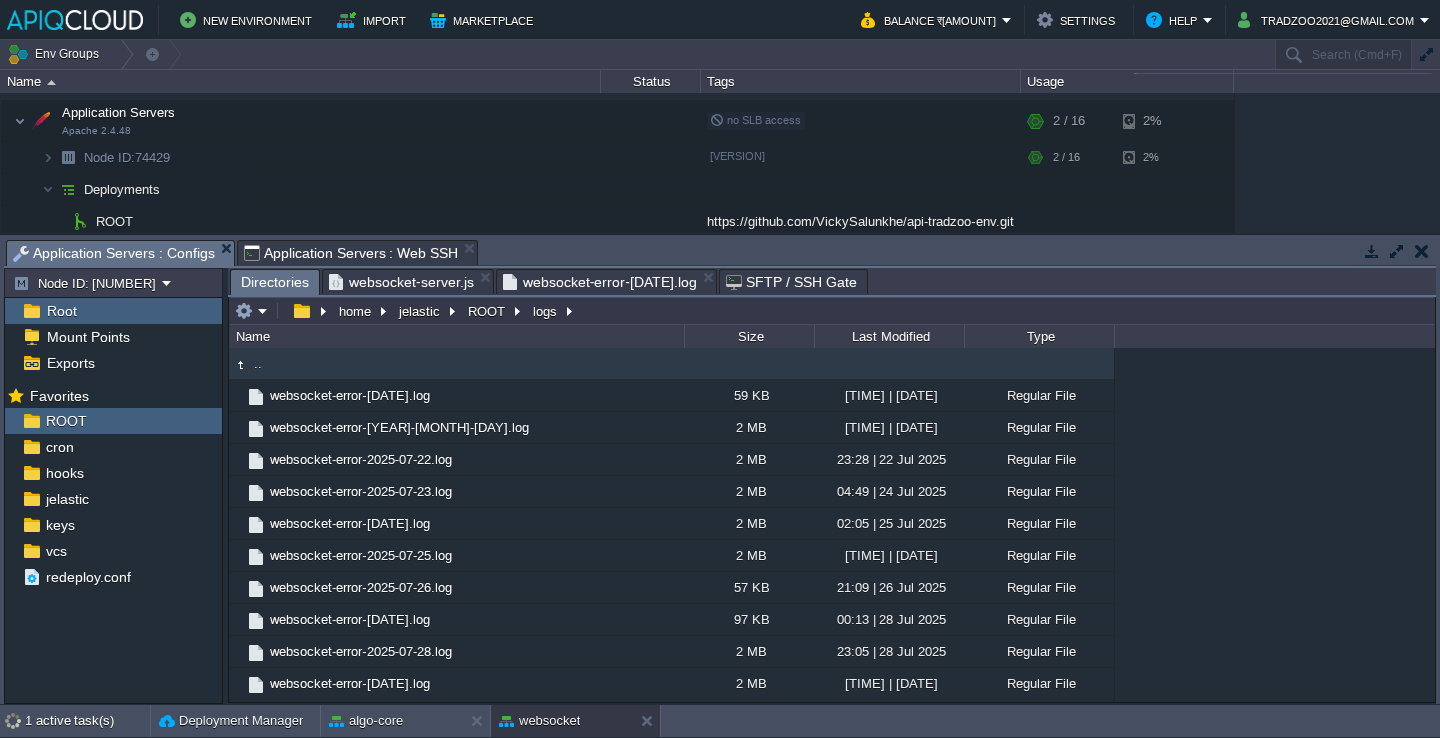 click on ".. websocket-error-[YEAR]-[MONTH]-[DAY].log [SIZE] [TIME]   |   [DAY] [MONTH] [YEAR] Regular File websocket-error-[YEAR]-[MONTH]-[DAY].log [SIZE] [TIME]   |   [DAY] [MONTH] [YEAR] Regular File websocket-error-[YEAR]-[MONTH]-[DAY].log [SIZE] [TIME]   |   [DAY] [MONTH] [YEAR] Regular File websocket-error-[YEAR]-[MONTH]-[DAY].log [SIZE] [TIME]   |   [DAY] [MONTH] [YEAR] Regular File websocket-error-[YEAR]-[MONTH]-[DAY].log [SIZE] [TIME]   |   [DAY] [MONTH] [YEAR] Regular File websocket-error-[YEAR]-[MONTH]-[DAY].log [SIZE] [TIME]   |   [DAY] [MONTH] [YEAR] Regular File websocket-error-[YEAR]-[MONTH]-[DAY].log [SIZE] [TIME]   |   [DAY] [MONTH] [YEAR] Regular File websocket-error-[YEAR]-[MONTH]-[DAY].log [SIZE] [TIME]   |   [DAY] [MONTH] [YEAR] Regular File websocket-error-[YEAR]-[MONTH]-[DAY].log [SIZE] [TIME]   |   [DAY] [MONTH] [YEAR] Regular File websocket-error-[YEAR]-[MONTH]-[DAY].log [SIZE] [TIME]   |   [DAY] [MONTH] [YEAR] Regular File websocket-error-[YEAR]-[MONTH]-[DAY].log [SIZE] [TIME]   |   [DAY] [MONTH] [YEAR] Regular File websocket-error-[YEAR]-[MONTH]-[DAY].log [SIZE] Regular File" at bounding box center [832, 524] 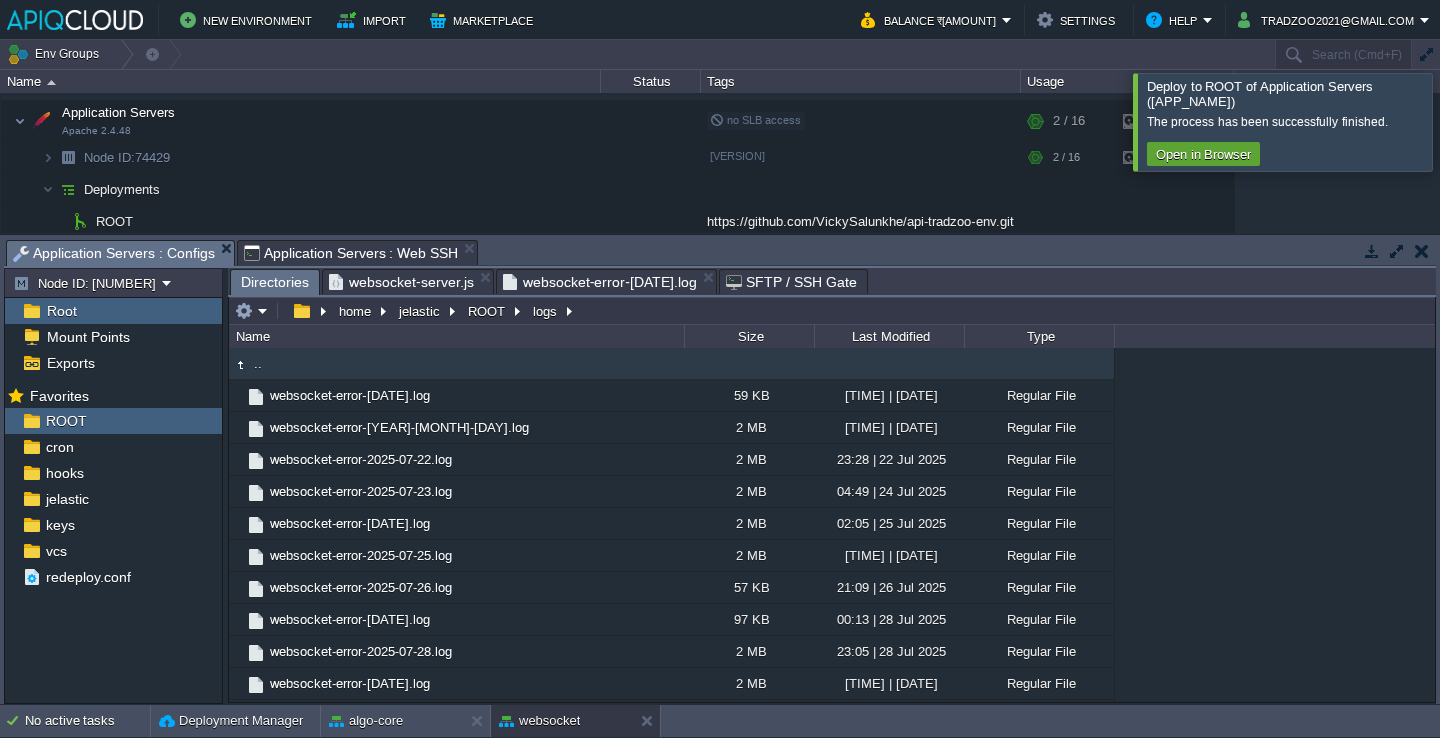 click at bounding box center [1464, 121] 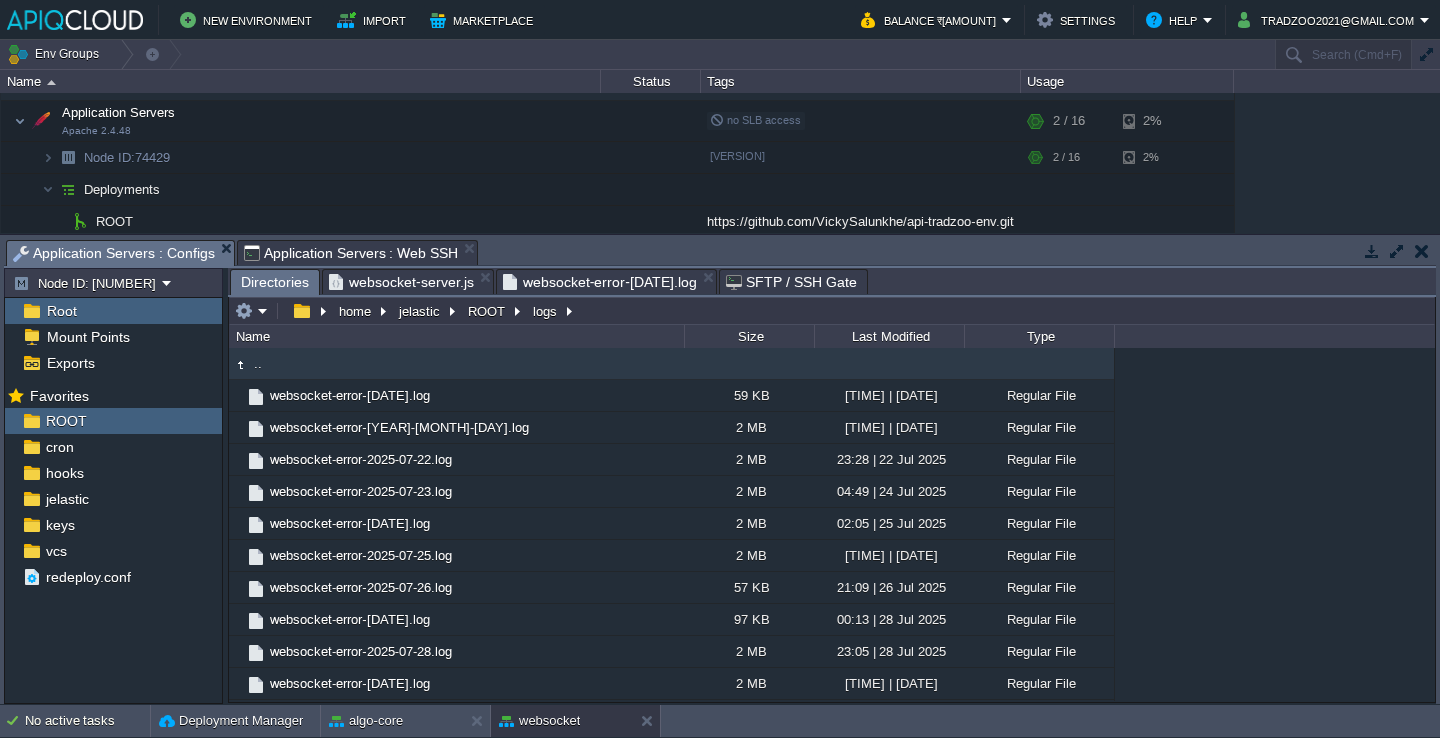 type 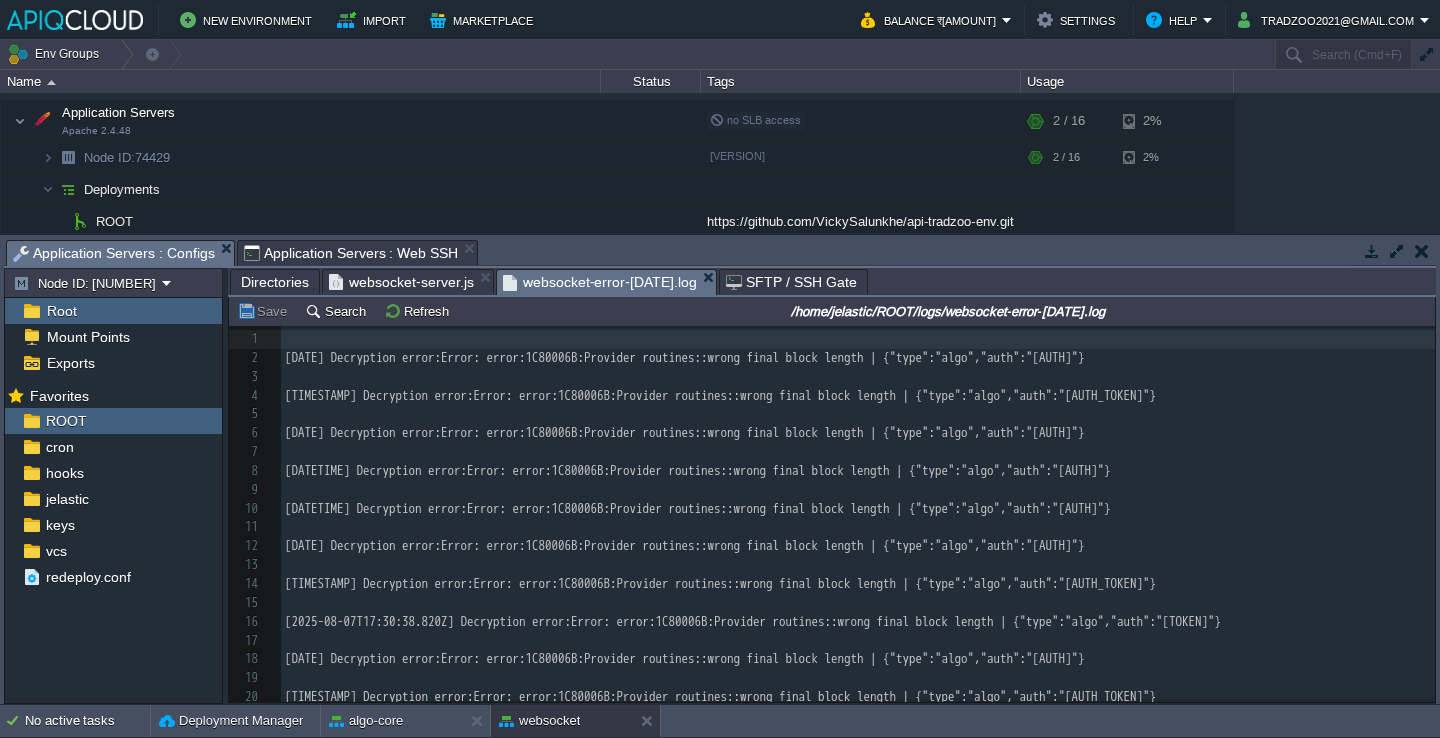 scroll, scrollTop: 1453, scrollLeft: 0, axis: vertical 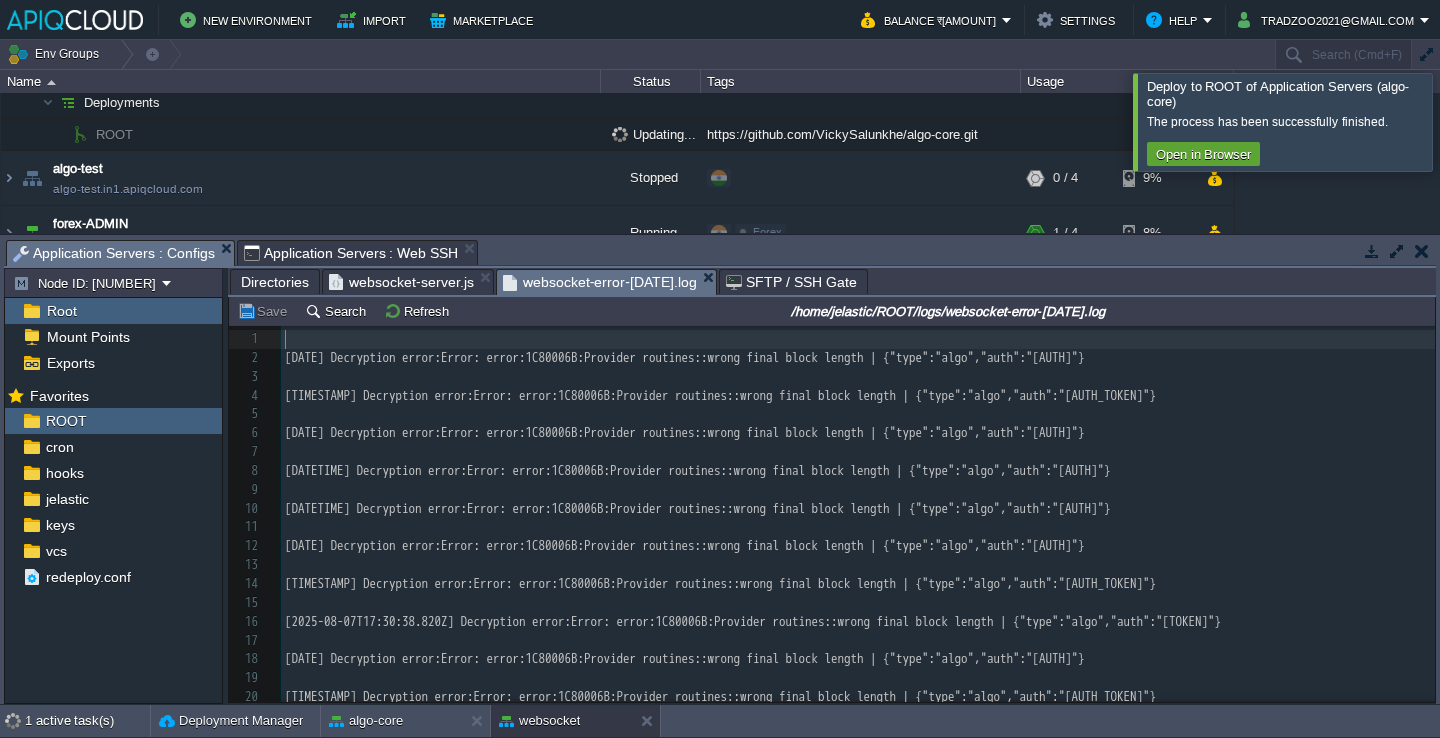 click at bounding box center (1464, 121) 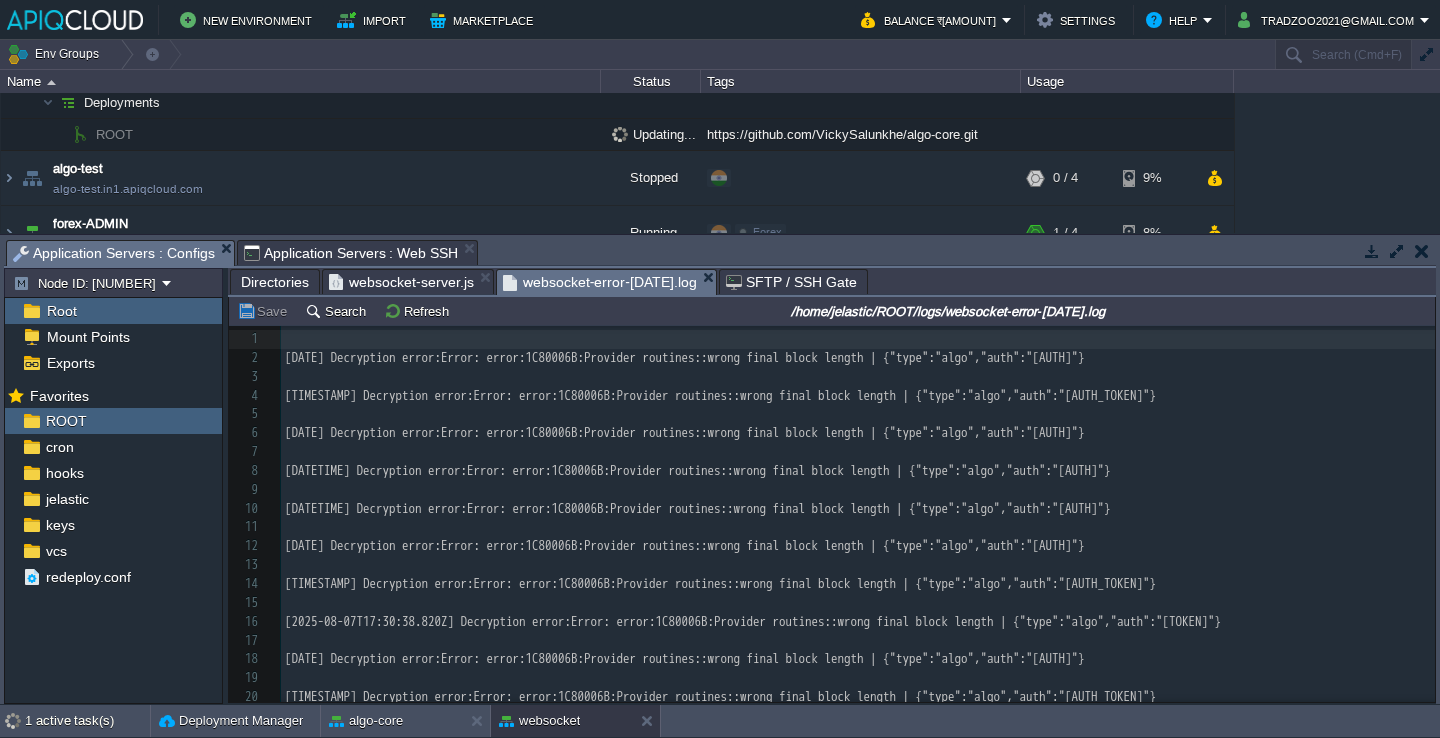 scroll, scrollTop: 966, scrollLeft: 0, axis: vertical 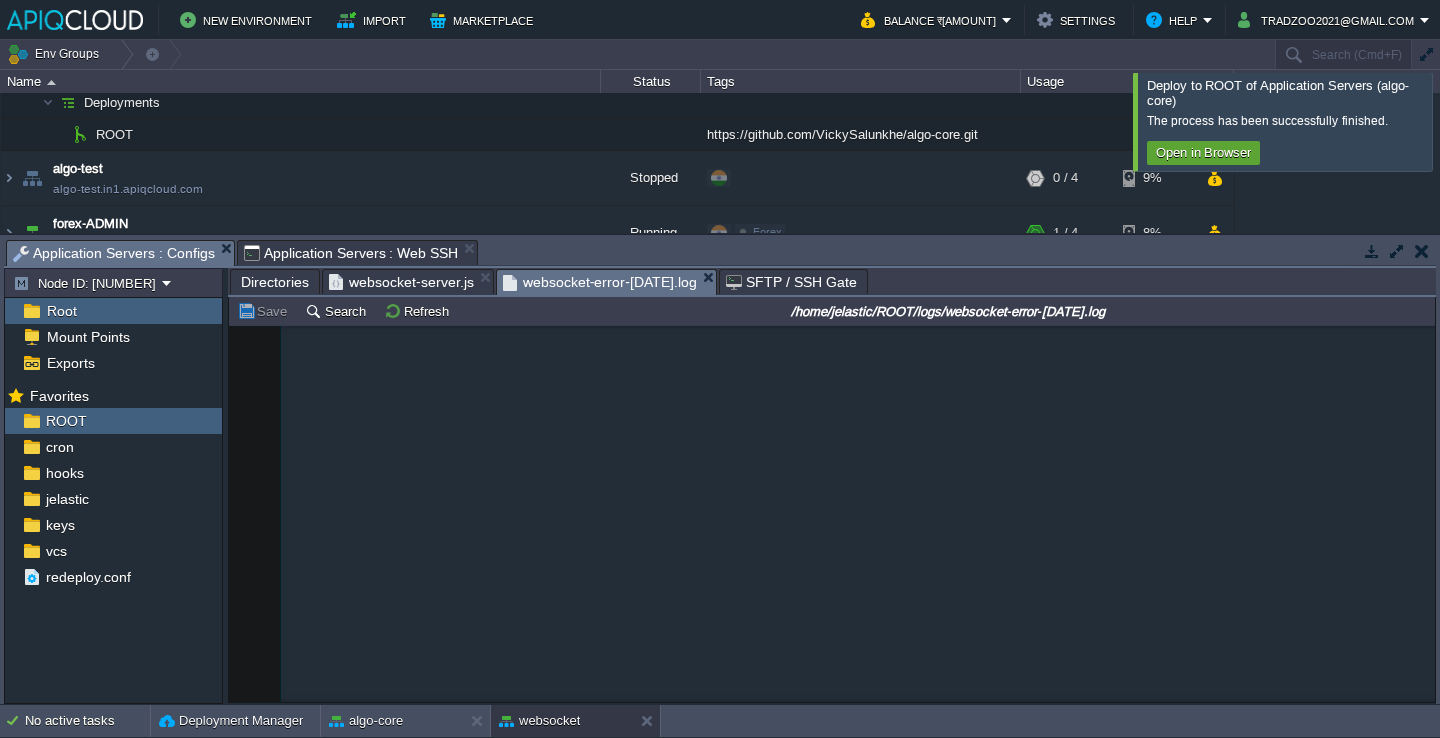 click on "websocket-server.js" at bounding box center [401, 282] 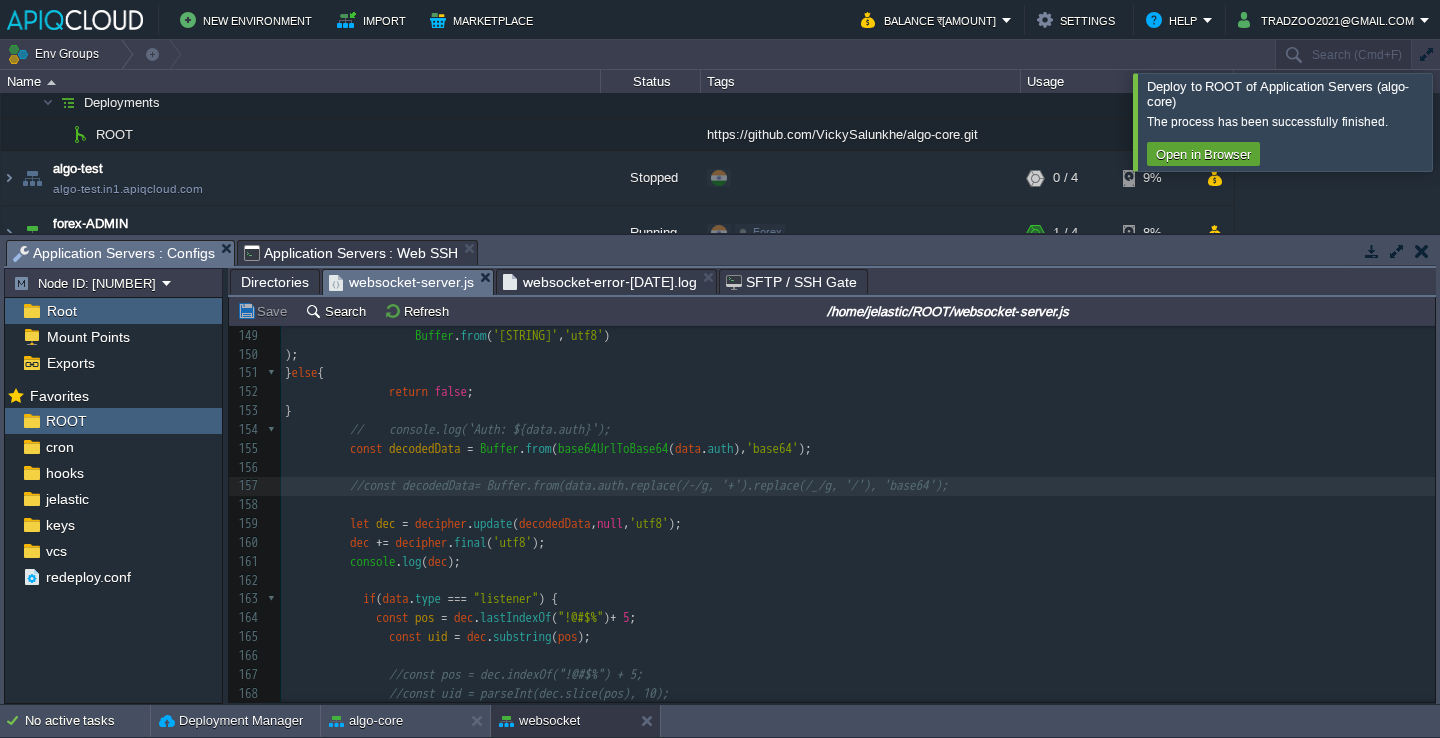 scroll, scrollTop: 2121, scrollLeft: 0, axis: vertical 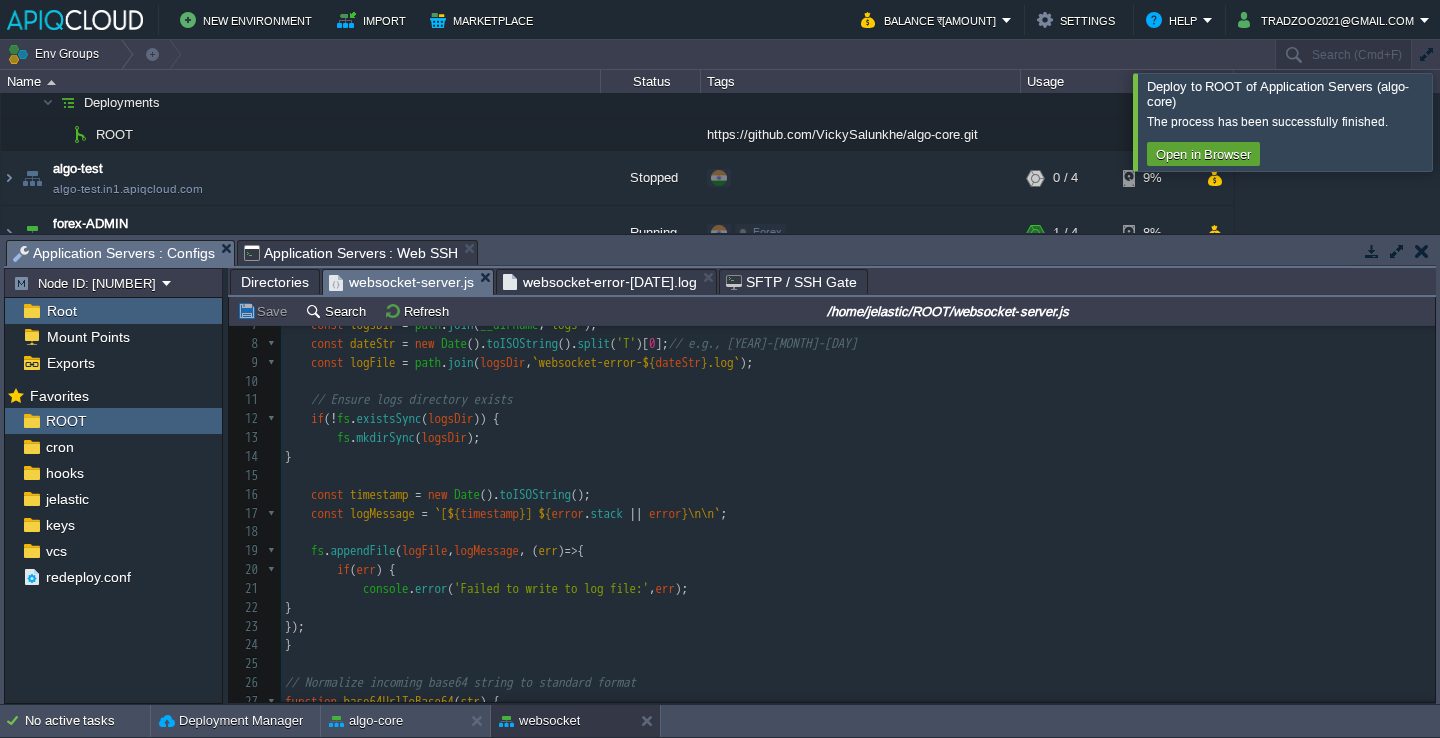 click on "xxxxxxxxxx            //const decodedData= Buffer.from(data.auth.replace(/-/g, '+').replace(/_/g, '/'), 'base64');   1 const   WebSocket   =   require ( 'ws' );   2 const   crypto   =   require ( 'crypto' );   3 const   fs   =   require ( 'fs' );   4 const   path   =   require ( 'path' );   5 ​ 6 function   logErrorToFile ( error ) { 7      const   logsDir   =   path . join ( __dirname ,  'logs' ); 8      const   dateStr   =   new   Date (). toISOString (). split ( 'T' )[ 0 ];  // e.g., 2025-07-19 9      const   logFile   =   path . join ( logsDir ,  `websocket-error-${ dateStr }.log` ); 10 ​ 11      // Ensure logs directory exists 12      if  ( ! fs . existsSync ( logsDir )) { 13          fs . mkdirSync ( logsDir ); 14     } 15 ​ 16      const   timestamp   =   new   Date (). toISOString (); 17      const   logMessage   =   `[${ timestamp }] ${ error . stack   ||   error }\n\n` ; 18 ​ 19      fs . appendFile ( logFile ,  logMessage , ( err )  =>  { 20          if  ( err ) { 21 console . (" at bounding box center (858, 598) 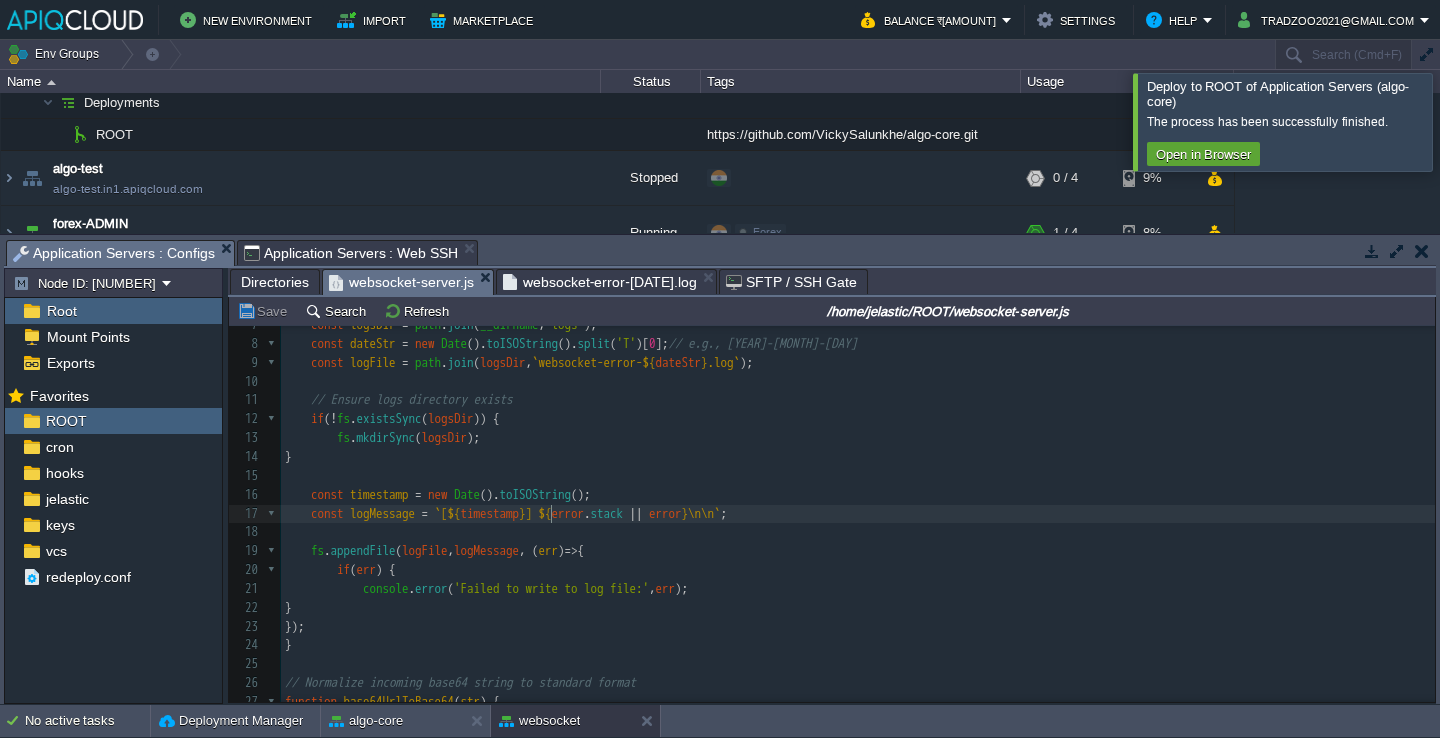 click on "xxxxxxxxxx            //const decodedData= Buffer.from(data.auth.replace(/-/g, '+').replace(/_/g, '/'), 'base64');   1 const   WebSocket   =   require ( 'ws' );   2 const   crypto   =   require ( 'crypto' );   3 const   fs   =   require ( 'fs' );   4 const   path   =   require ( 'path' );   5 ​ 6 function   logErrorToFile ( error ) { 7      const   logsDir   =   path . join ( __dirname ,  'logs' ); 8      const   dateStr   =   new   Date (). toISOString (). split ( 'T' )[ 0 ];  // e.g., 2025-07-19 9      const   logFile   =   path . join ( logsDir ,  `websocket-error-${ dateStr }.log` ); 10 ​ 11      // Ensure logs directory exists 12      if  ( ! fs . existsSync ( logsDir )) { 13          fs . mkdirSync ( logsDir ); 14     } 15 ​ 16      const   timestamp   =   new   Date (). toISOString (); 17      const   logMessage   =   `[${ timestamp }] ${ error . stack   ||   error }\n\n` ; 18 ​ 19      fs . appendFile ( logFile ,  logMessage , ( err )  =>  { 20          if  ( err ) { 21 console . (" at bounding box center [858, 598] 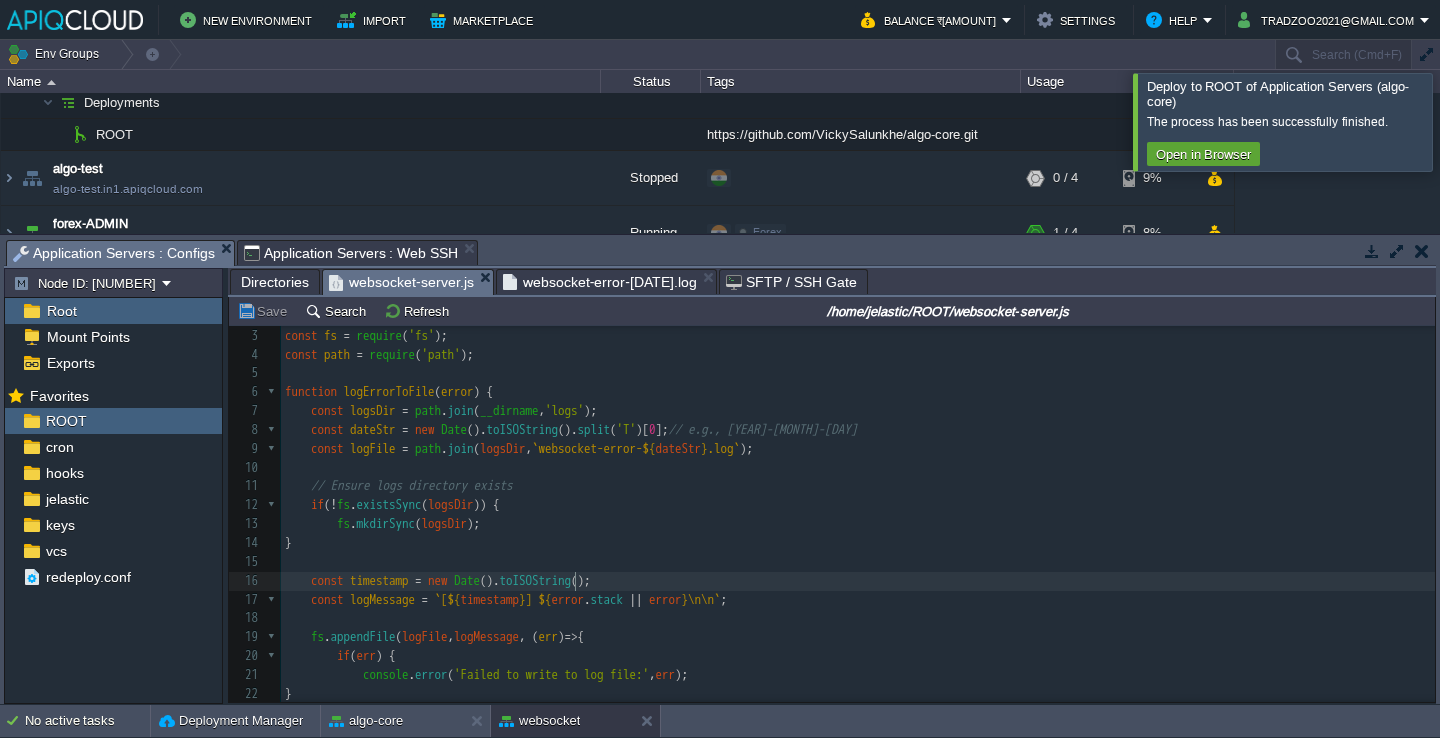 click on "toISOString" at bounding box center [536, 580] 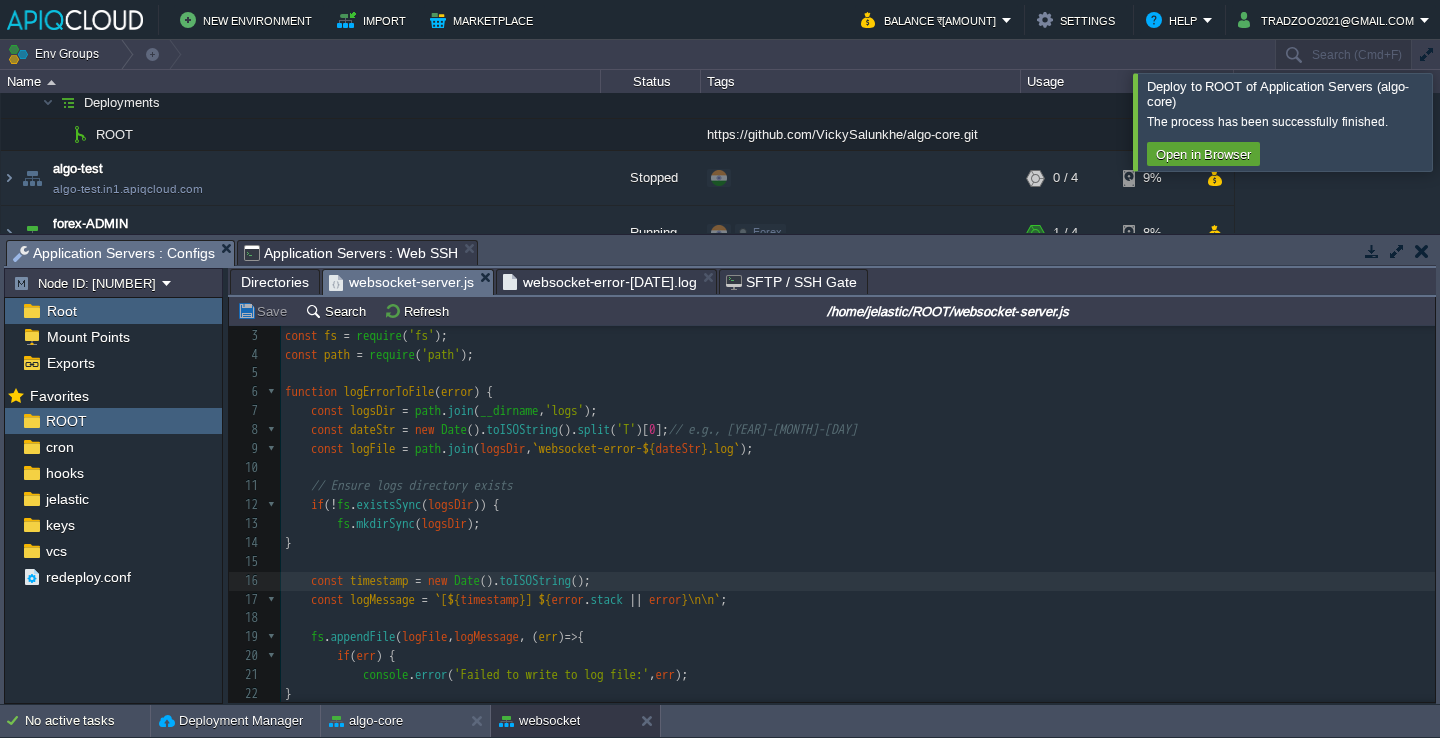 type on "Date().toISOString()" 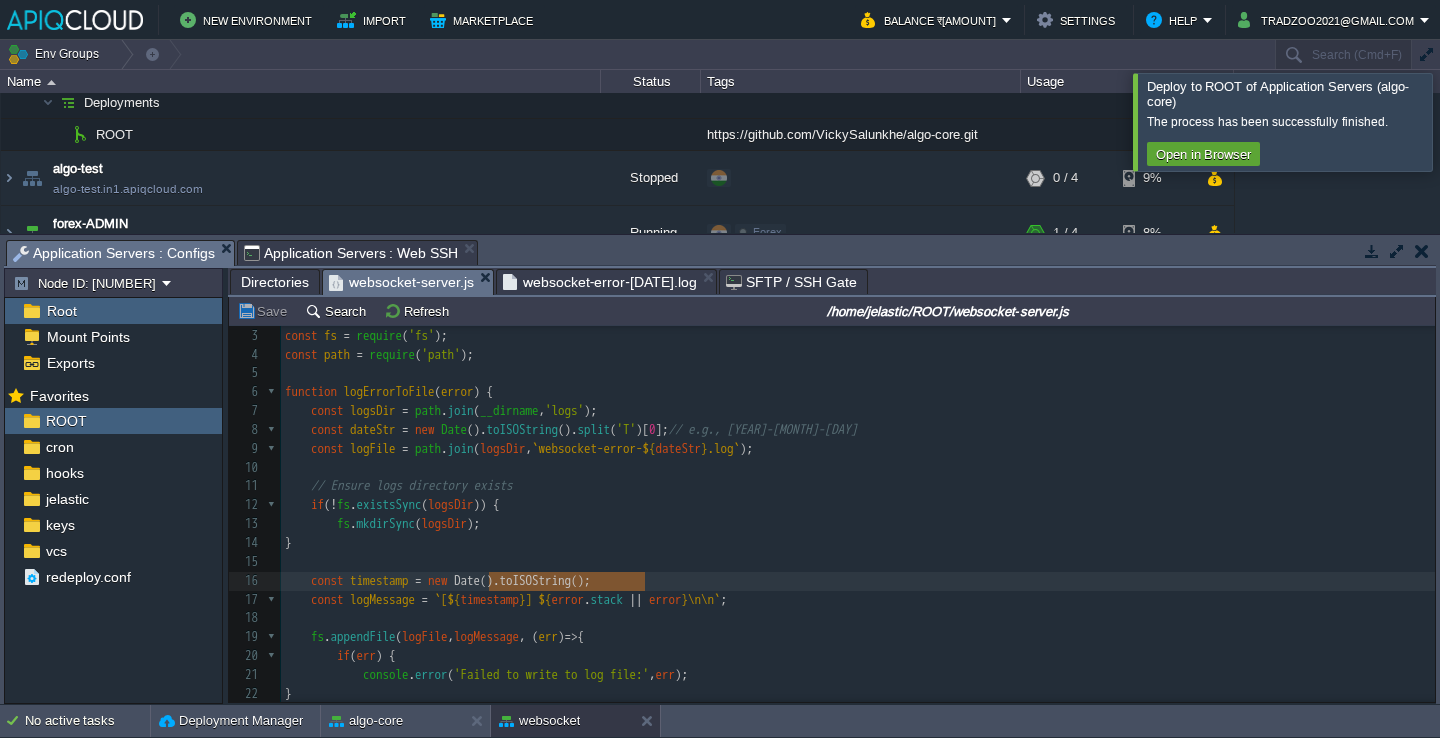 scroll, scrollTop: 68, scrollLeft: 0, axis: vertical 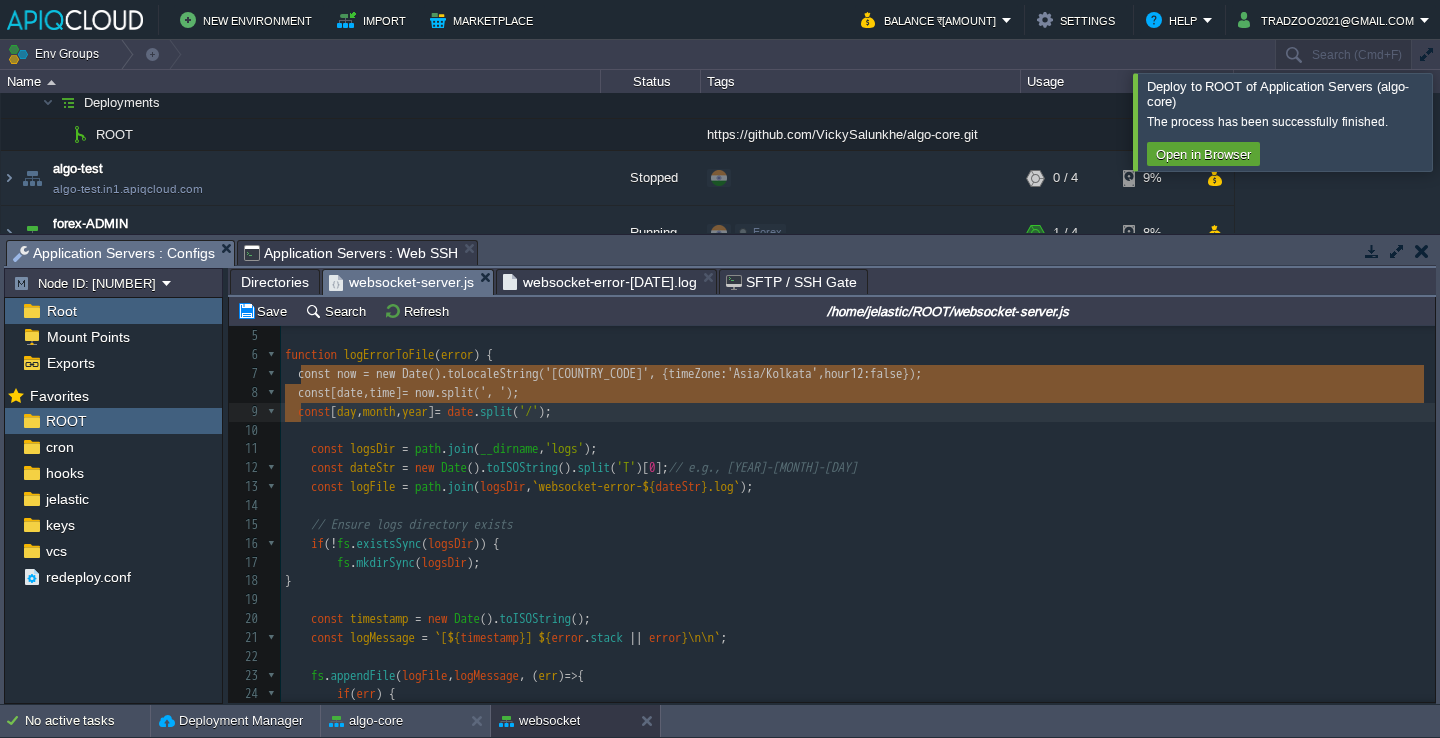 type on "const now = new Date().toLocaleString('en-GB', { timeZone: '[TIMEZONE]', hour12: false });
const [date, time] = now.split(', ');" 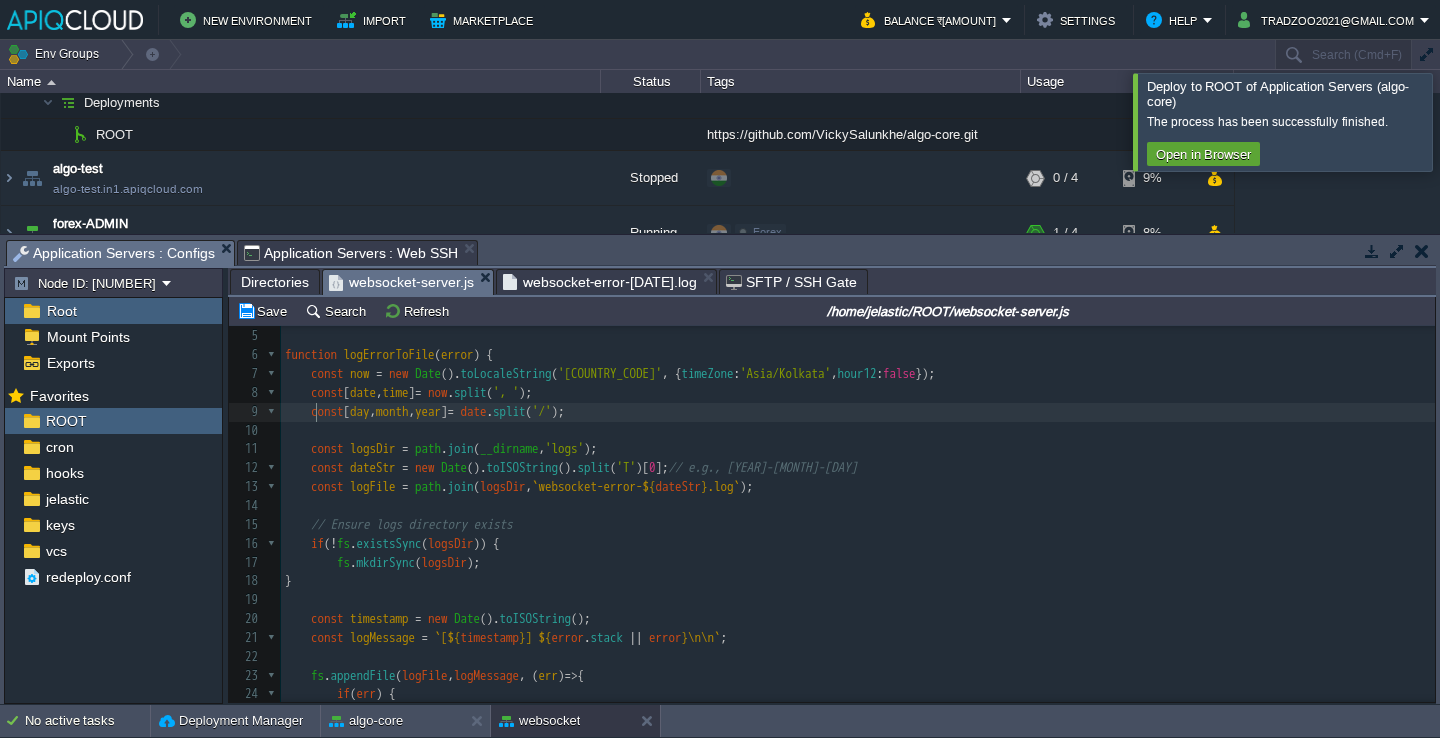 click on "dateStr" at bounding box center (373, 467) 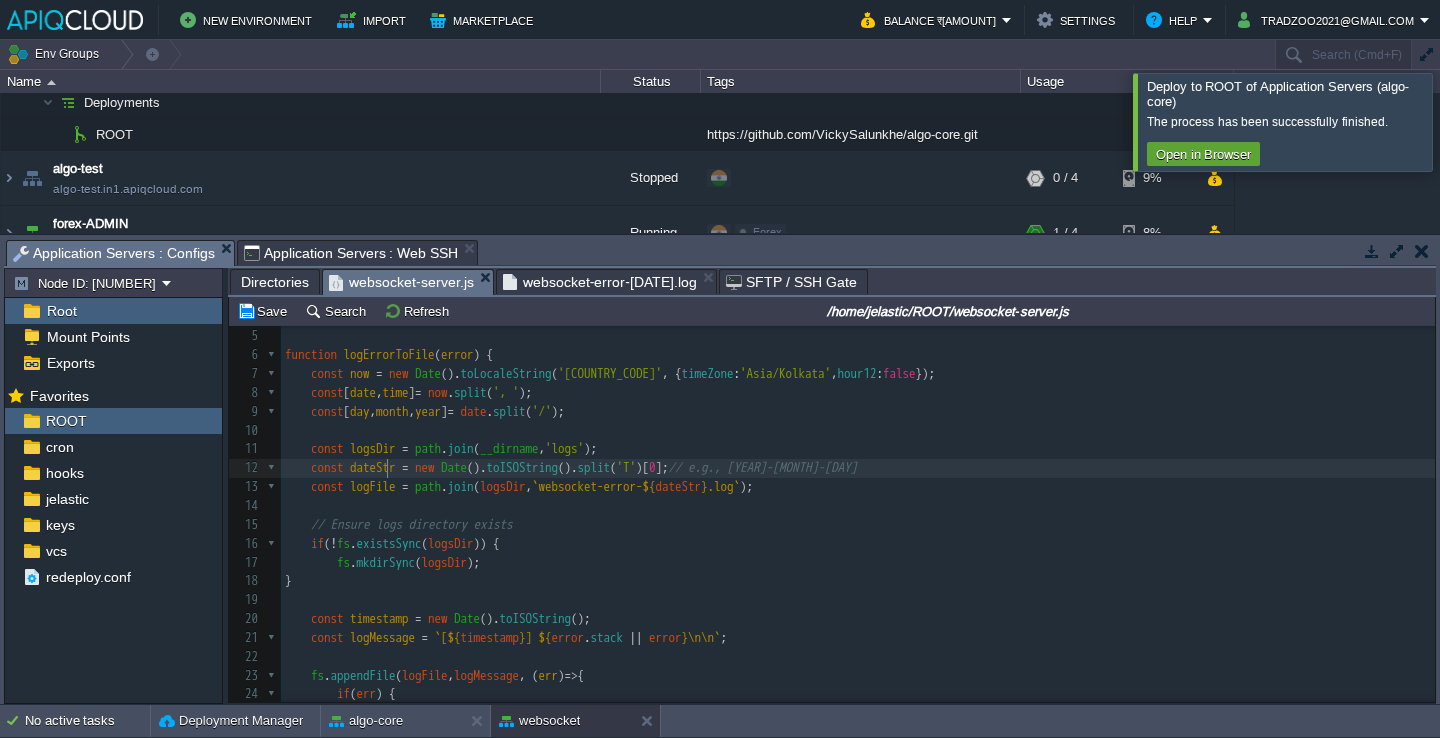 type on "dateStr" 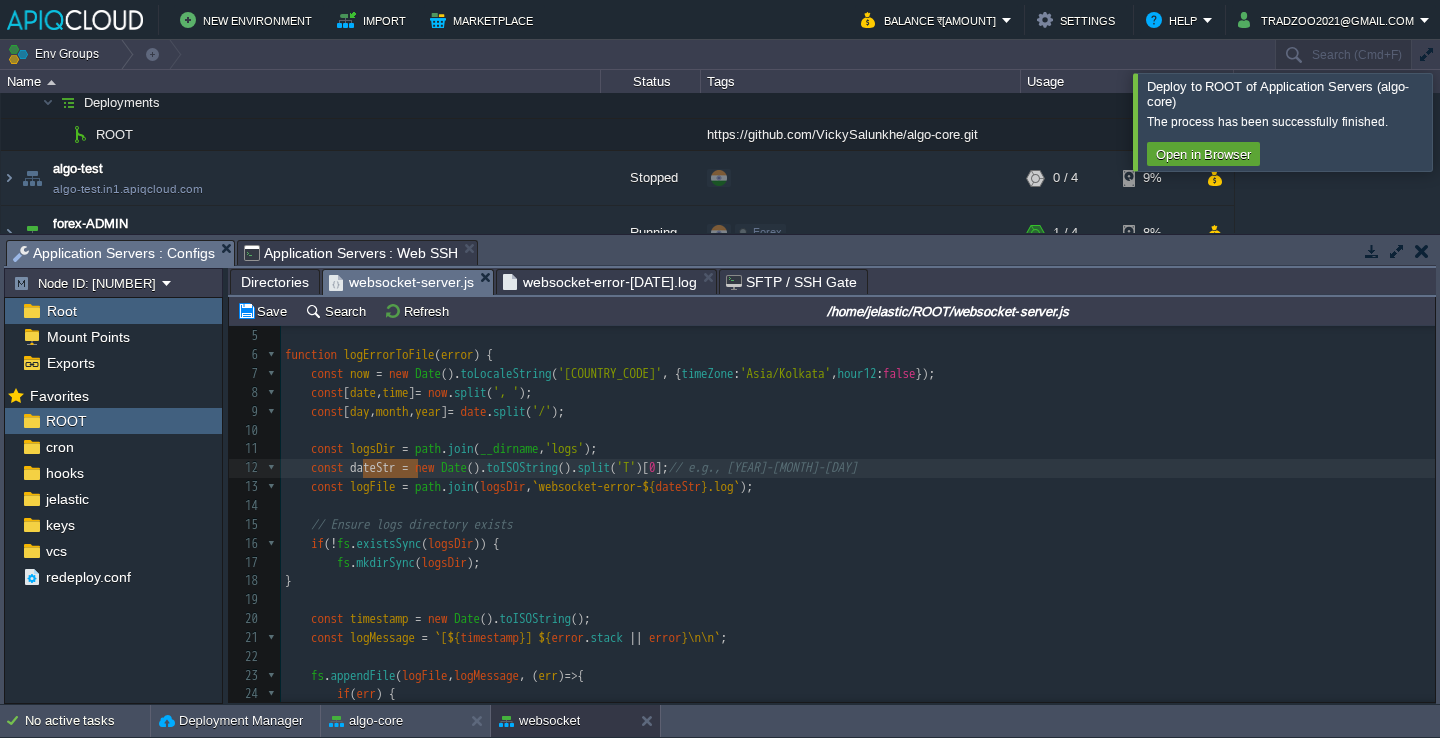 click at bounding box center [858, 431] 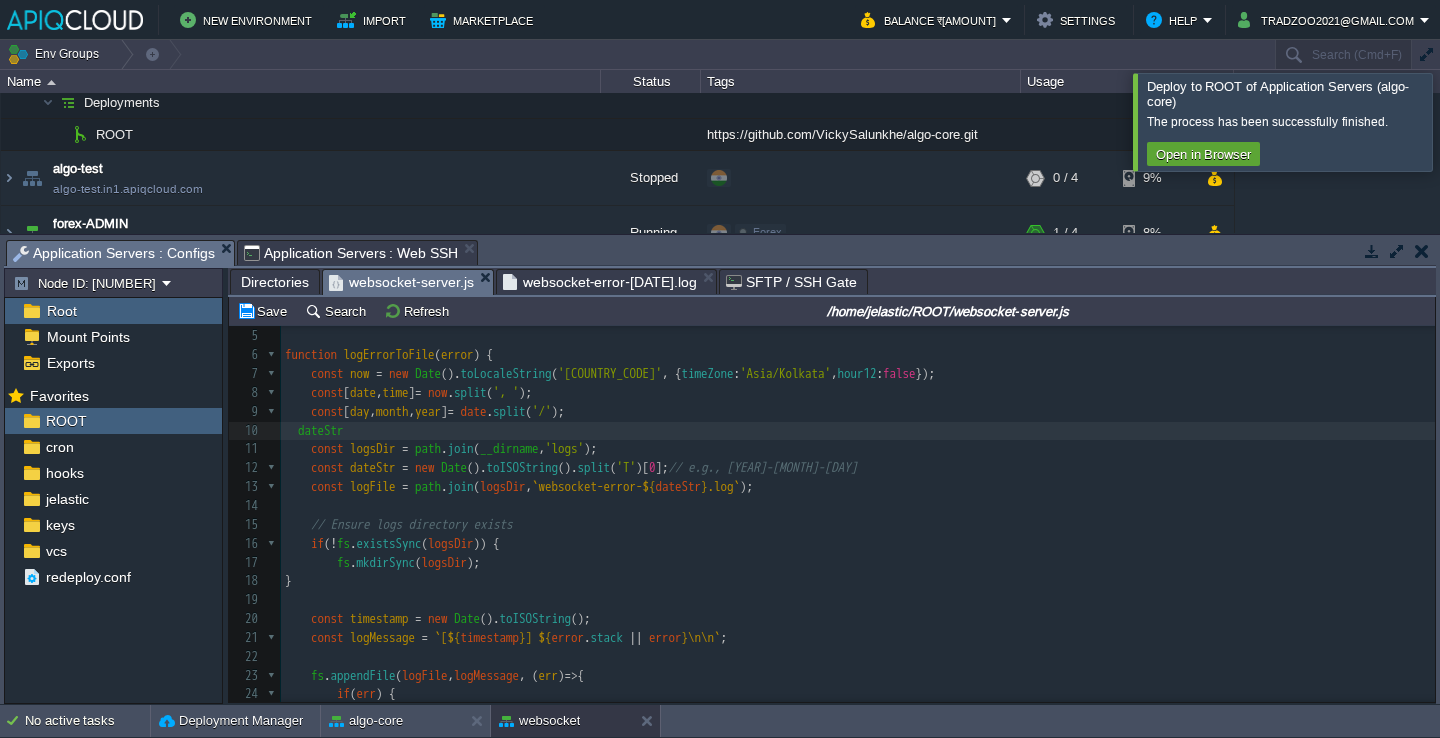 scroll, scrollTop: 6, scrollLeft: 6, axis: both 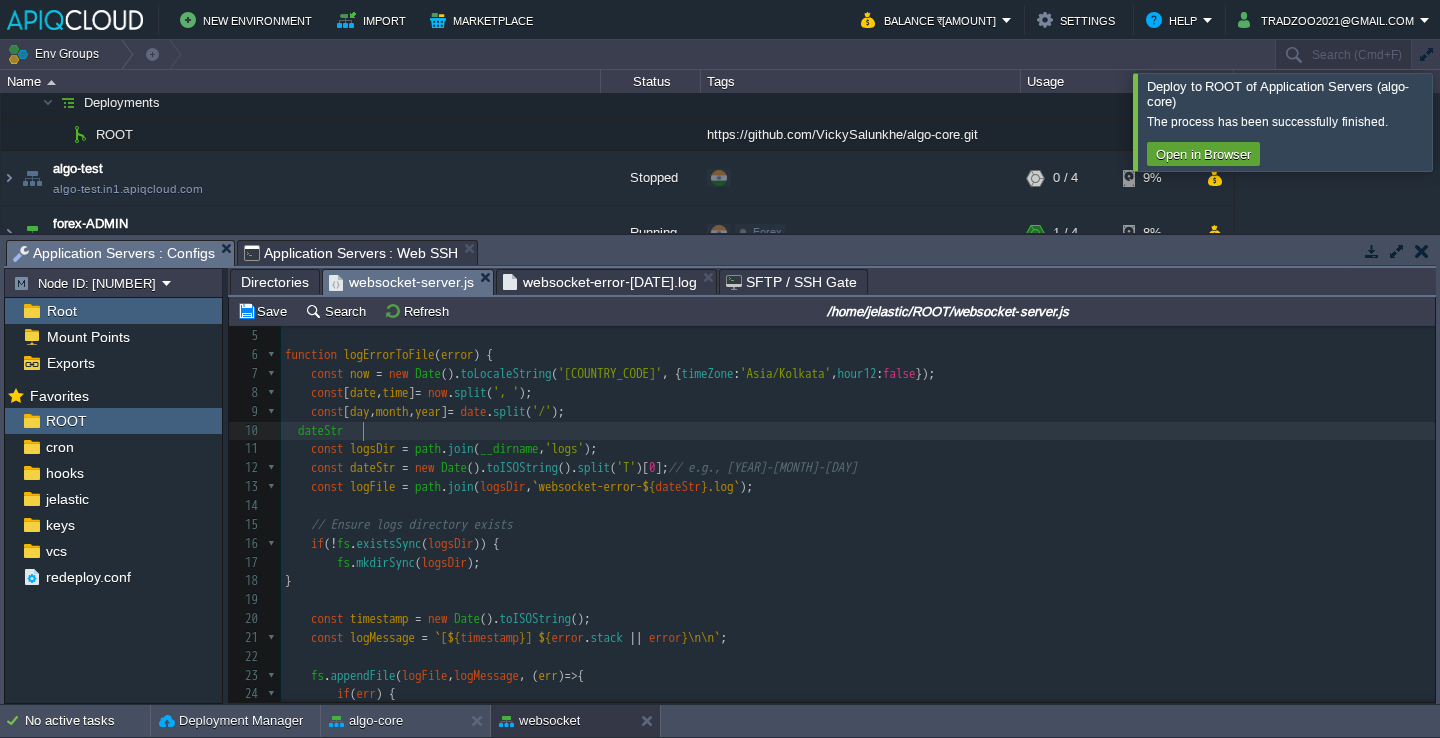 paste 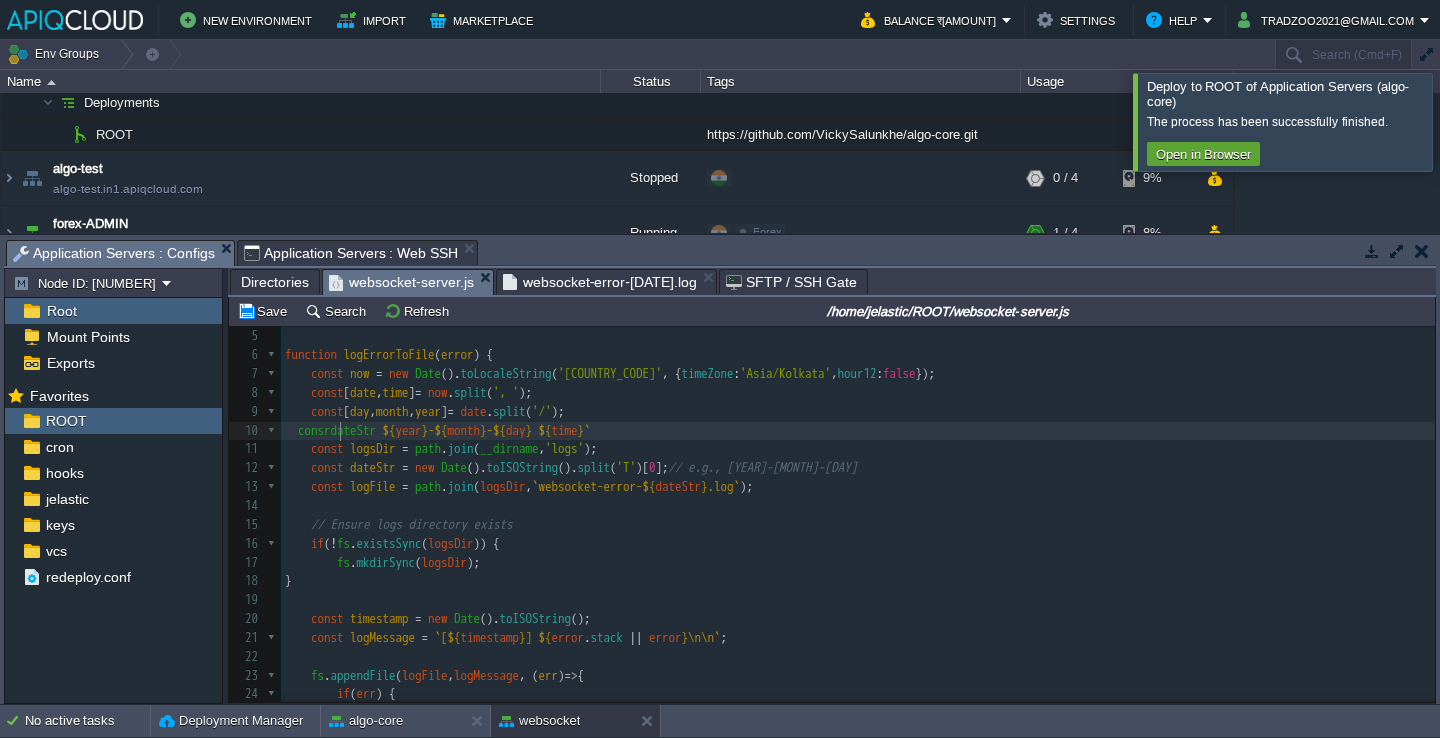 type on "consr" 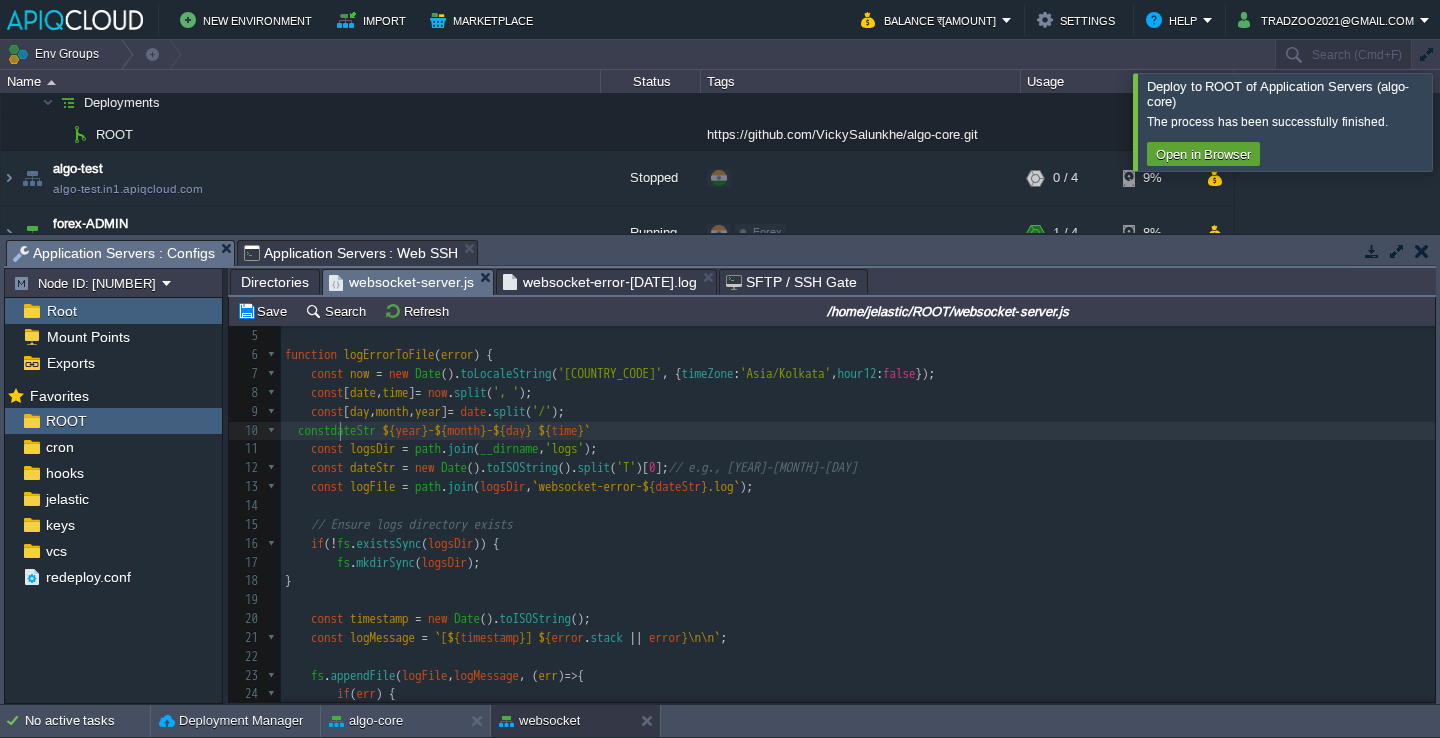 type on "t" 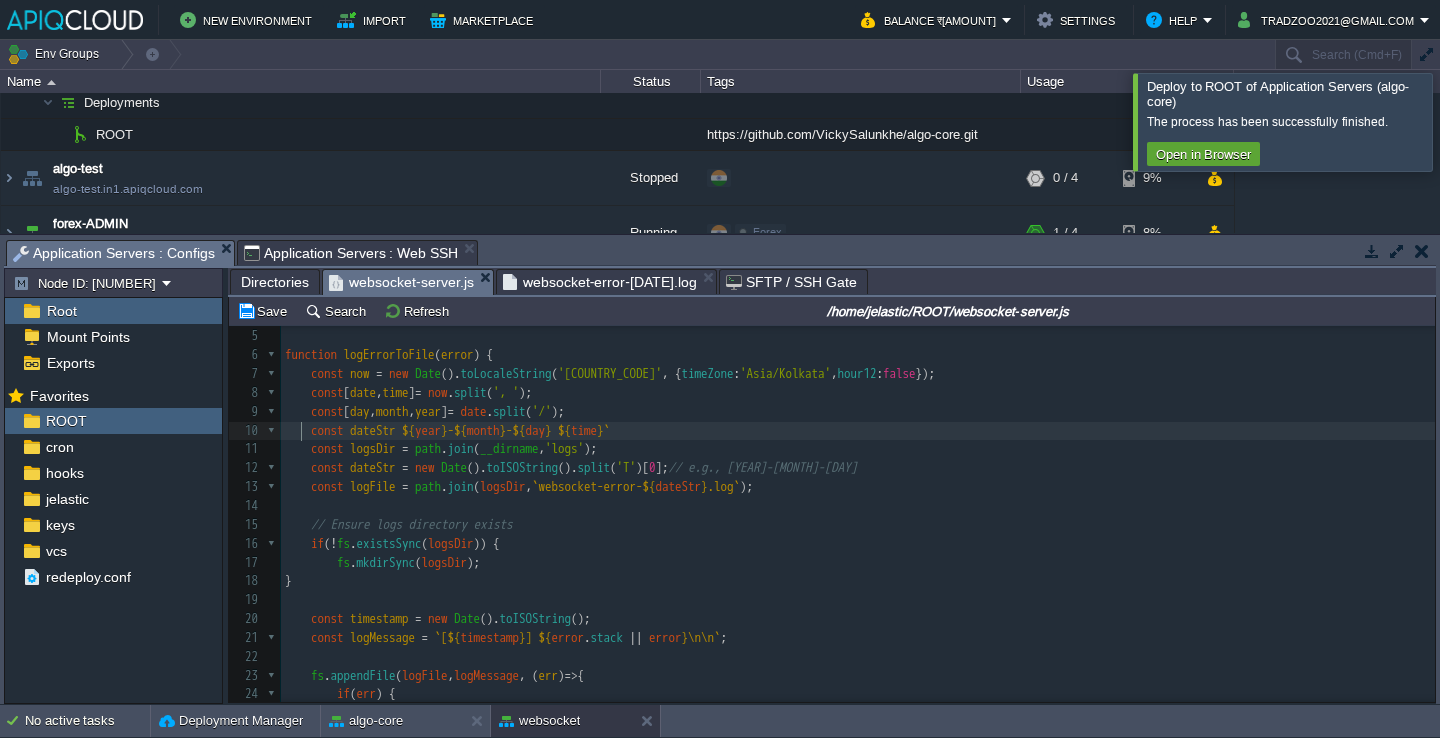 scroll, scrollTop: 6, scrollLeft: 15, axis: both 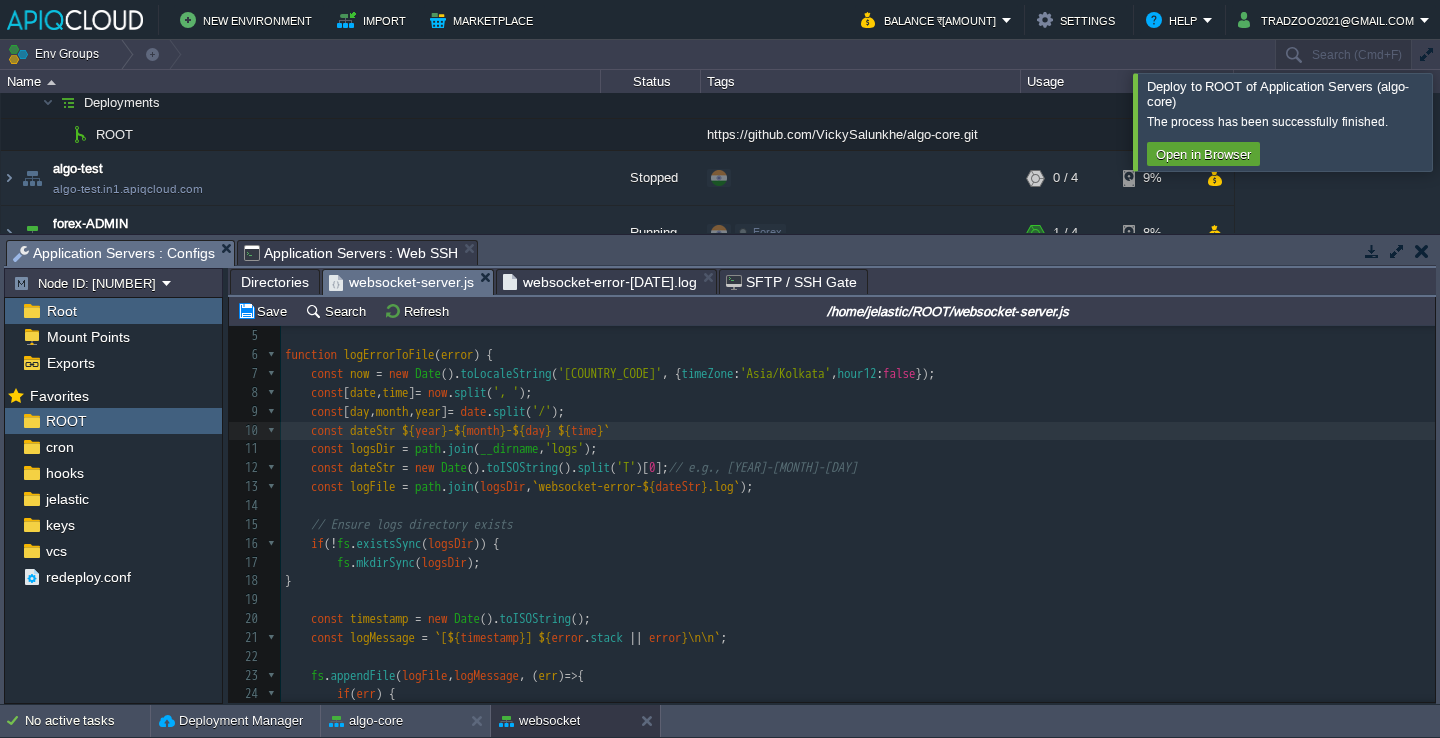 type on ";" 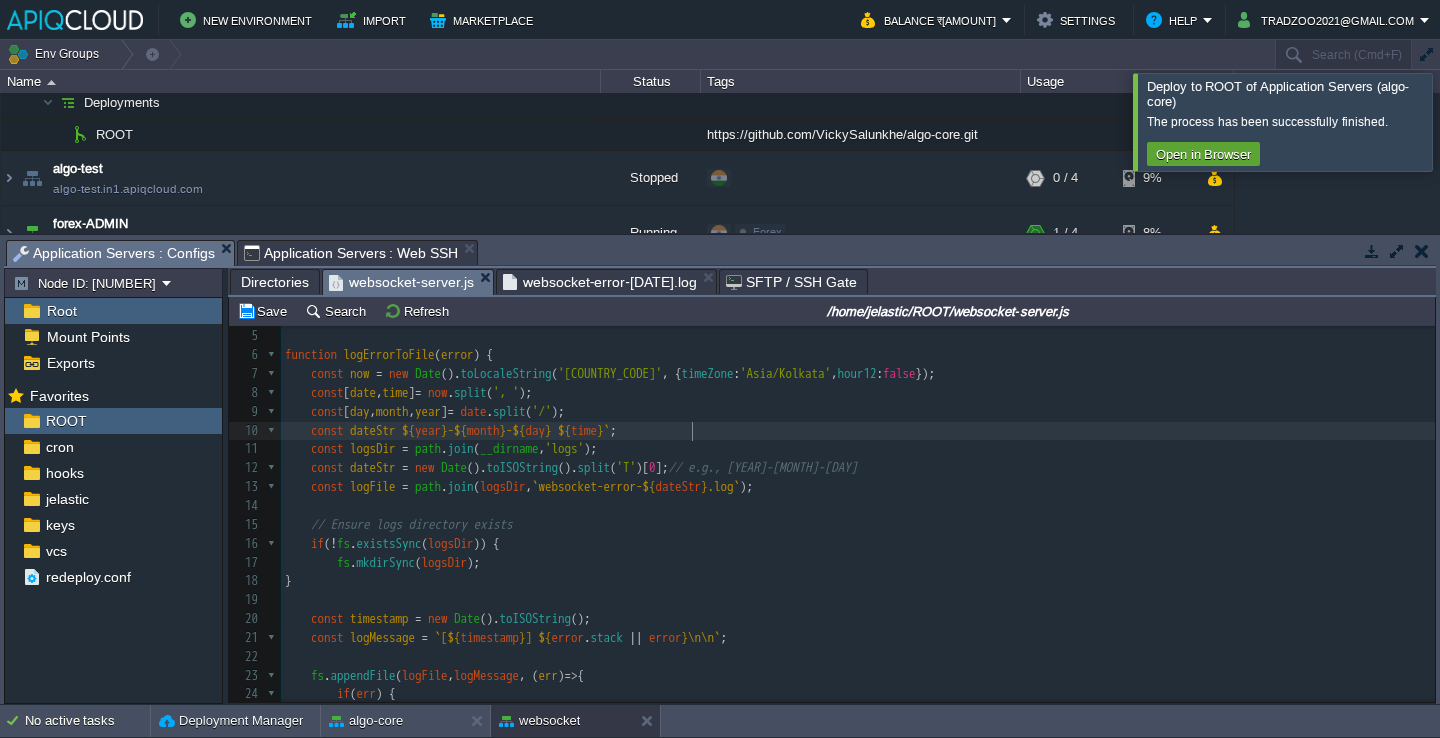 scroll, scrollTop: 6, scrollLeft: 8, axis: both 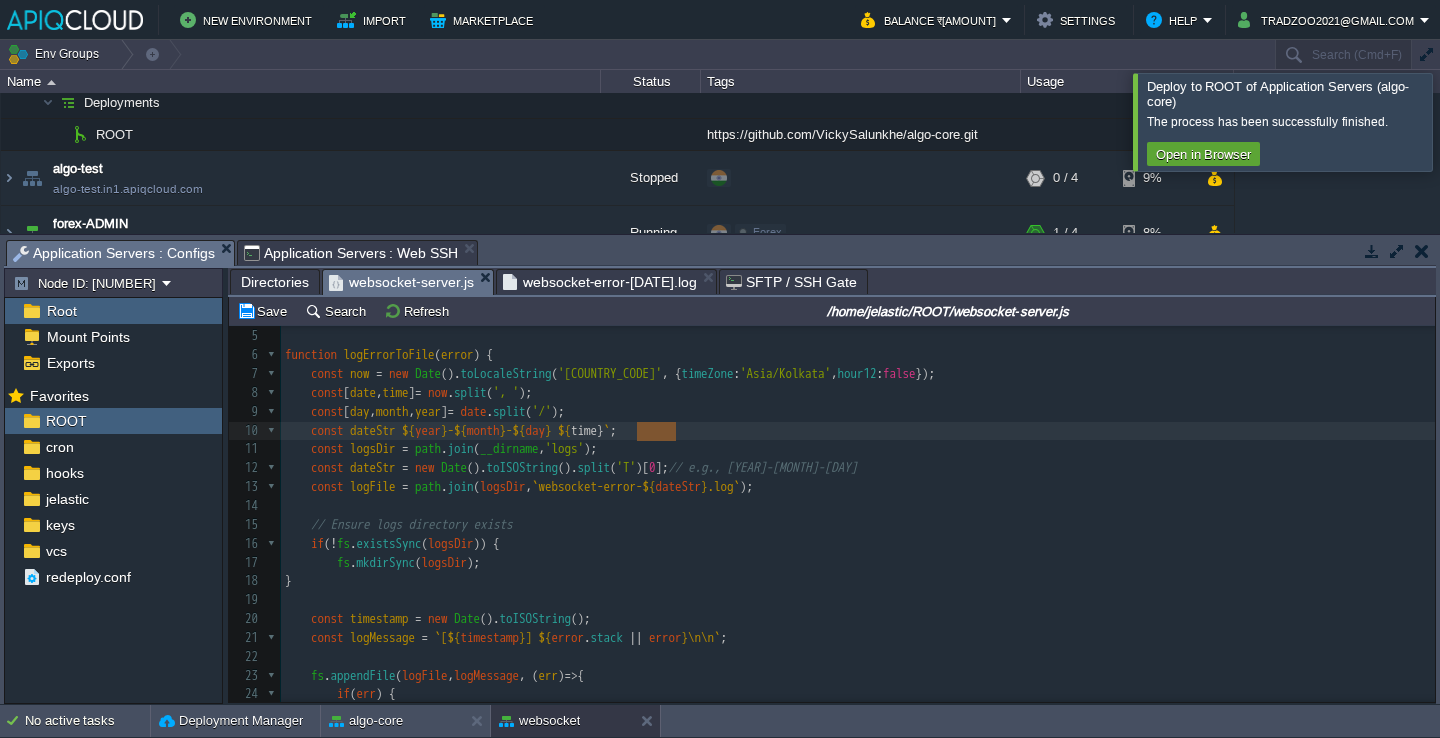 type on "${time}" 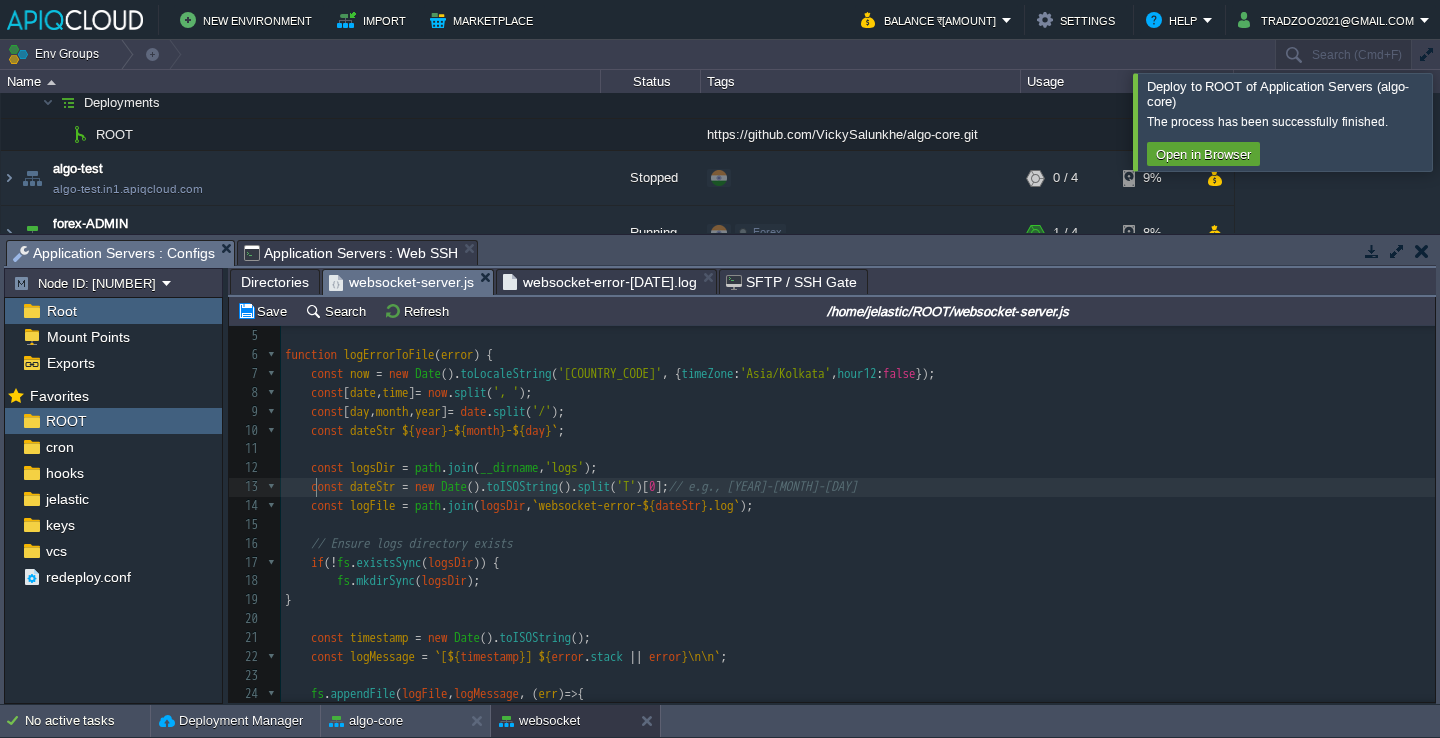 type on "//" 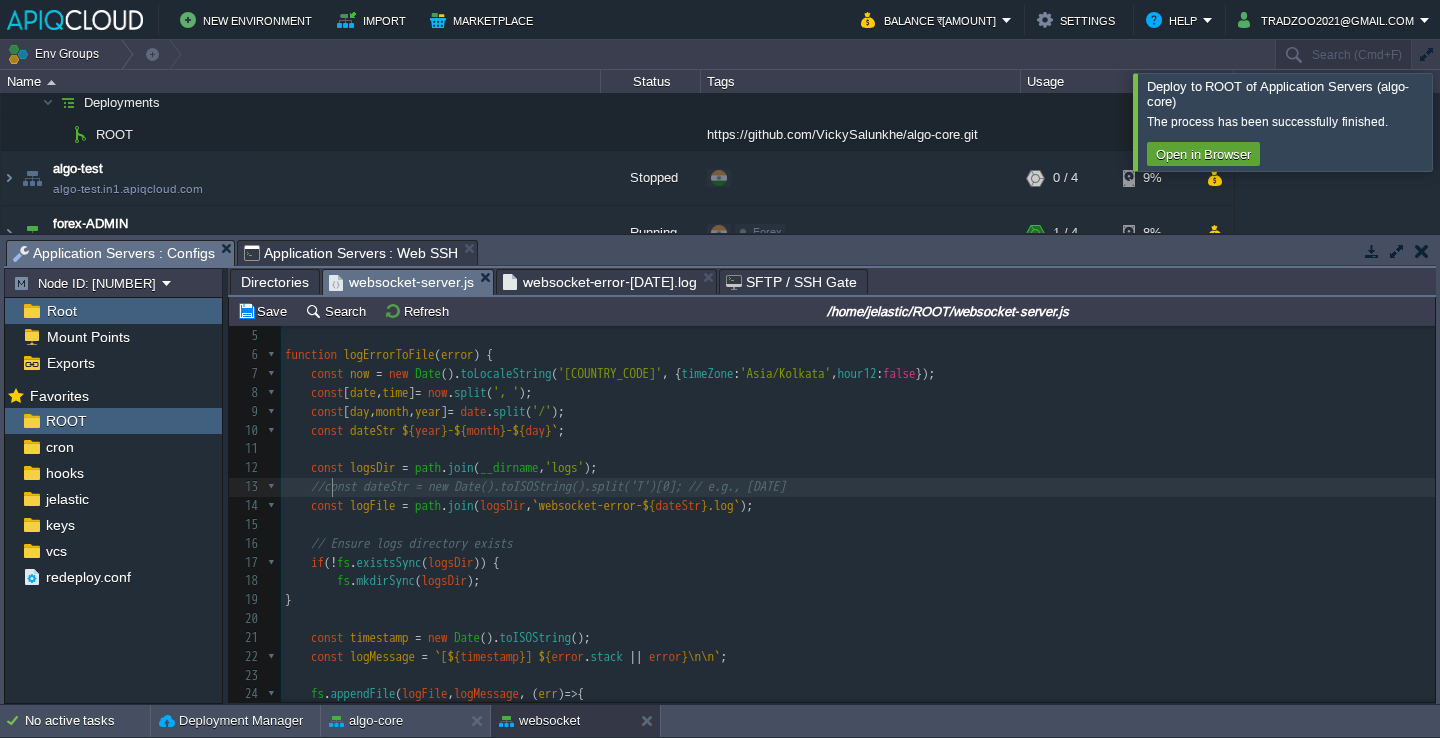 scroll, scrollTop: 6, scrollLeft: 14, axis: both 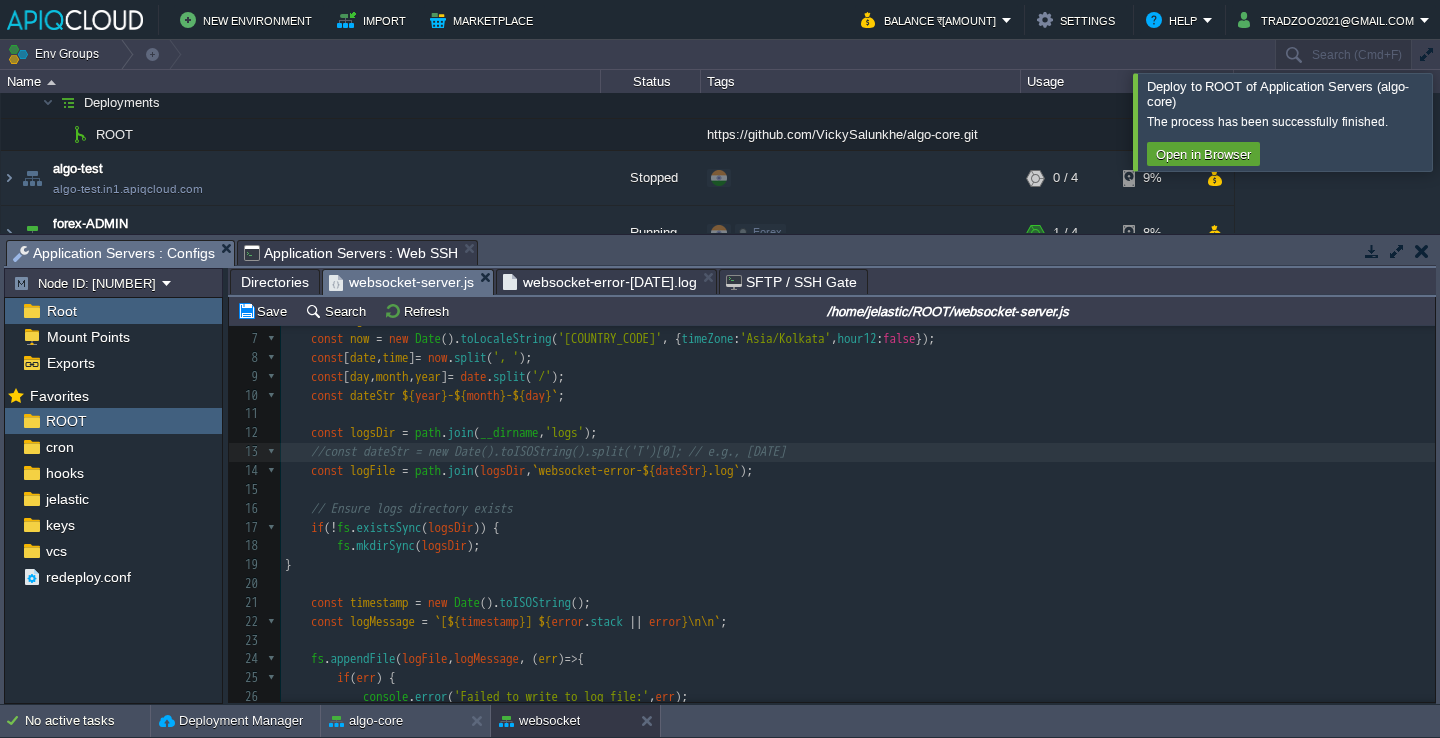 click on "xxxxxxxxxx            //const decodedData= Buffer.from(data.auth.replace(/-/g, '+').replace(/_/g, '/'), 'base64');   1 const   WebSocket   =   require ( 'ws' ); 2 const   crypto   =   require ( 'crypto' ); 3 const   fs   =   require ( 'fs' ); 4 const   path   =   require ( 'path' ); 5 ​ 6 function   logErrorToFile ( error ) { 7      const   now   =   new   Date (). toLocaleString ( 'en-GB' , {  timeZone :  'Asia/Kolkata' ,  hour12 :  false  }); 8      const  [ date ,  time ]  =   now . split ( ', ' ); 9      const  [ day ,  month ,  year ]  =   date . split ( '/' ); 10      const   dateStr   `${ year }-${ month }-${ day }` ; 11    12      const   logsDir   =   path . join ( __dirname ,  'logs' ); 13      //const dateStr = new Date().toISOString().split('T')[0]; // e.g., 2025-07-19 14      const   logFile   =   path . join ( logsDir ,  `websocket-error-${ dateStr }.log` ); 15 ​ 16      // Ensure logs directory exists 17      if  ( ! fs . existsSync ( logsDir )) { 18          fs . mkdirSync" at bounding box center (858, 660) 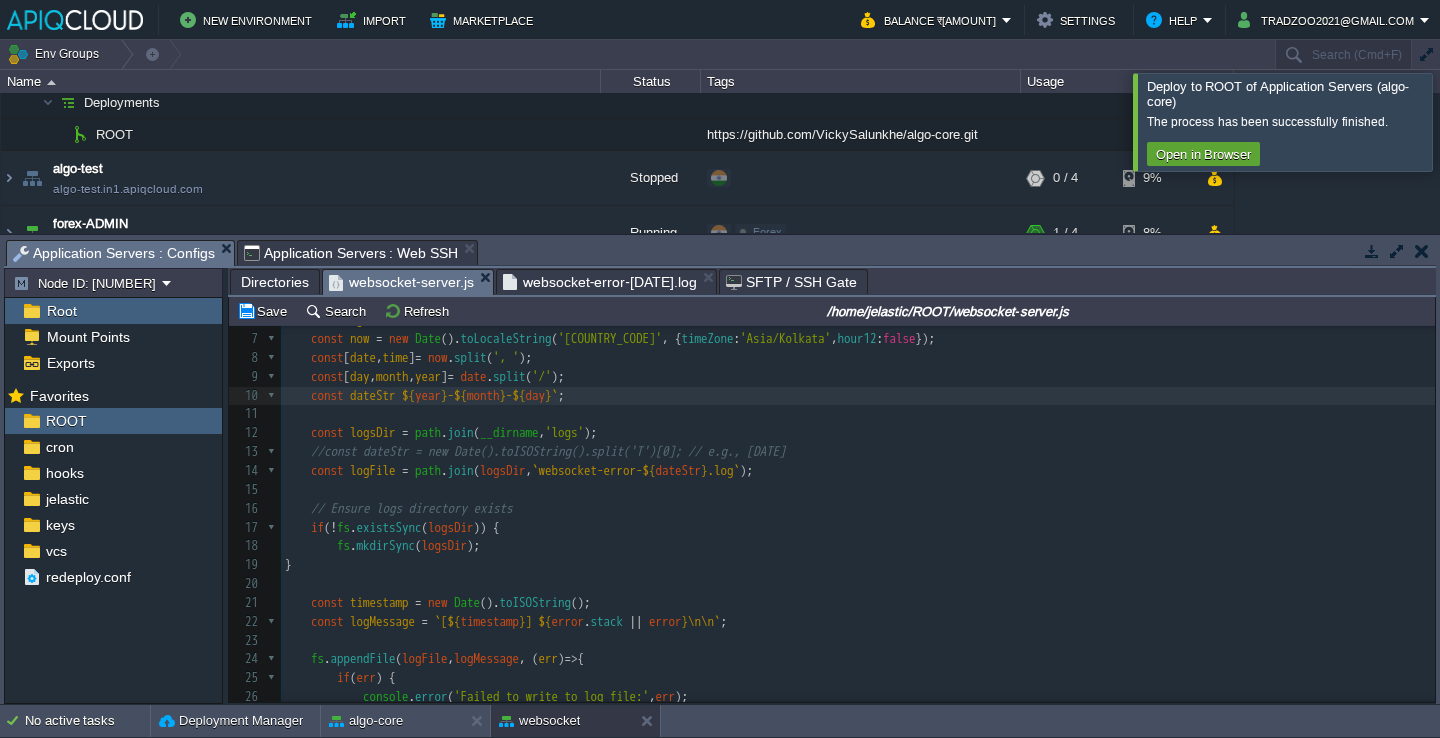 click on "xxxxxxxxxx            //const decodedData= Buffer.from(data.auth.replace(/-/g, '+').replace(/_/g, '/'), 'base64');   1 const   WebSocket   =   require ( 'ws' ); 2 const   crypto   =   require ( 'crypto' ); 3 const   fs   =   require ( 'fs' ); 4 const   path   =   require ( 'path' ); 5 ​ 6 function   logErrorToFile ( error ) { 7      const   now   =   new   Date (). toLocaleString ( 'en-GB' , {  timeZone :  'Asia/Kolkata' ,  hour12 :  false  }); 8      const  [ date ,  time ]  =   now . split ( ', ' ); 9      const  [ day ,  month ,  year ]  =   date . split ( '/' ); 10      const   dateStr   `${ year }-${ month }-${ day }` ; 11    12      const   logsDir   =   path . join ( __dirname ,  'logs' ); 13      //const dateStr = new Date().toISOString().split('T')[0]; // e.g., 2025-07-19 14      const   logFile   =   path . join ( logsDir ,  `websocket-error-${ dateStr }.log` ); 15 ​ 16      // Ensure logs directory exists 17      if  ( ! fs . existsSync ( logsDir )) { 18          fs . mkdirSync" at bounding box center [858, 660] 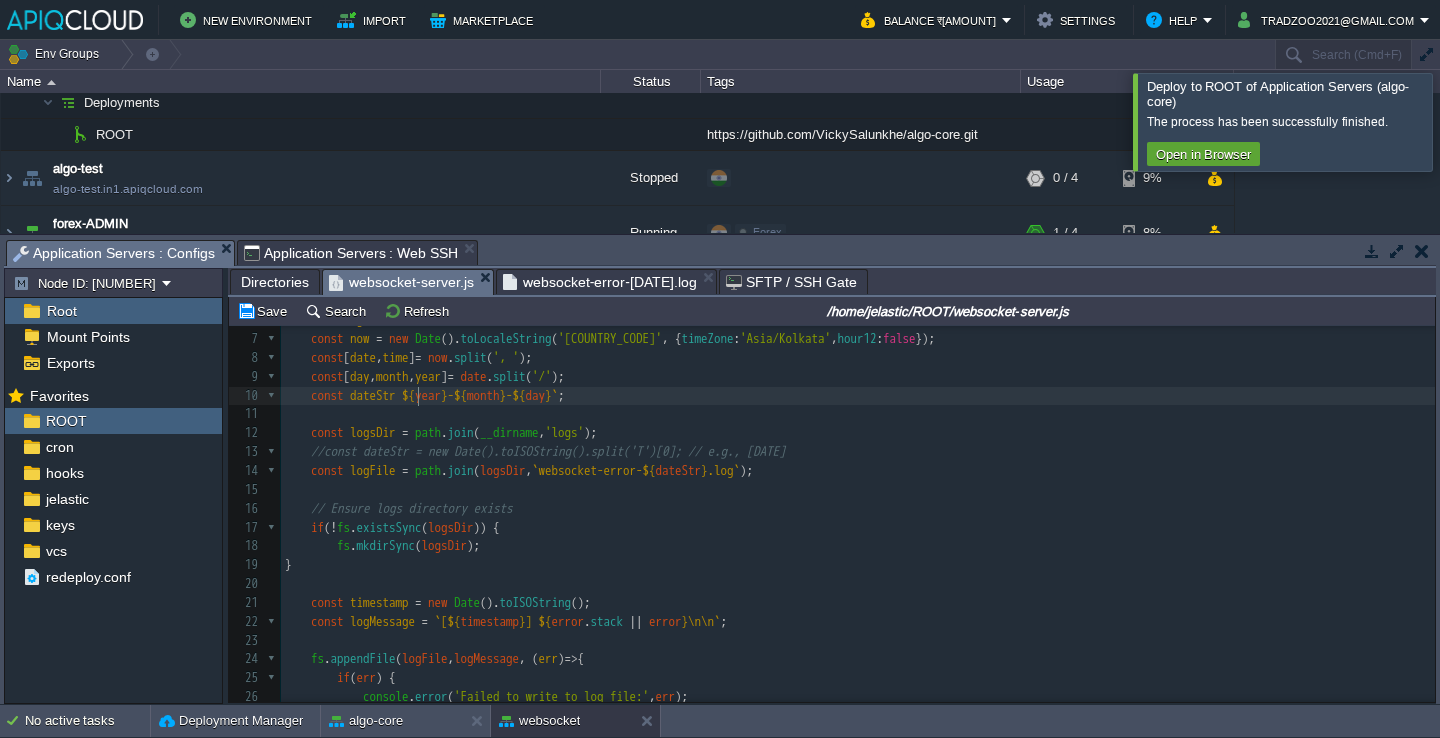type on "=" 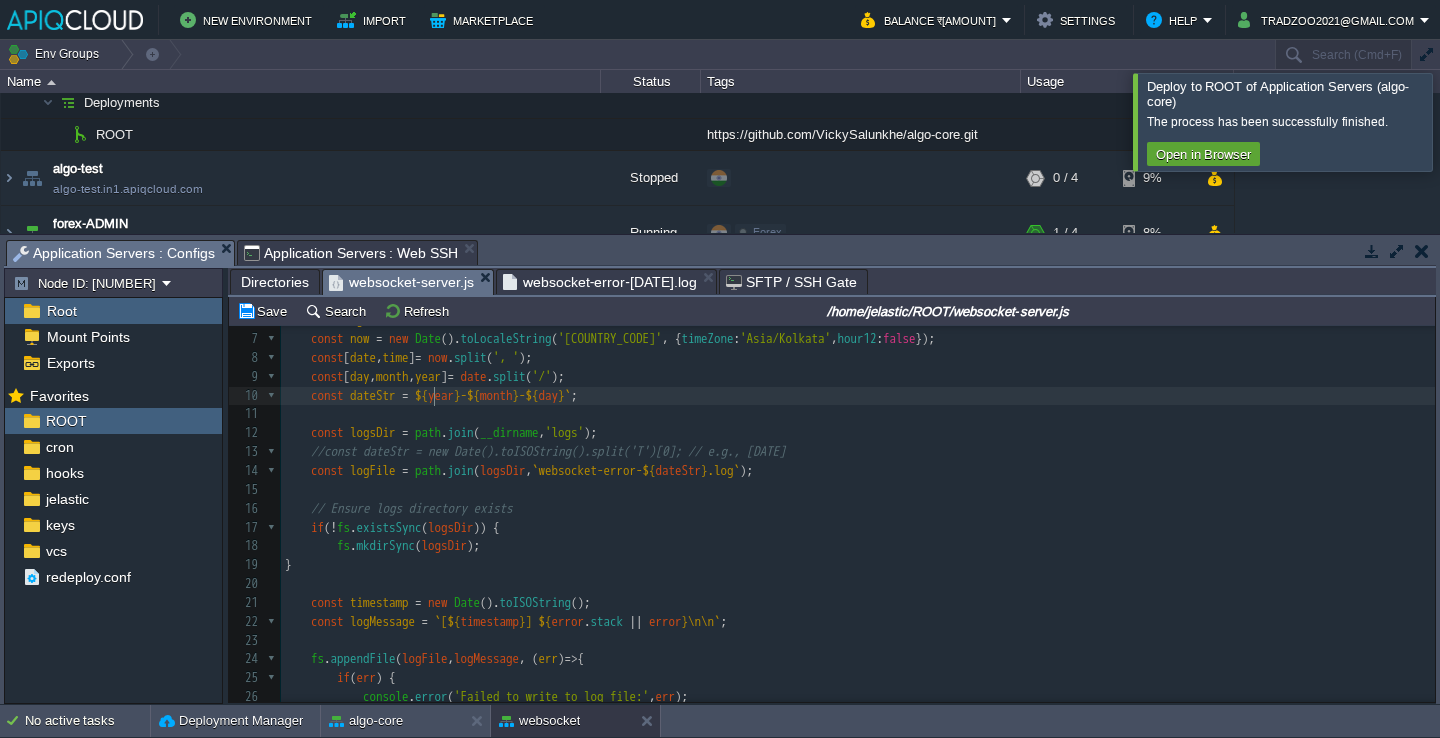 scroll, scrollTop: 6, scrollLeft: 15, axis: both 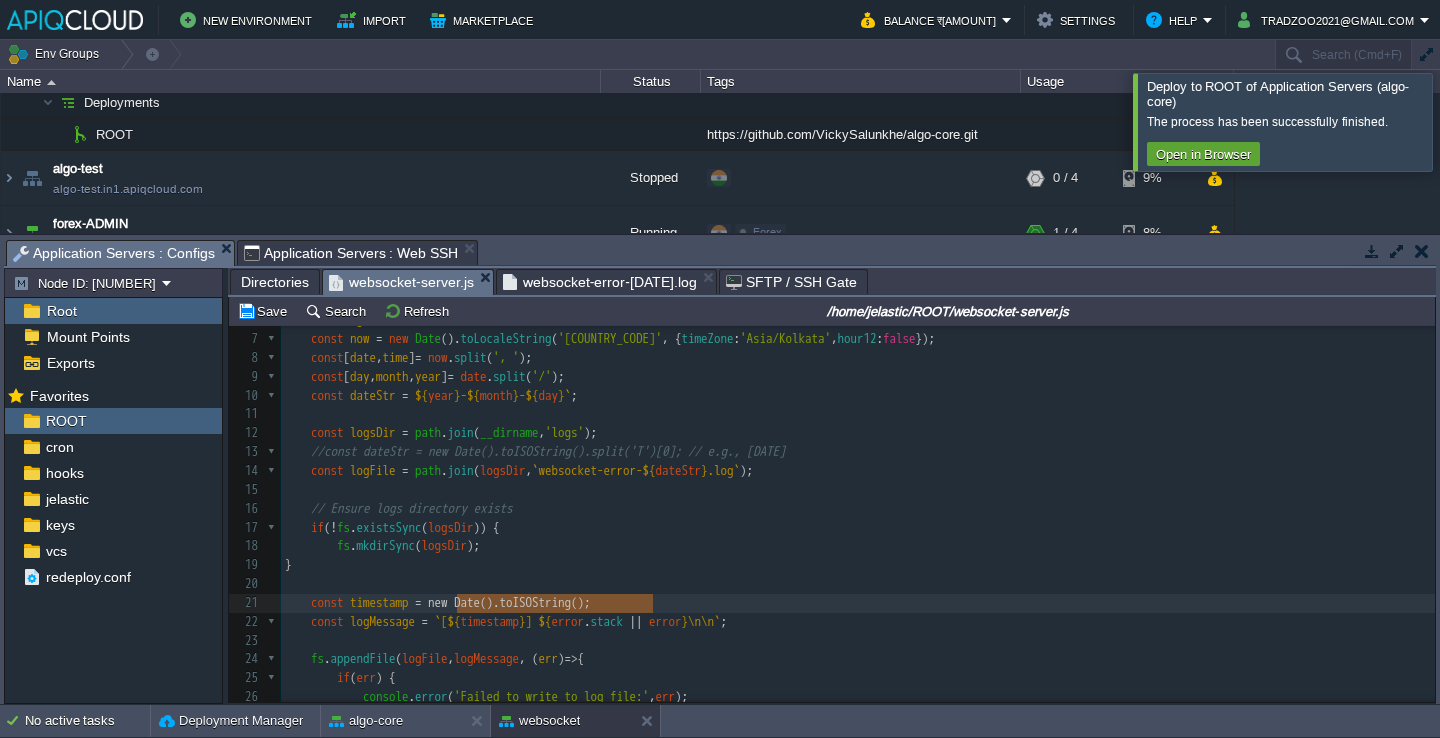 type on "new Date().toISOString()" 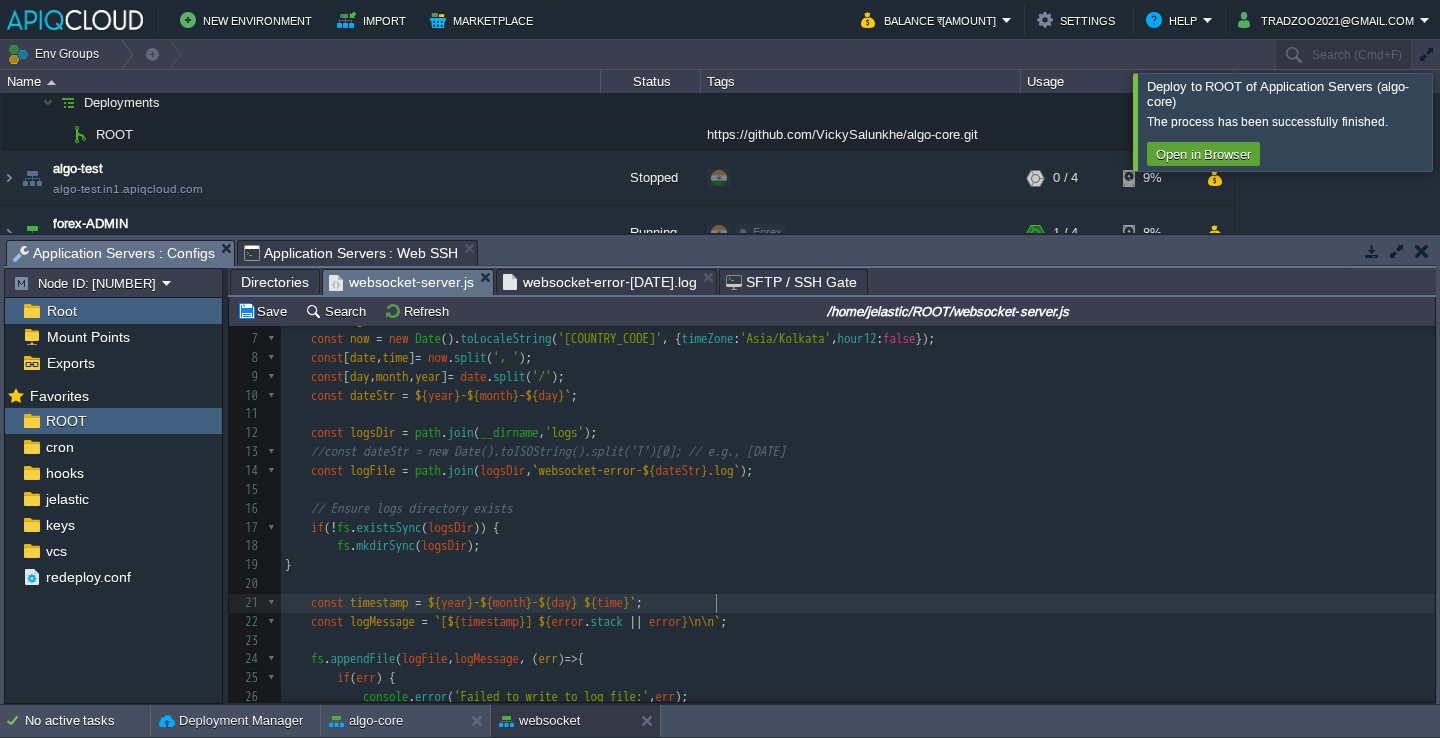 scroll, scrollTop: 130, scrollLeft: 0, axis: vertical 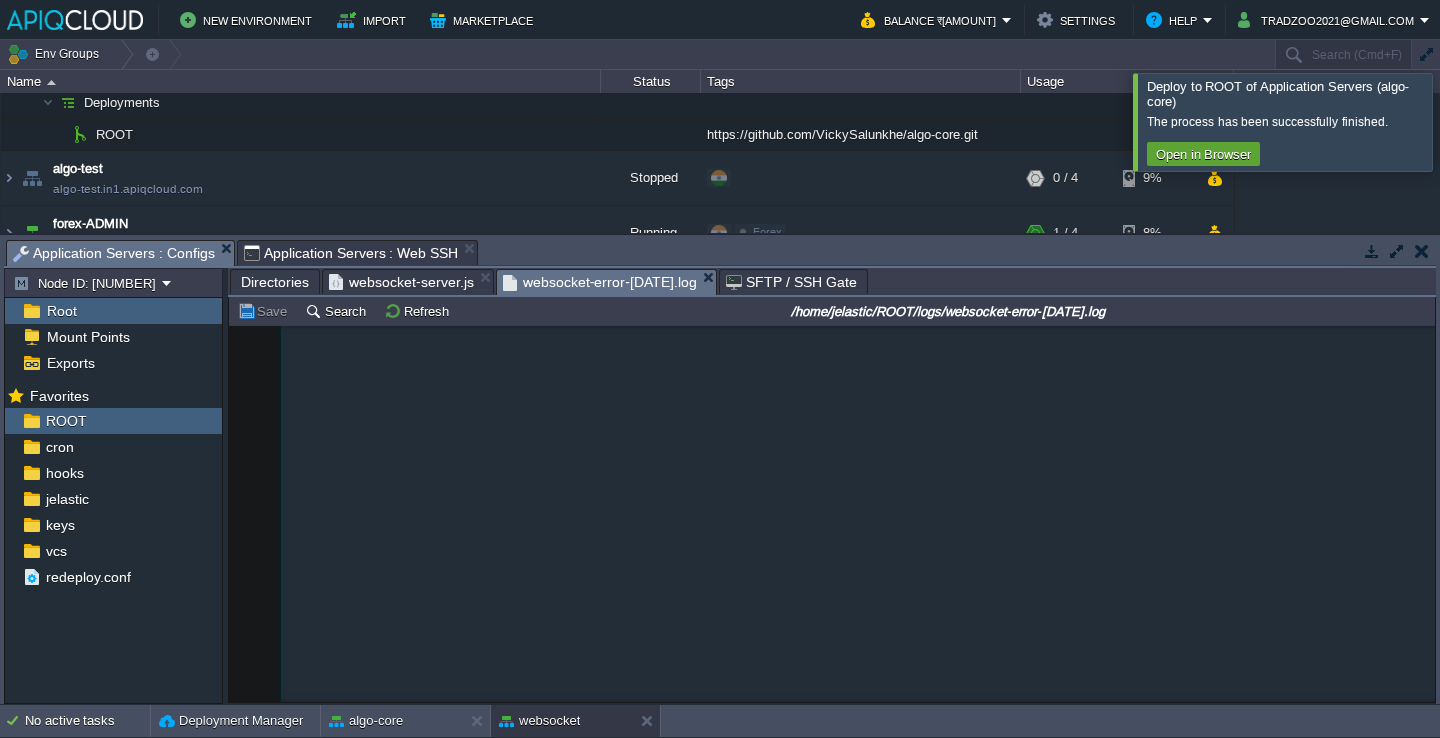 click on "websocket-error-[DATE].log" at bounding box center (600, 282) 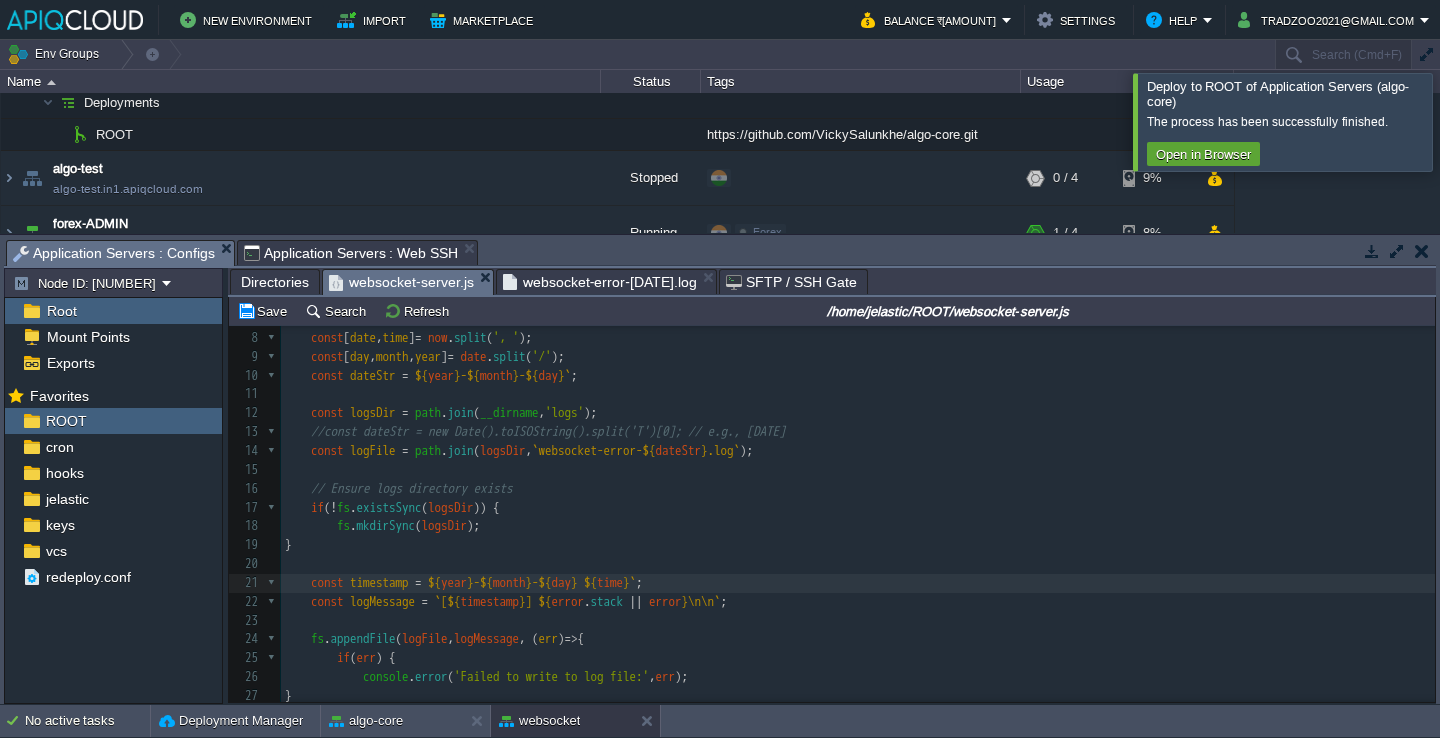 type 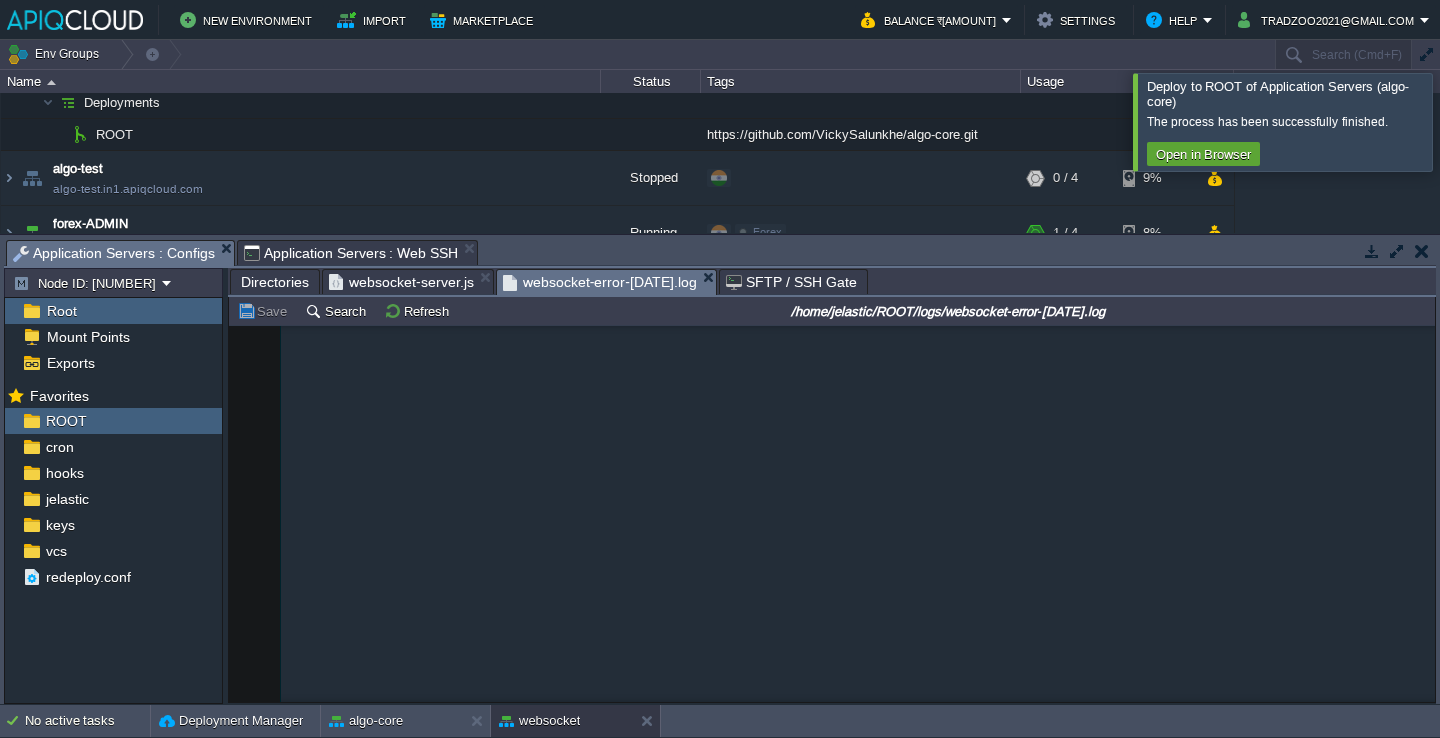 click on "websocket-error-[DATE].log" at bounding box center (600, 282) 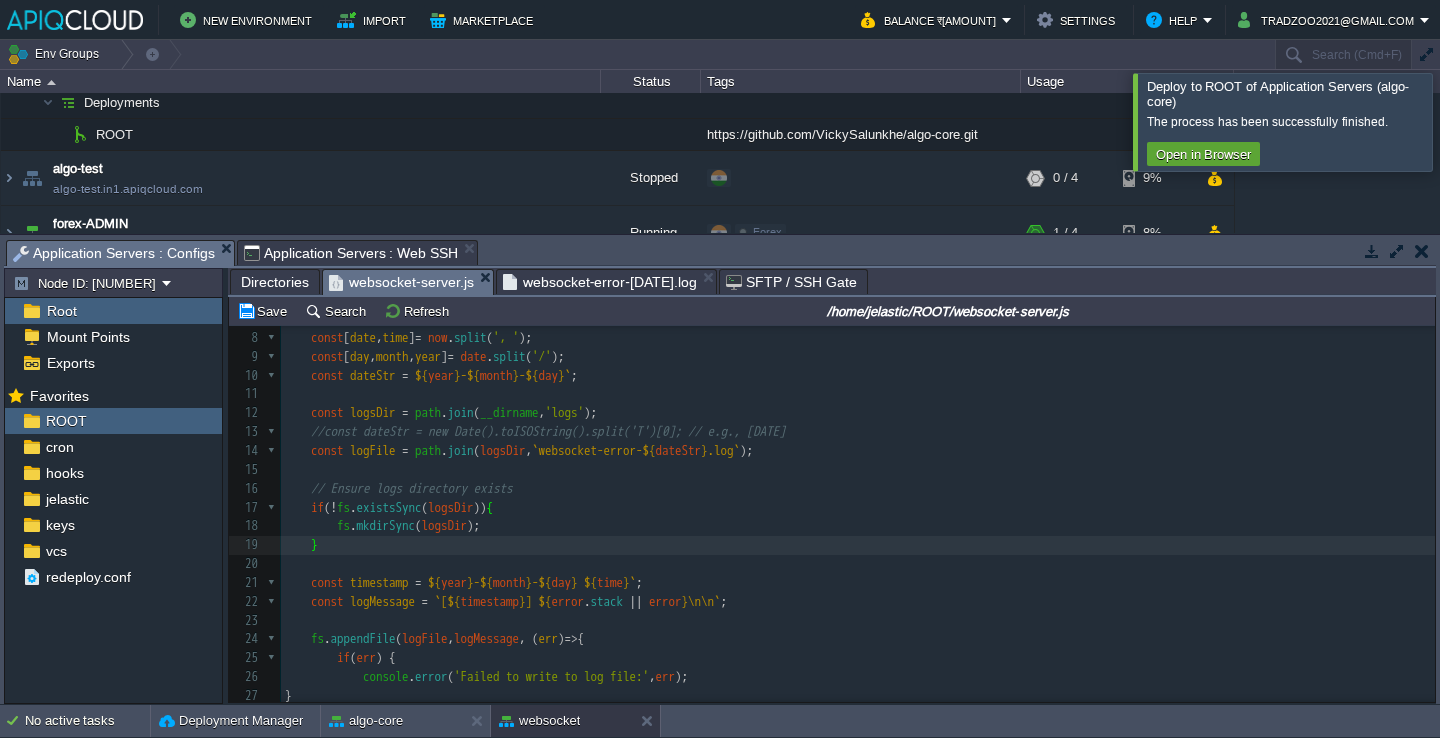 click on "websocket-server.js" at bounding box center (401, 282) 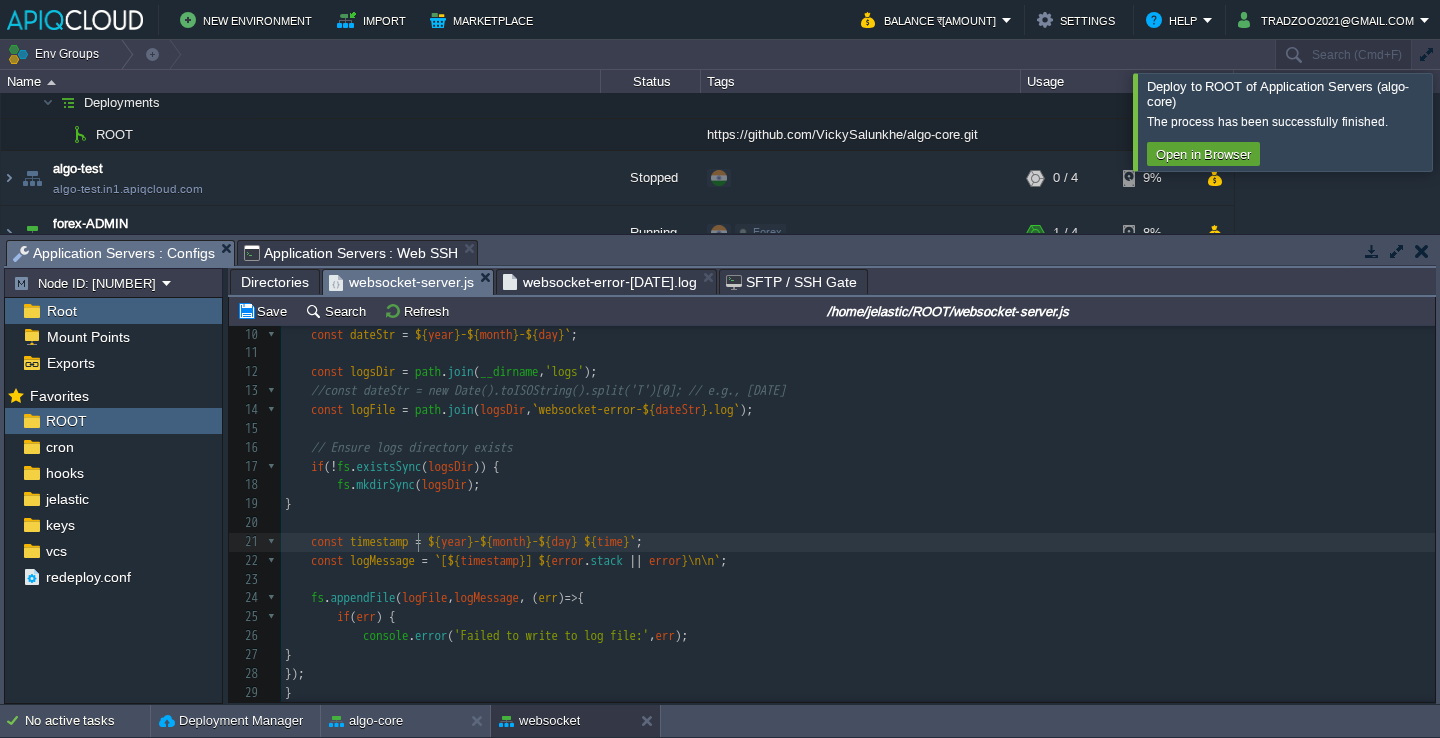 scroll, scrollTop: 6, scrollLeft: 0, axis: vertical 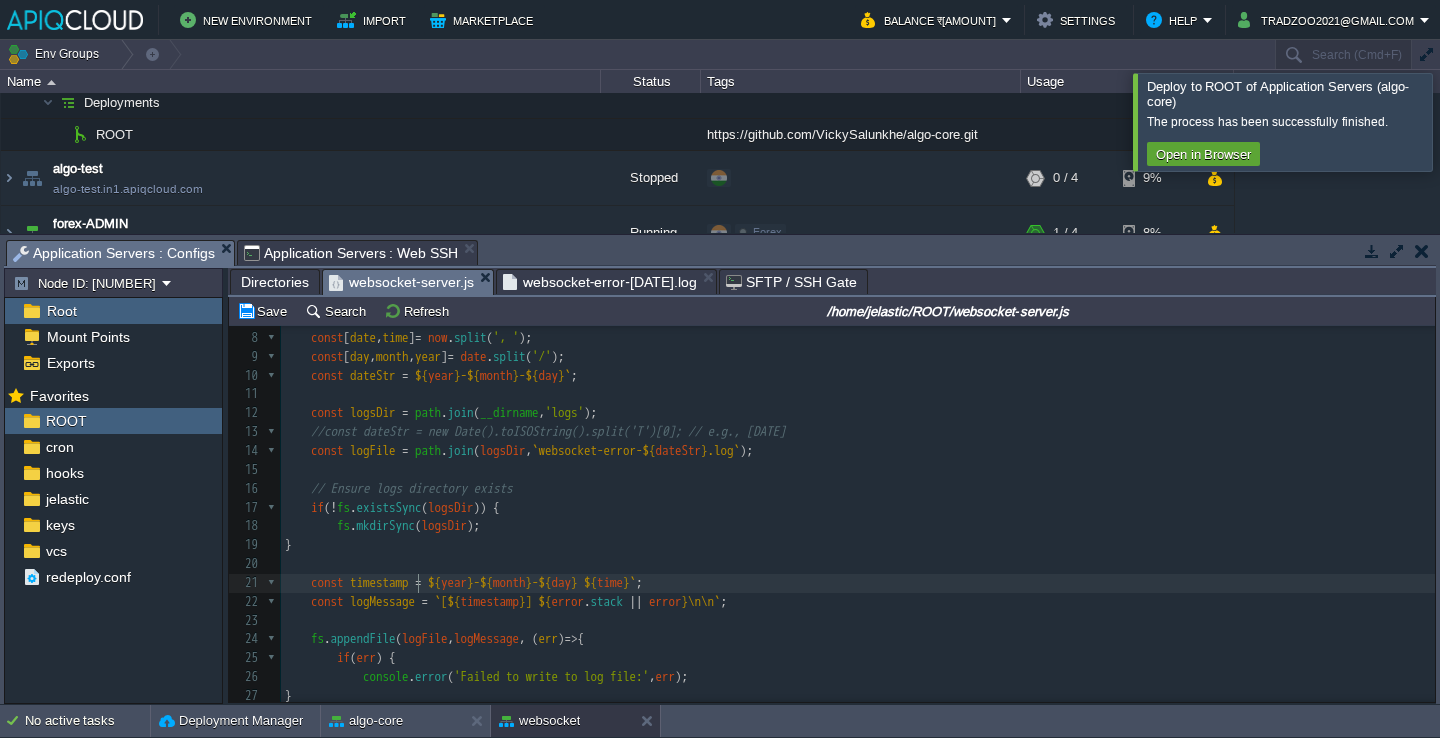 click at bounding box center [1464, 121] 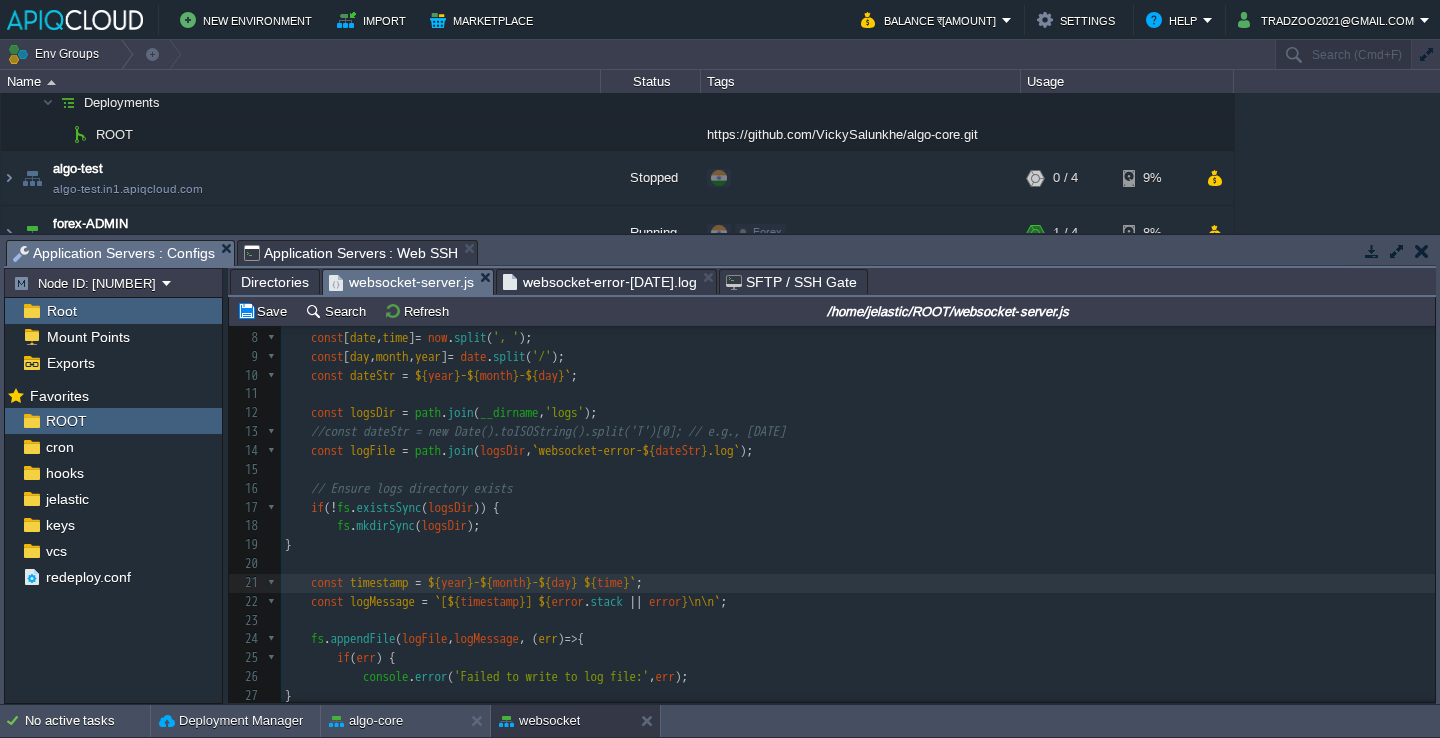 click on "// Ensure logs directory exists" at bounding box center (858, 489) 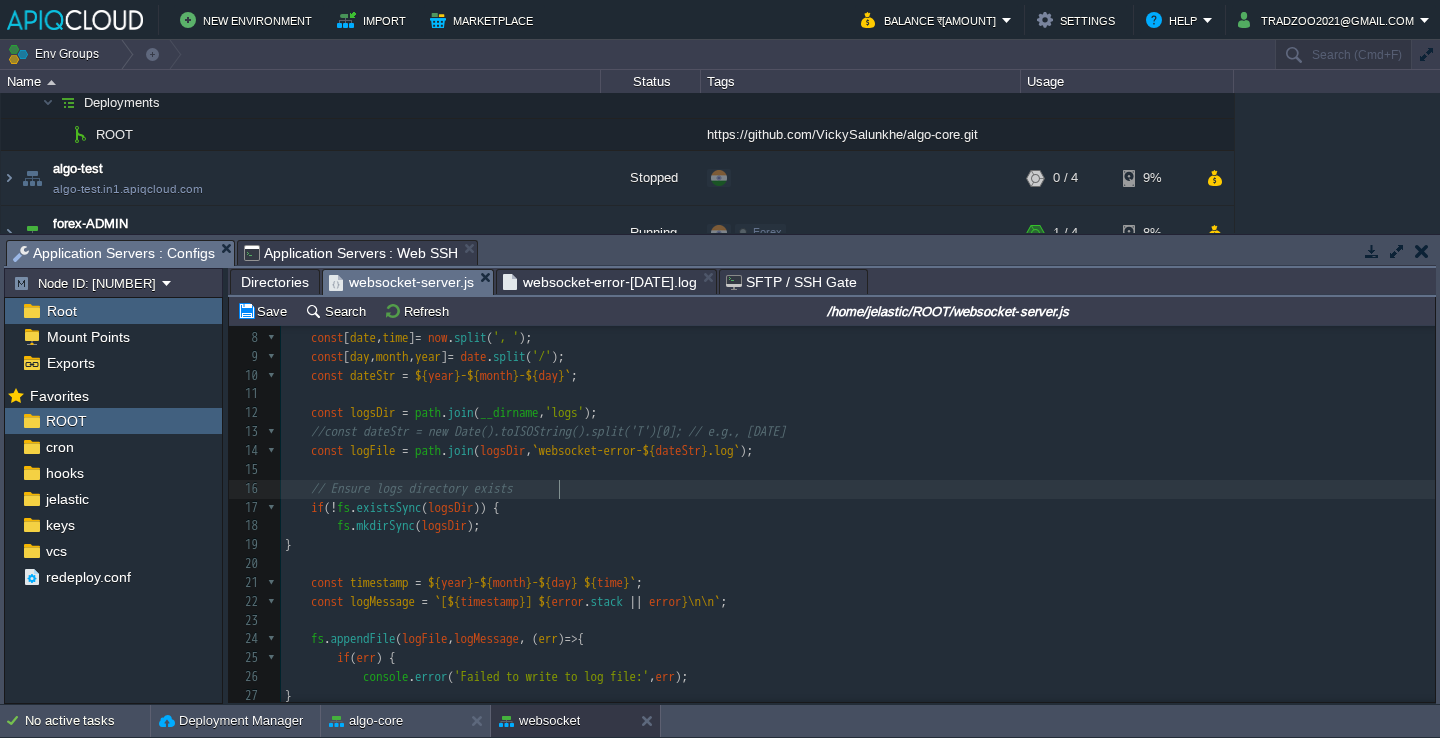 scroll, scrollTop: 95, scrollLeft: 0, axis: vertical 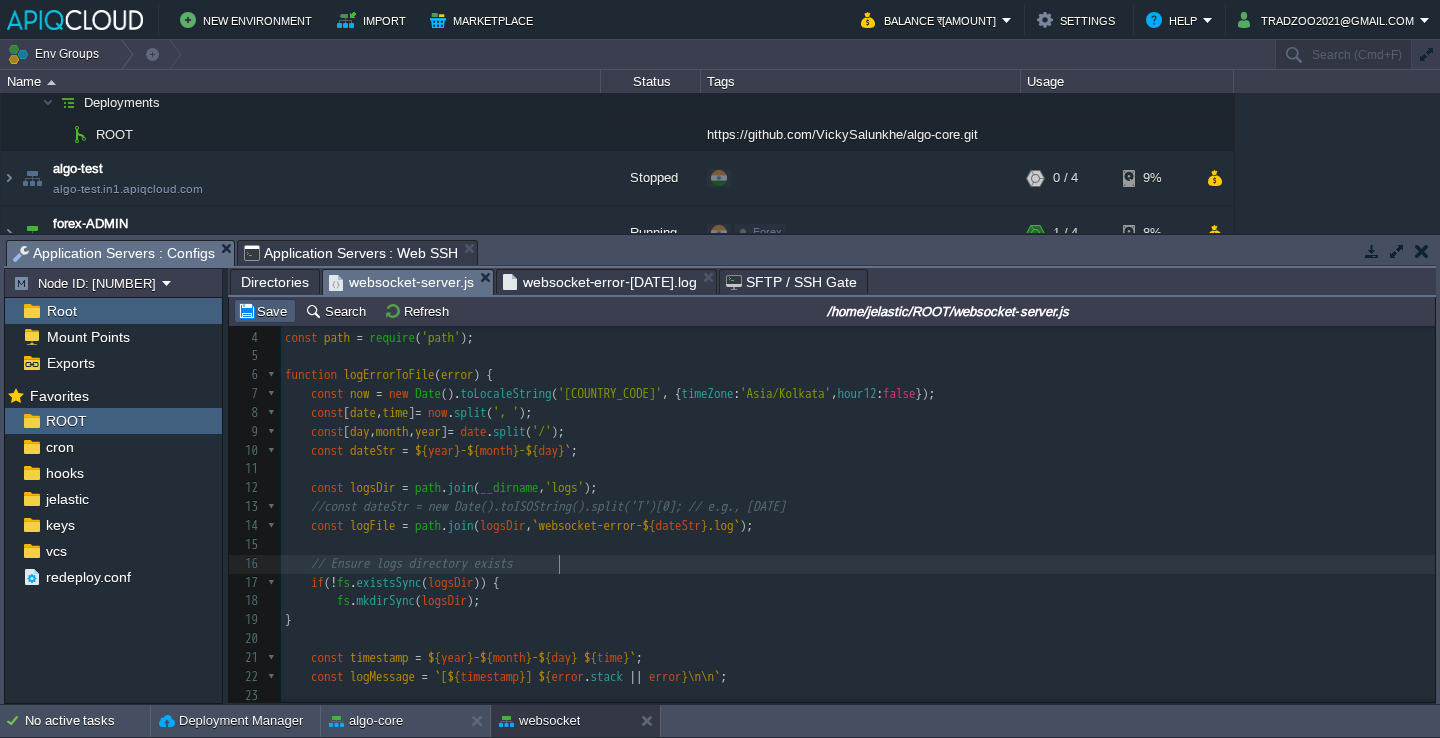 click on "Save" at bounding box center (265, 311) 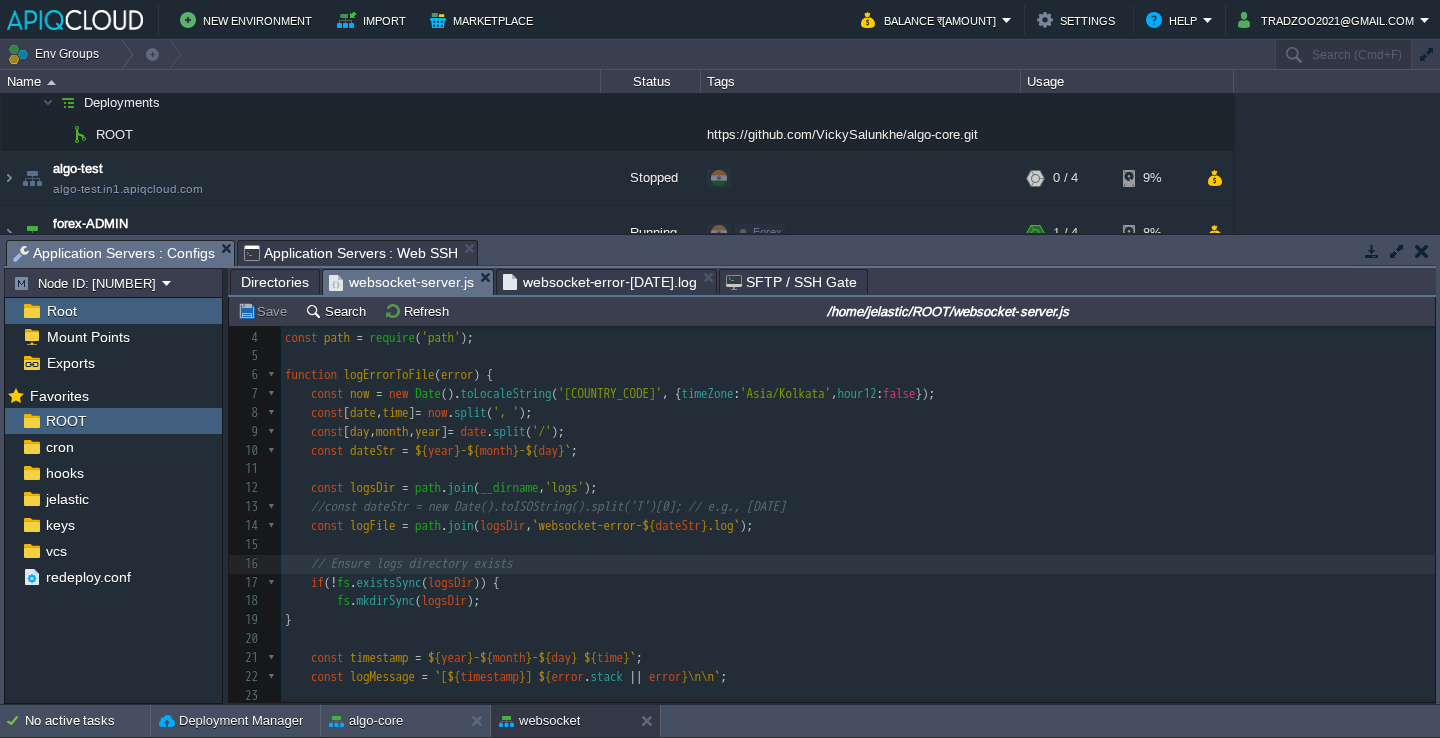 scroll, scrollTop: 90, scrollLeft: 0, axis: vertical 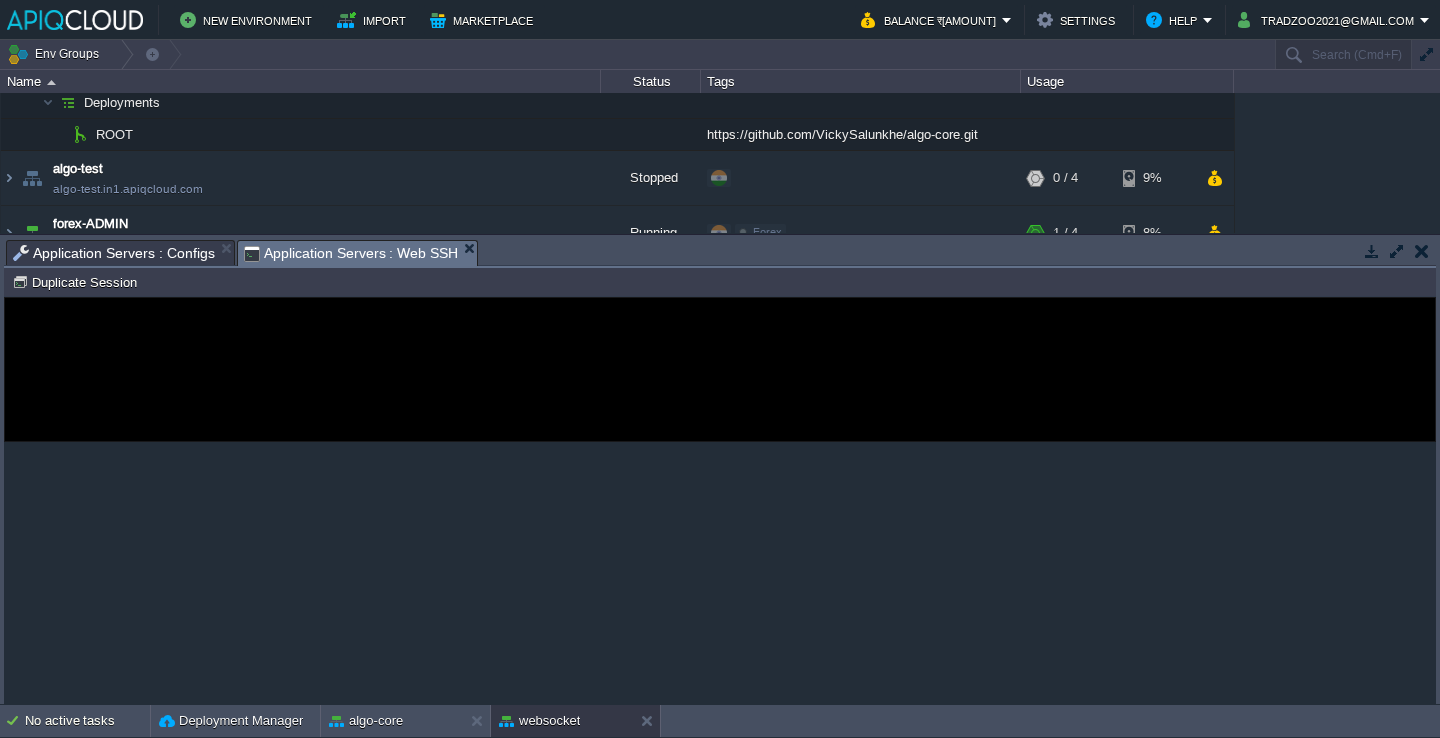 click on "Application Servers : Web SSH" at bounding box center [351, 253] 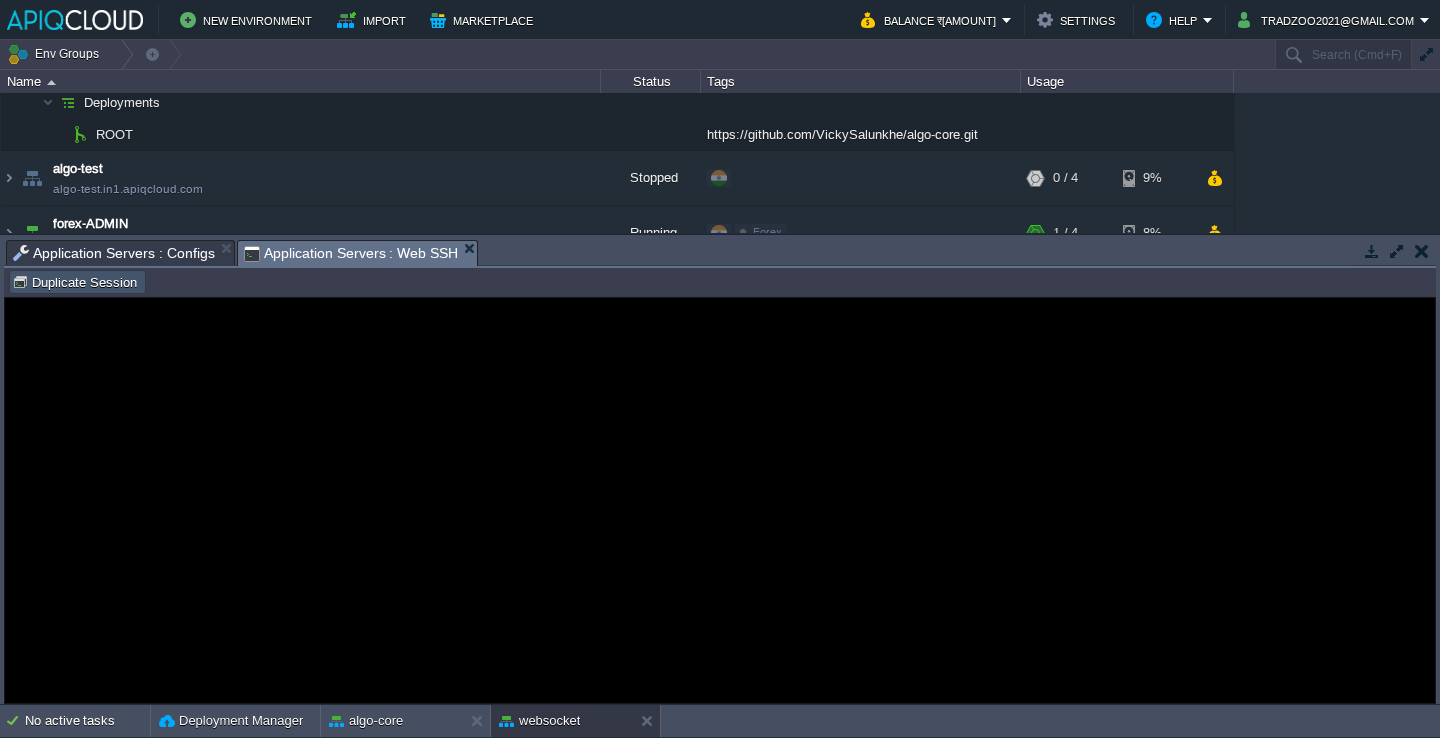 click on "Duplicate Session" at bounding box center (77, 282) 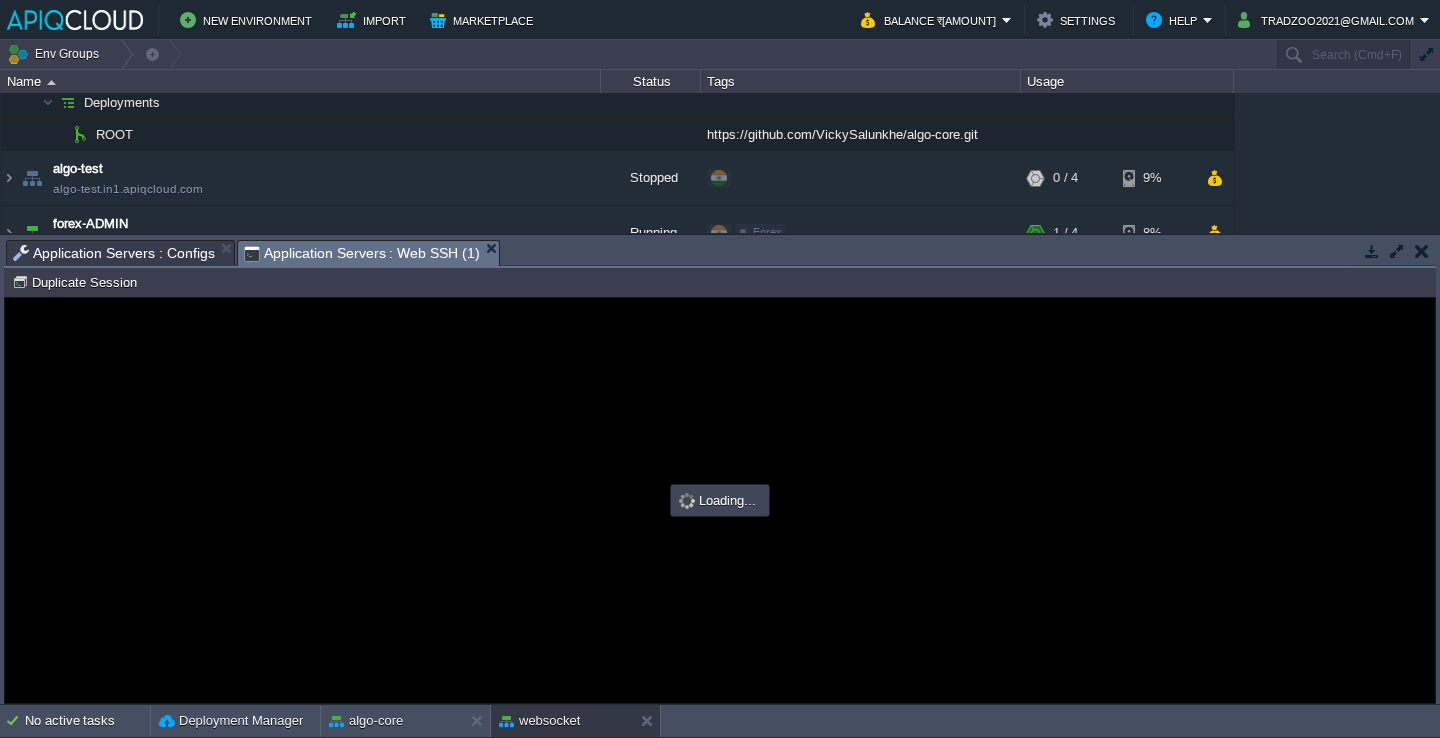 click at bounding box center (720, 500) 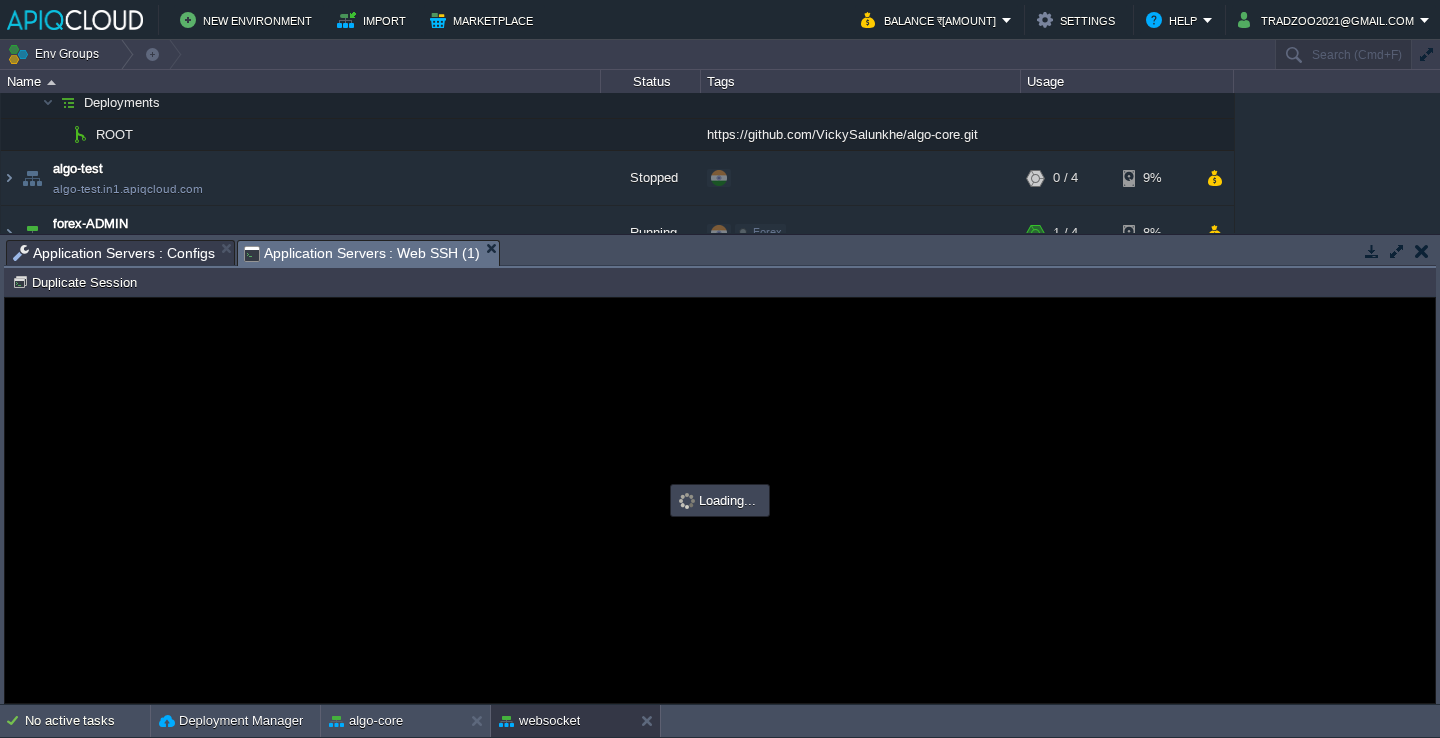 type on "#000000" 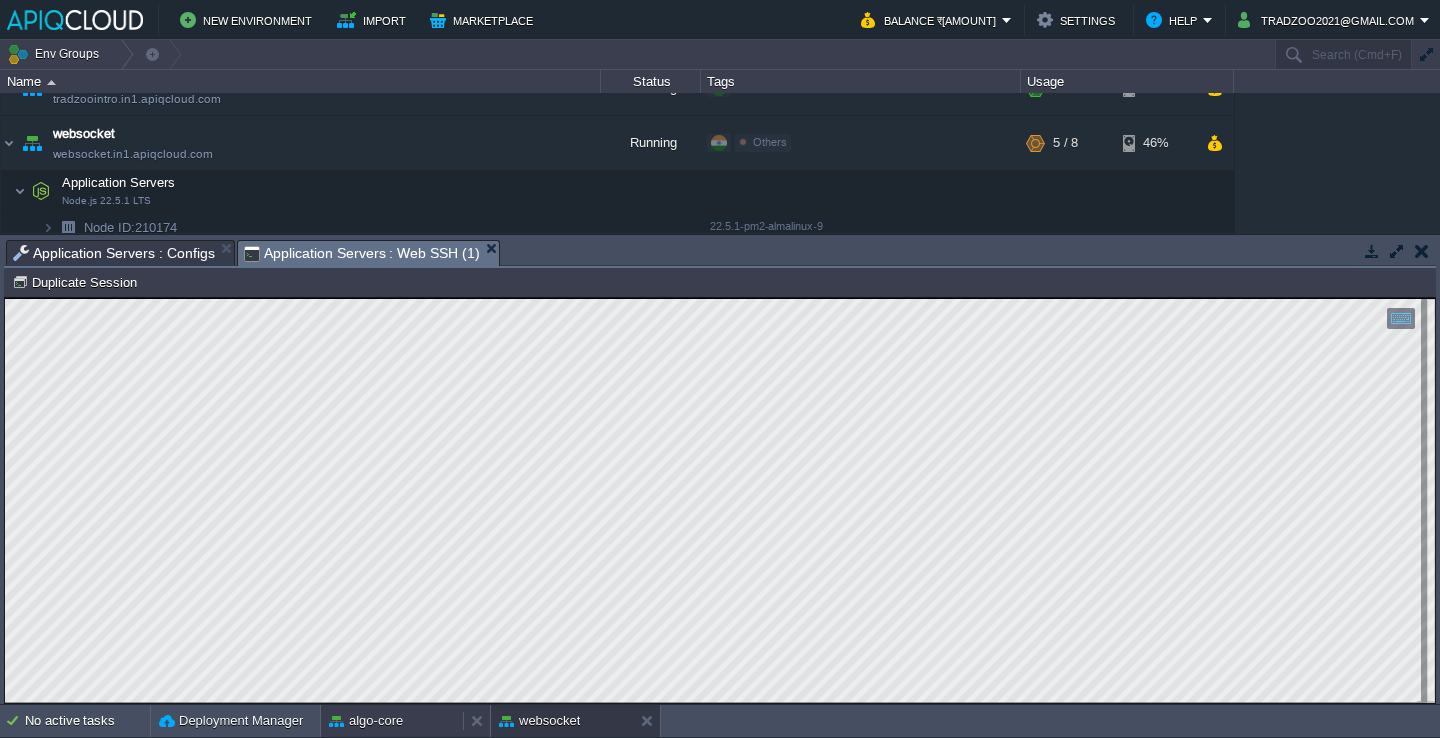 click on "algo-core" at bounding box center [392, 721] 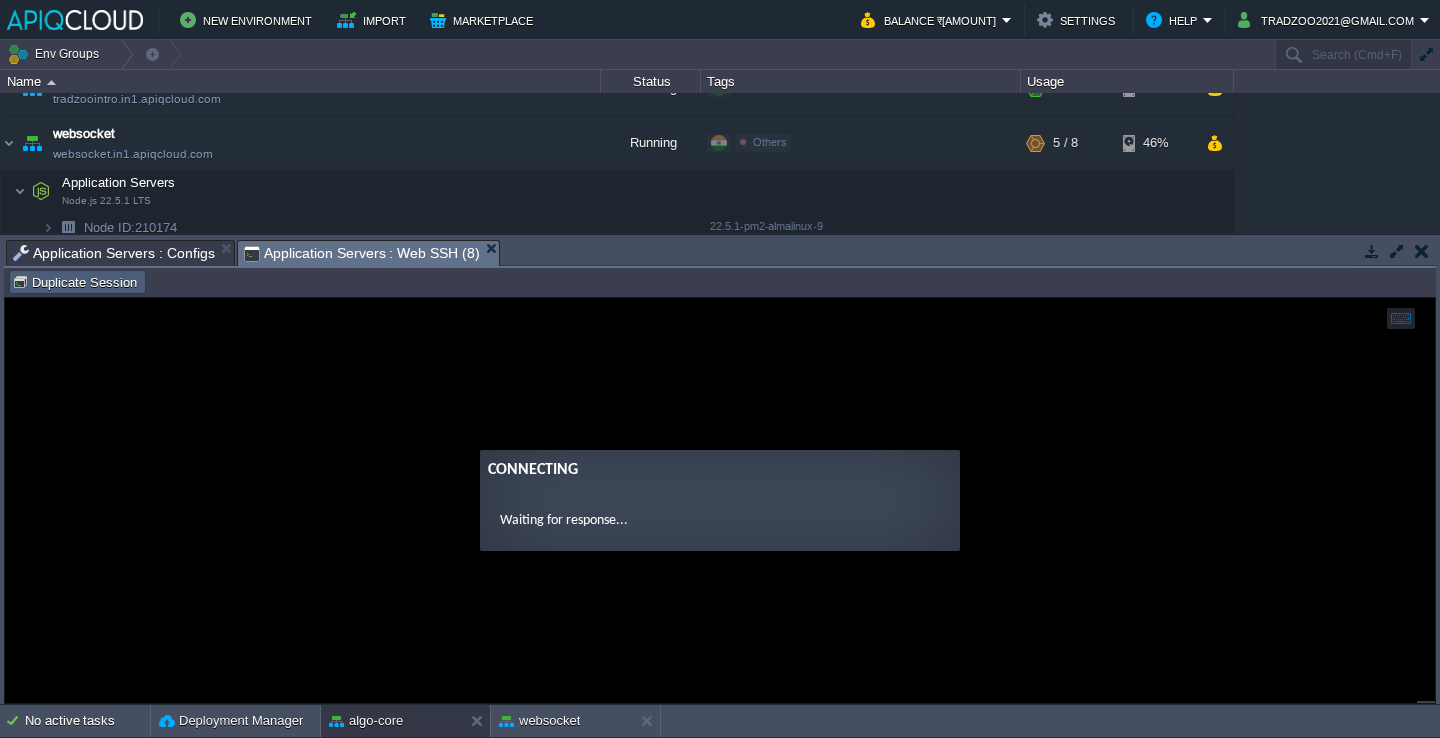click on "Duplicate Session" at bounding box center (77, 282) 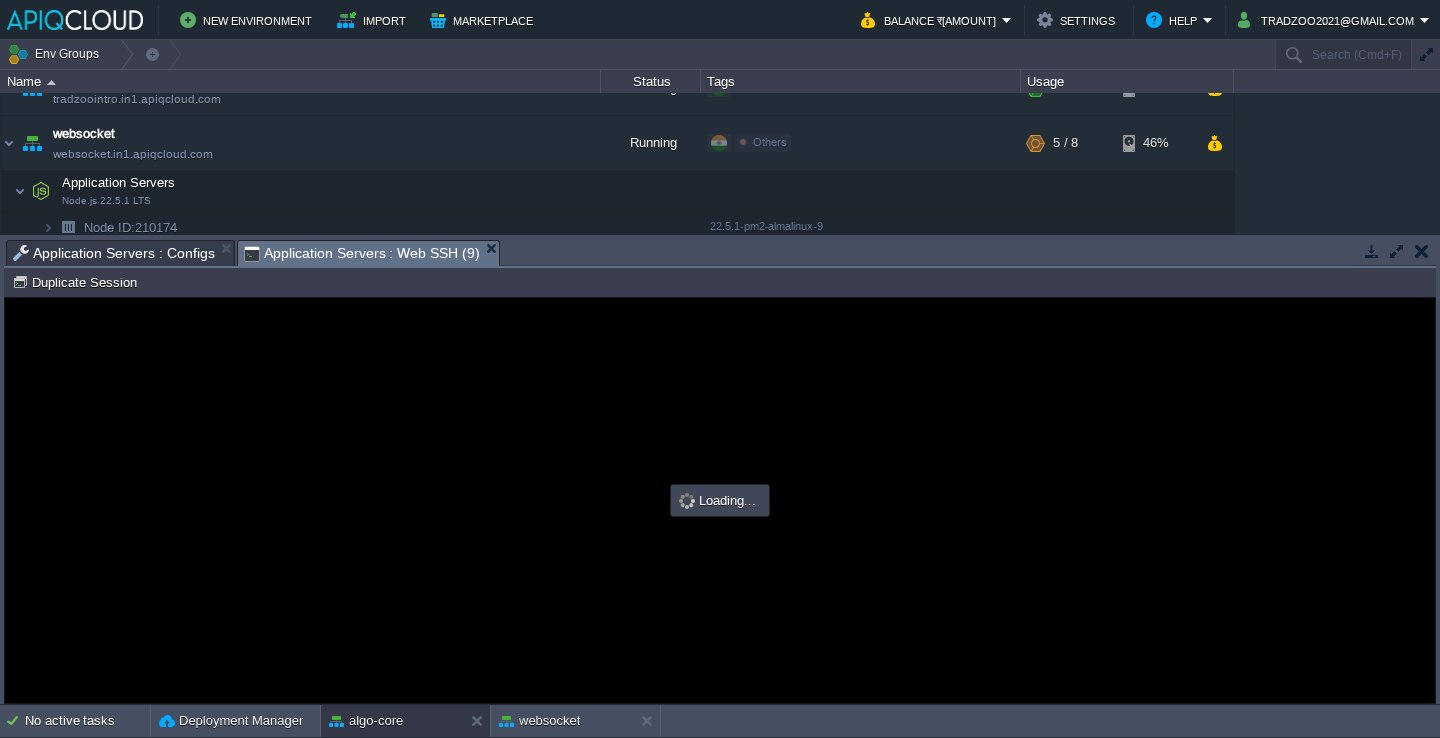 type on "#000000" 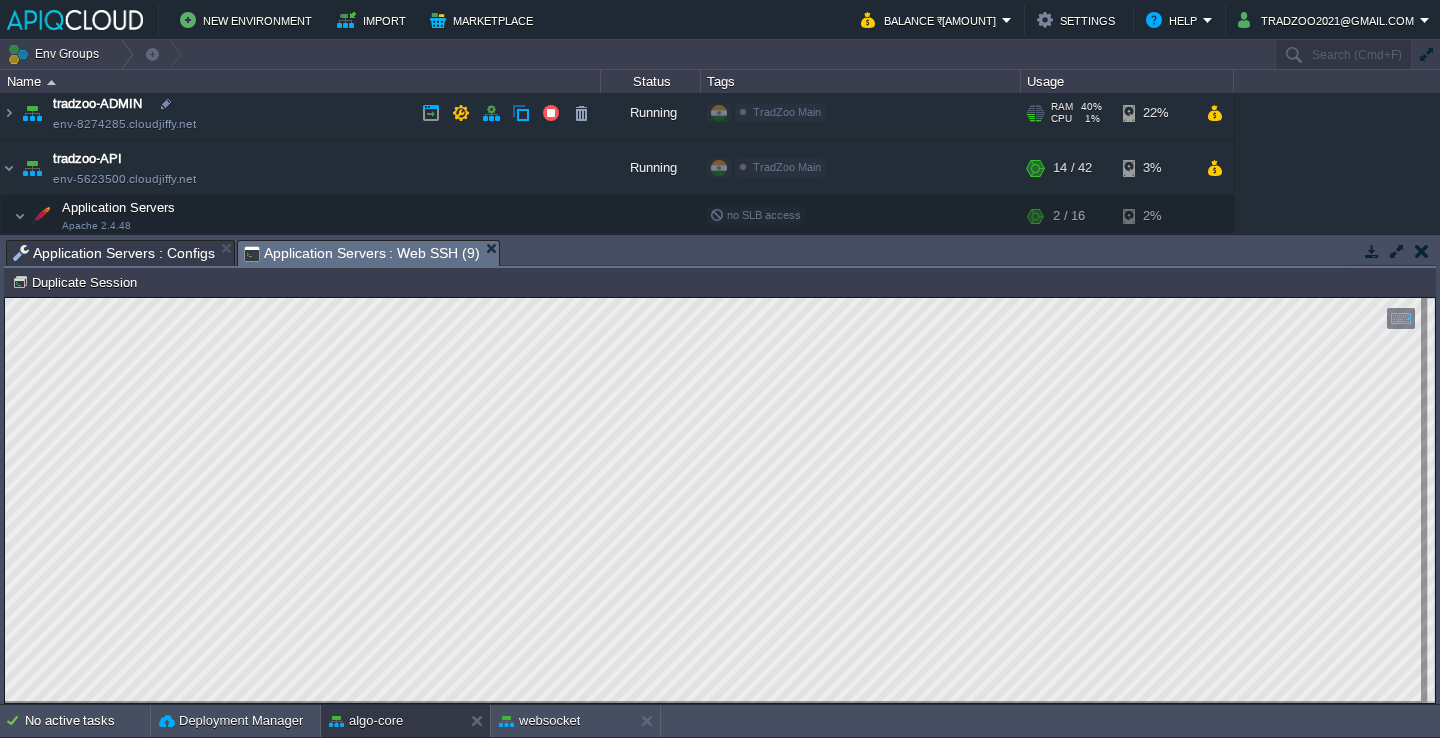 scroll, scrollTop: 649, scrollLeft: 0, axis: vertical 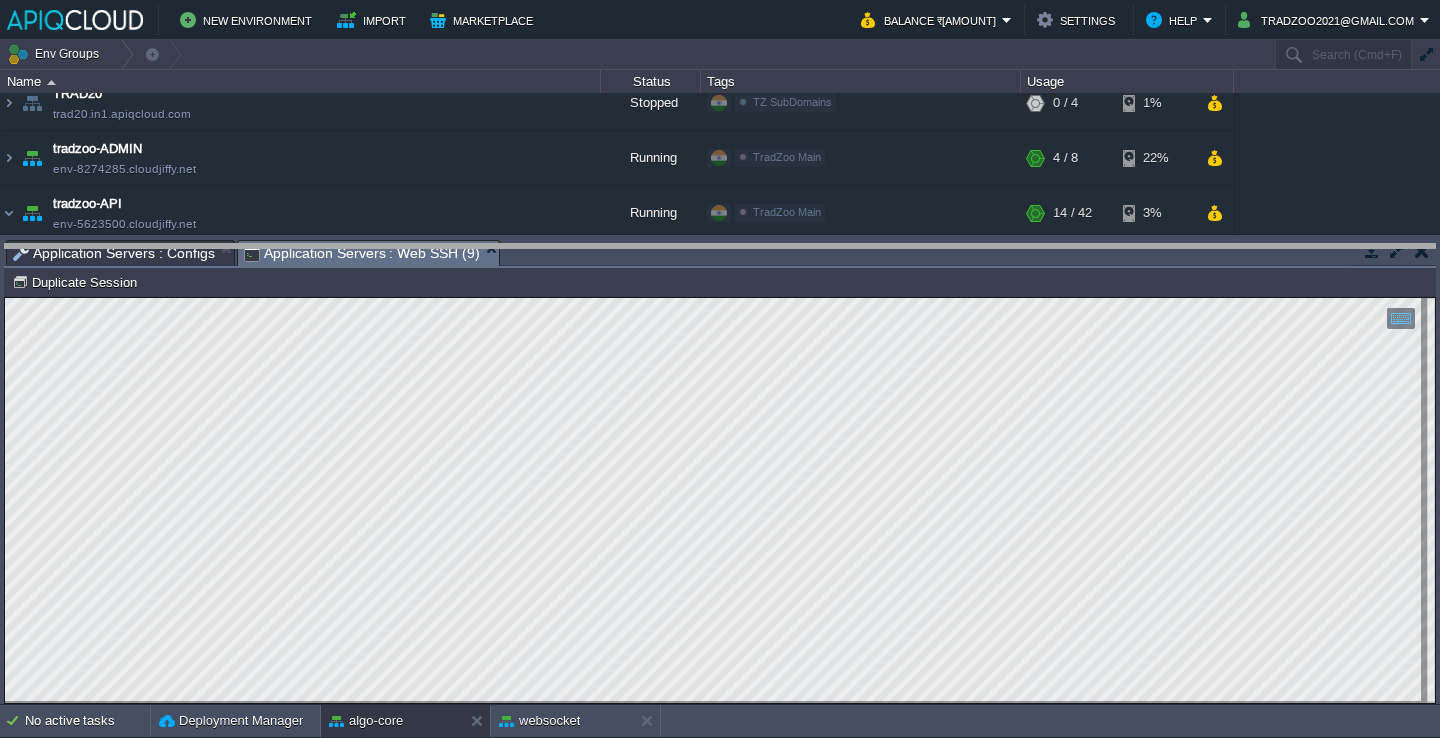 drag, startPoint x: 532, startPoint y: 248, endPoint x: 539, endPoint y: 433, distance: 185.13239 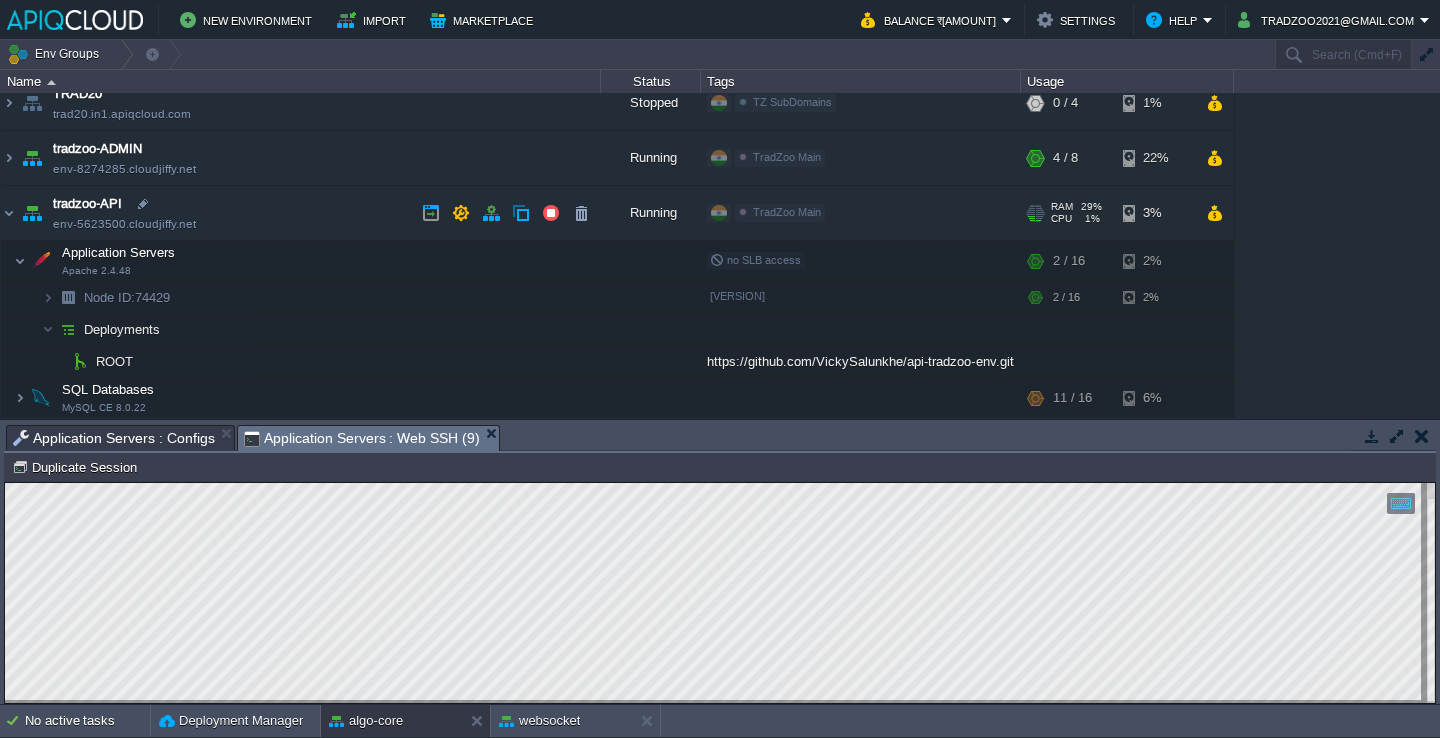 click on "tradzoo-API env-[NUMBER].cloudjiffy.net" at bounding box center [301, 213] 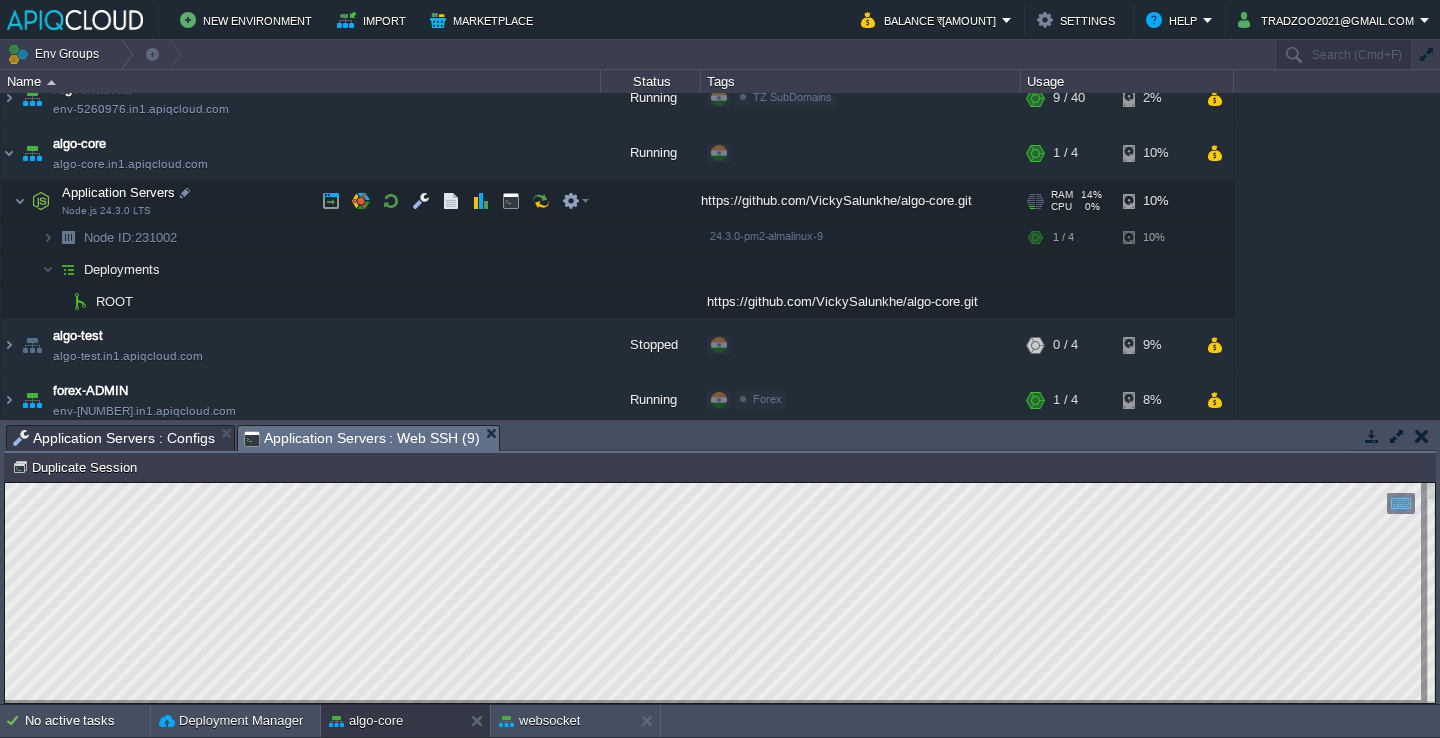 scroll, scrollTop: 85, scrollLeft: 0, axis: vertical 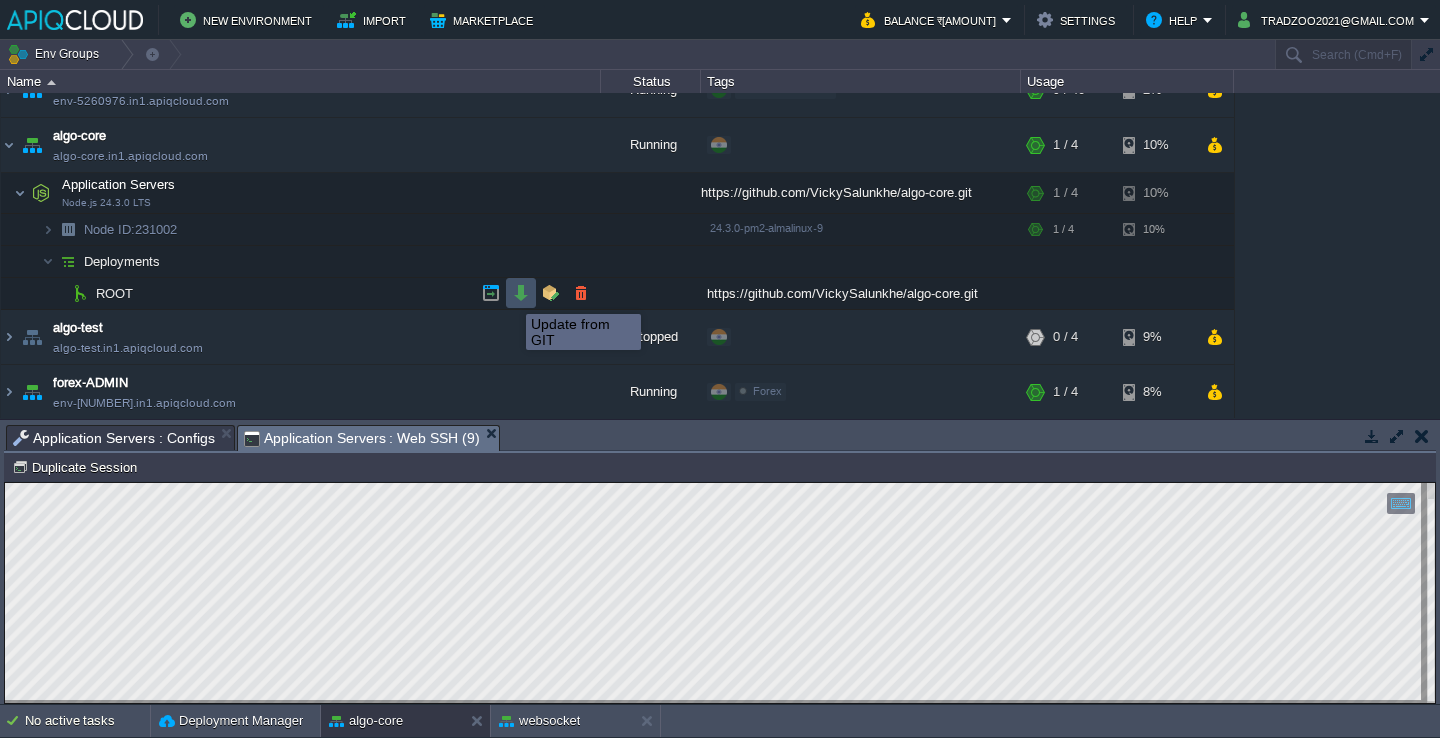 click at bounding box center (521, 293) 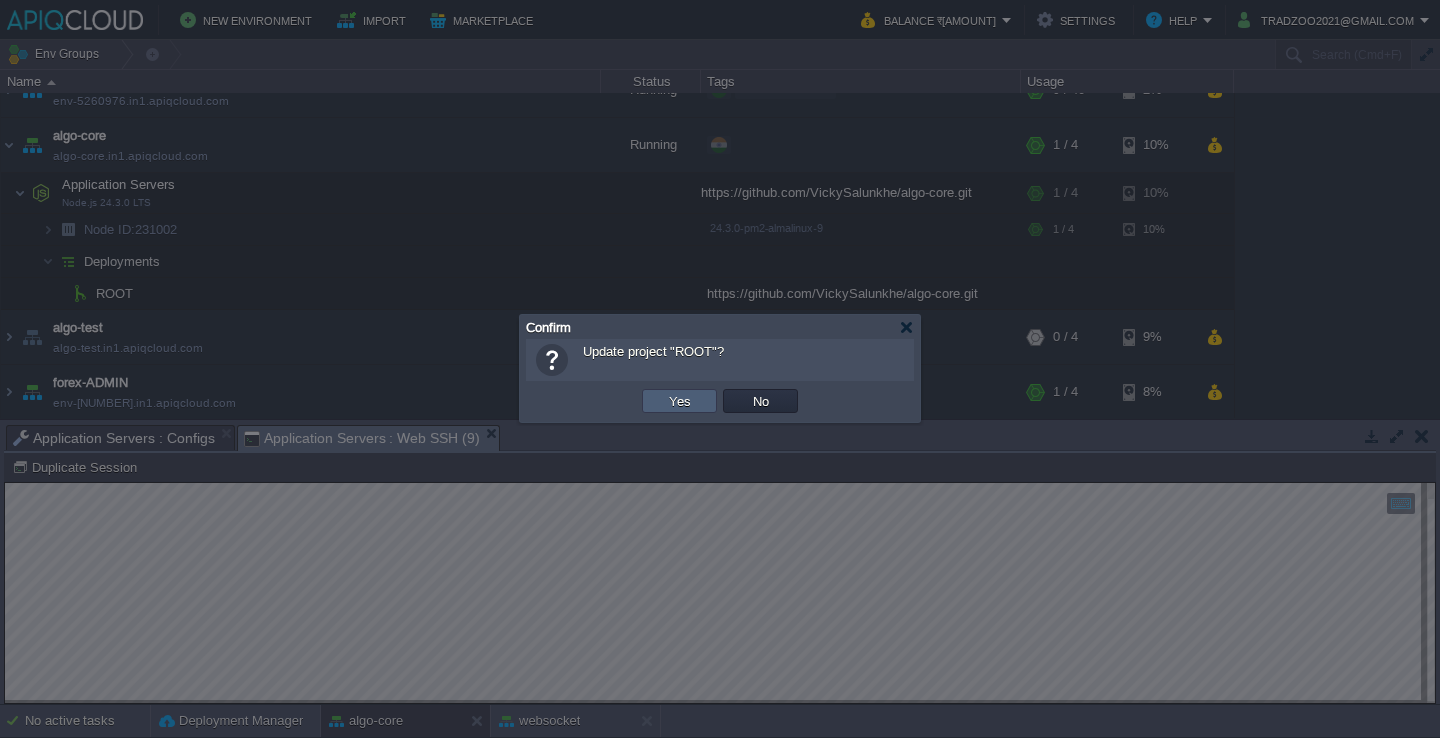click on "Yes" at bounding box center (680, 401) 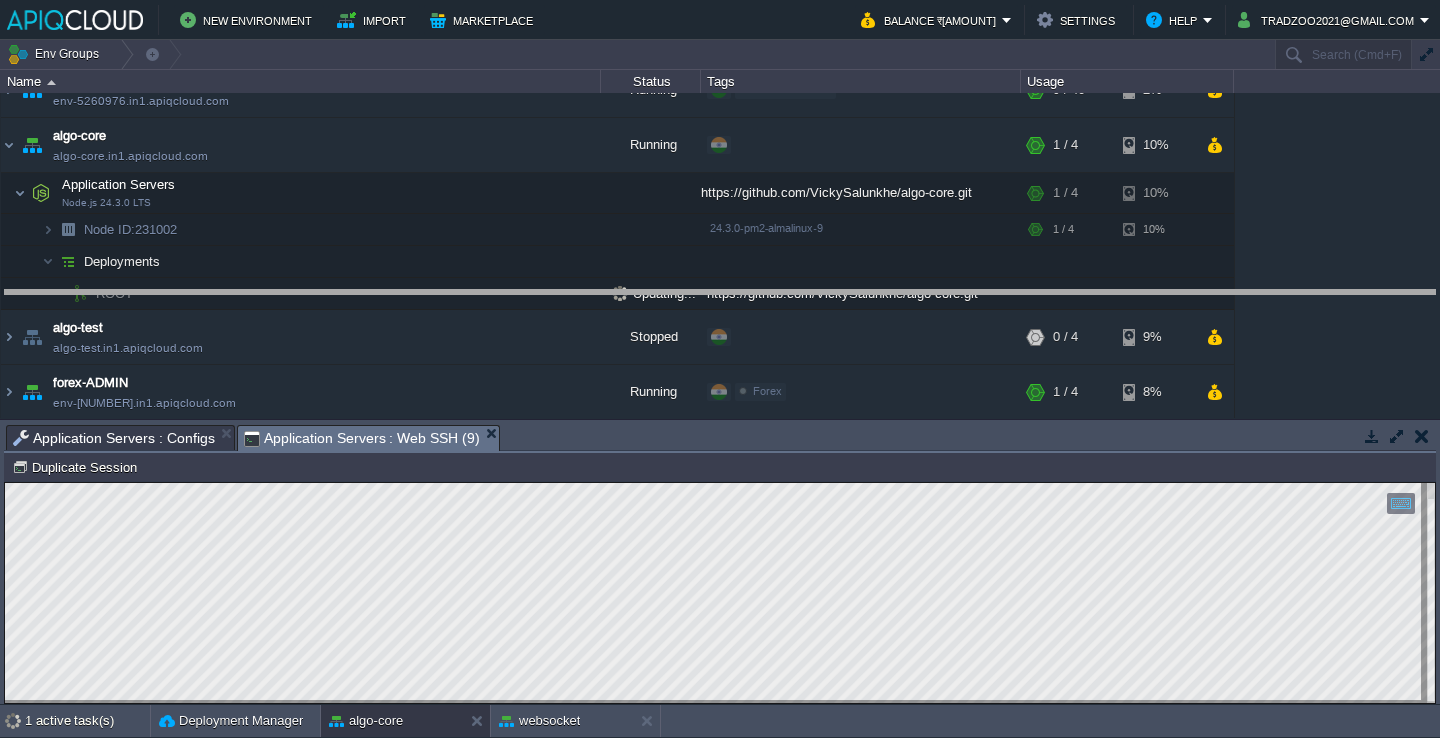 drag, startPoint x: 631, startPoint y: 441, endPoint x: 646, endPoint y: 305, distance: 136.8247 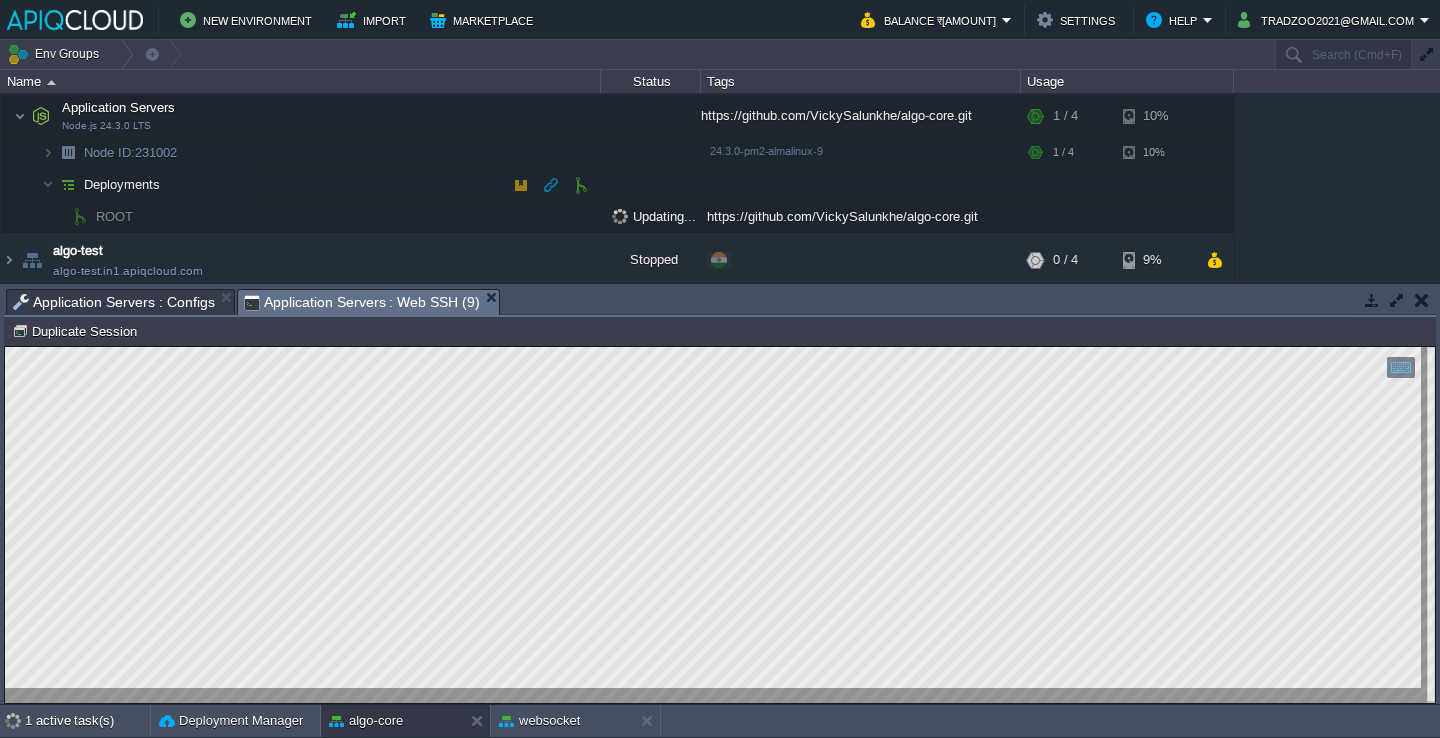 scroll, scrollTop: 163, scrollLeft: 0, axis: vertical 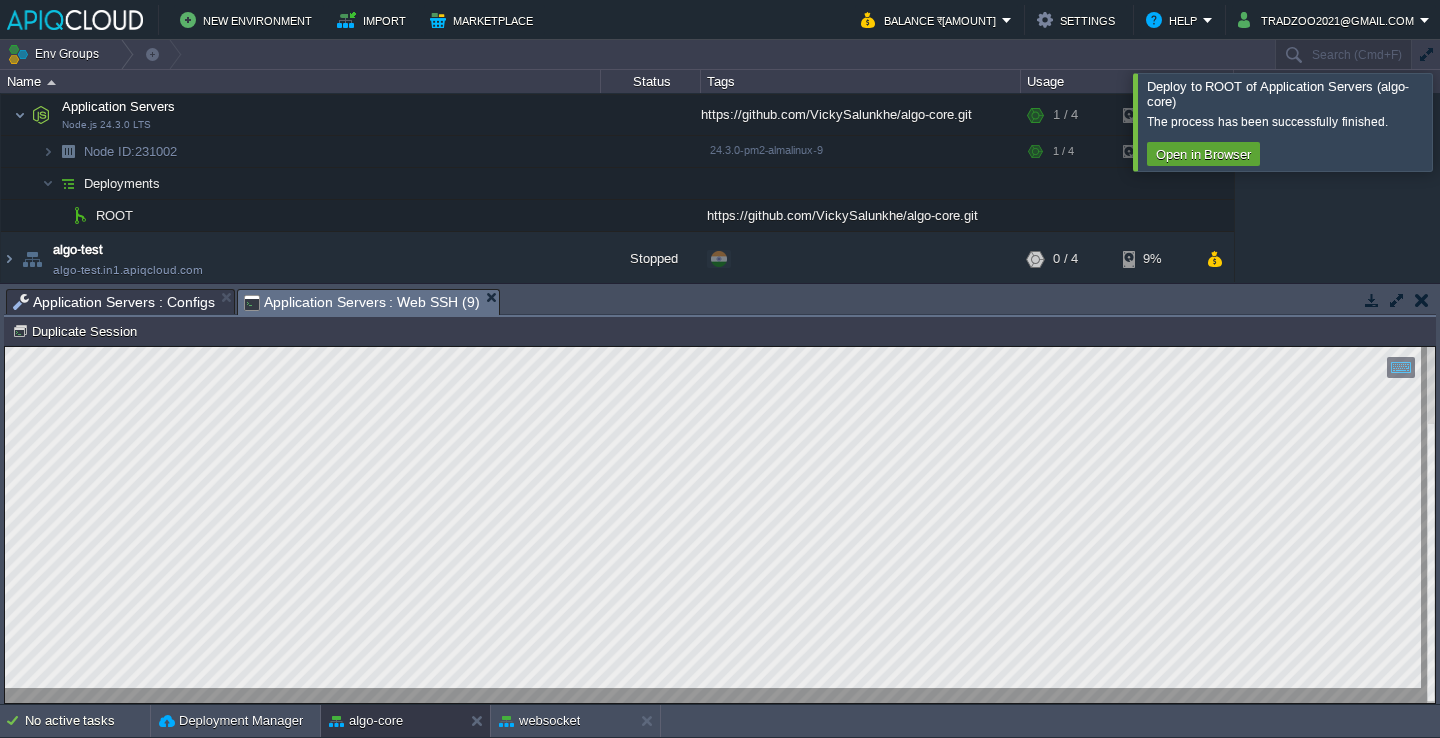 click at bounding box center (1464, 121) 